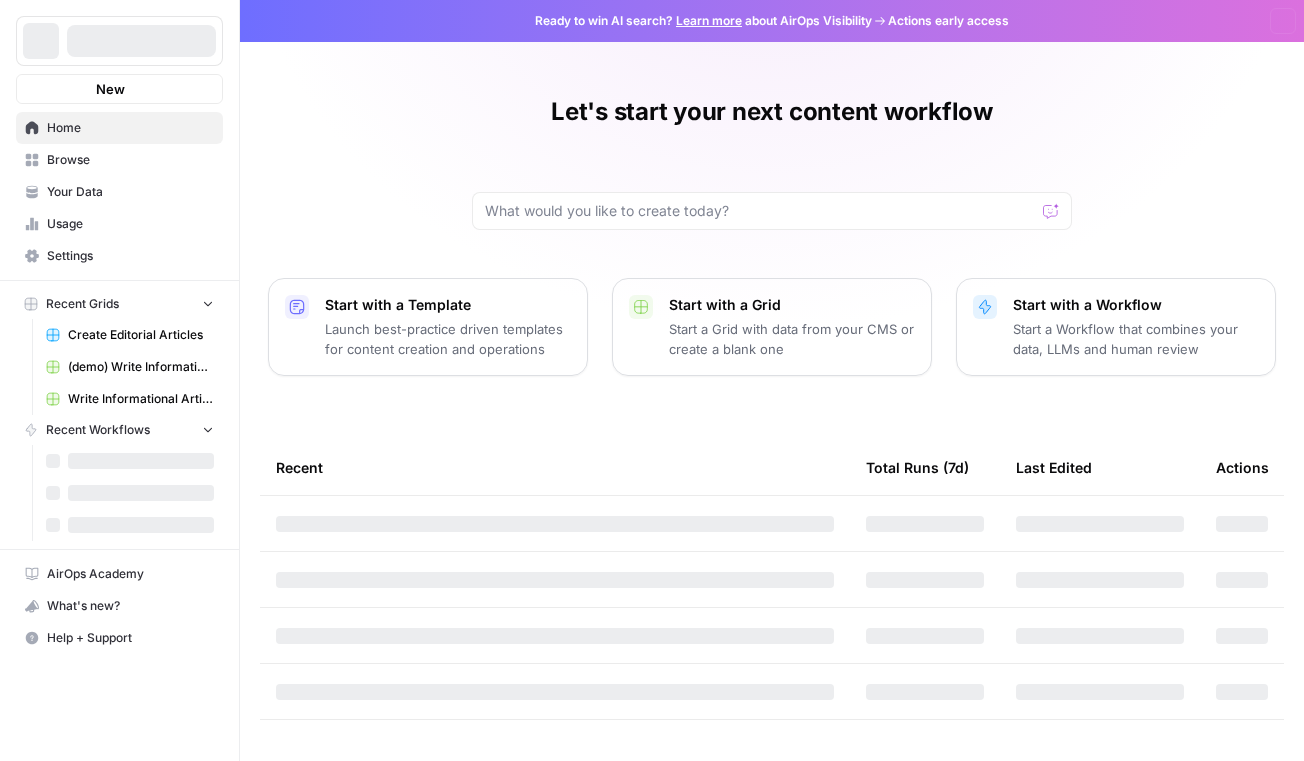 scroll, scrollTop: 0, scrollLeft: 0, axis: both 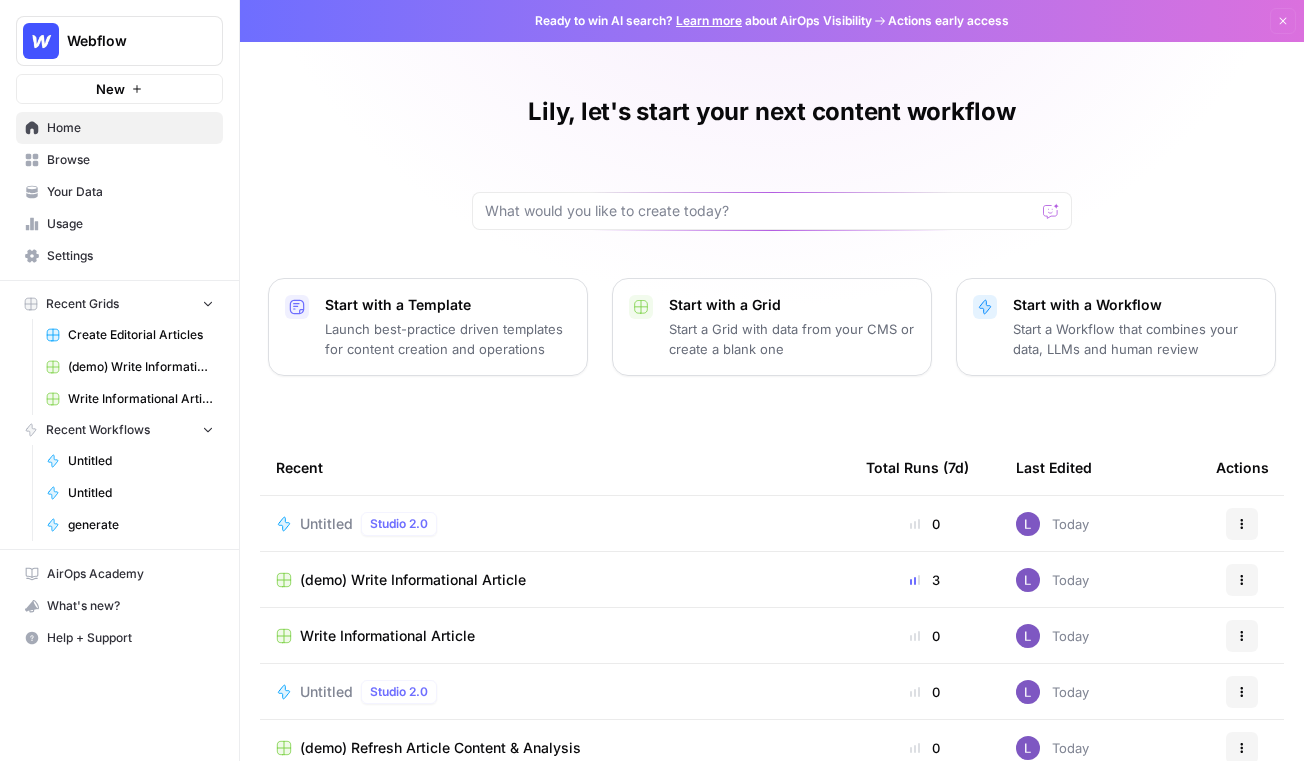 click on "Untitled" at bounding box center [326, 524] 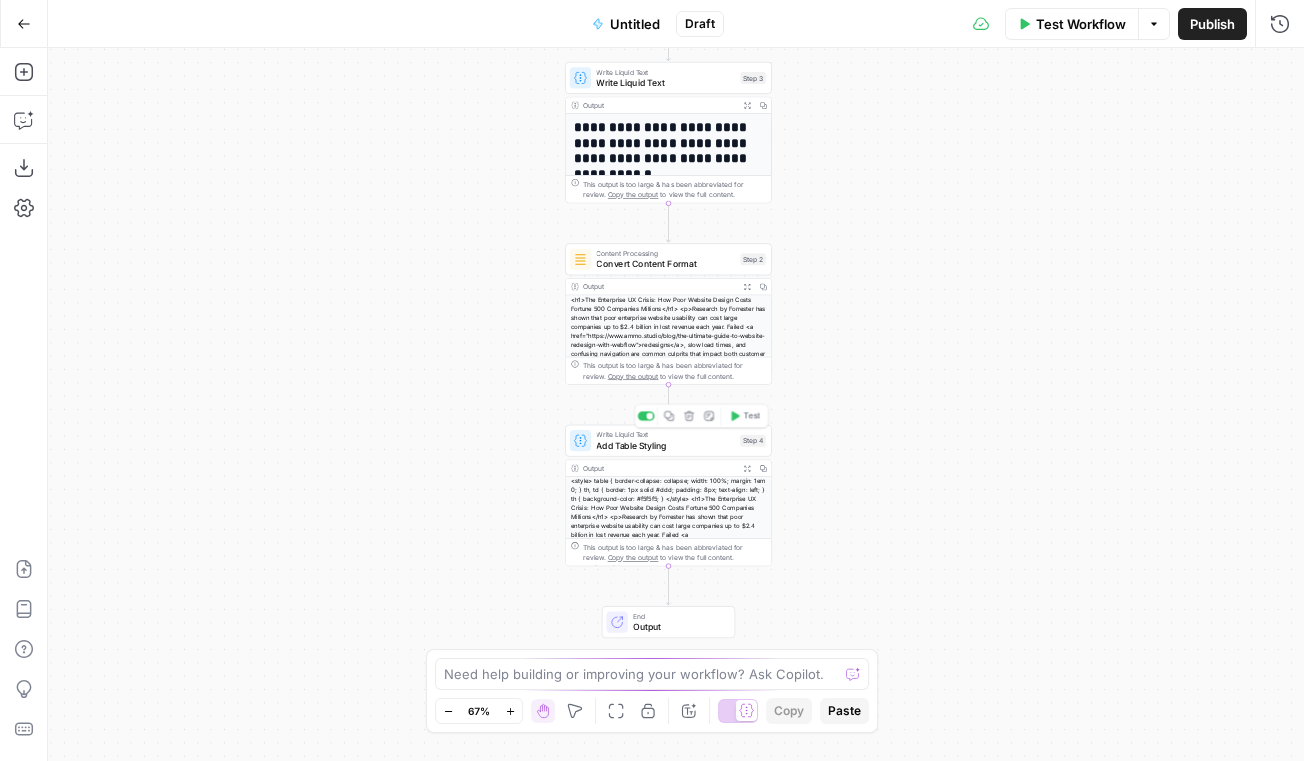 click on "Write Liquid Text" at bounding box center [665, 434] 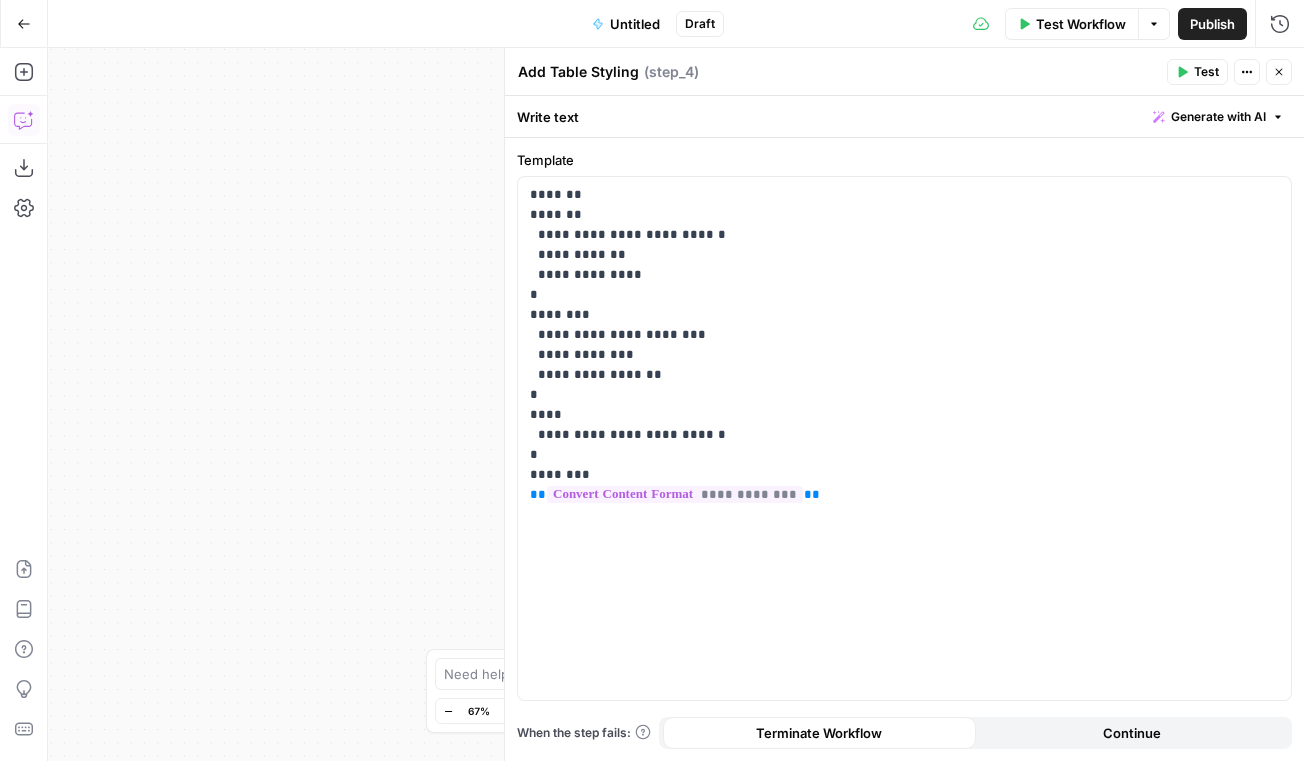 click 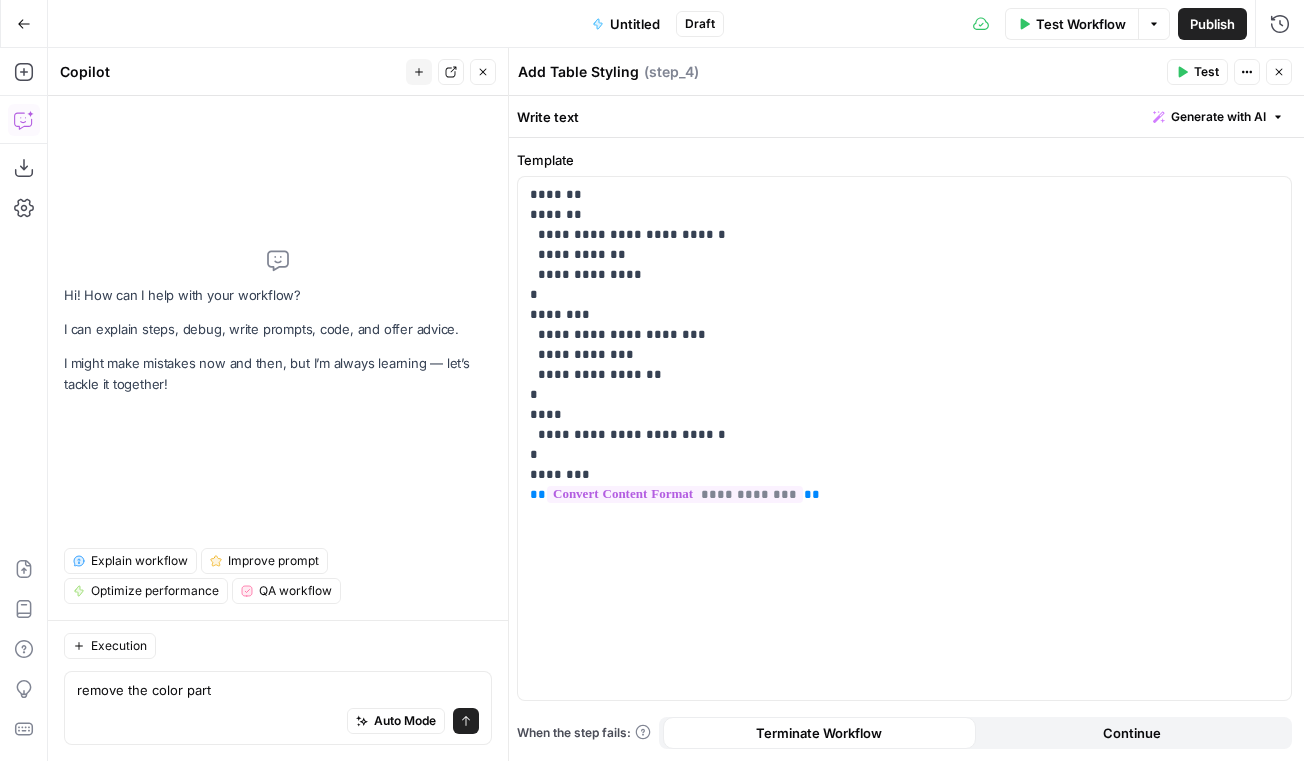 type on "remove the color part" 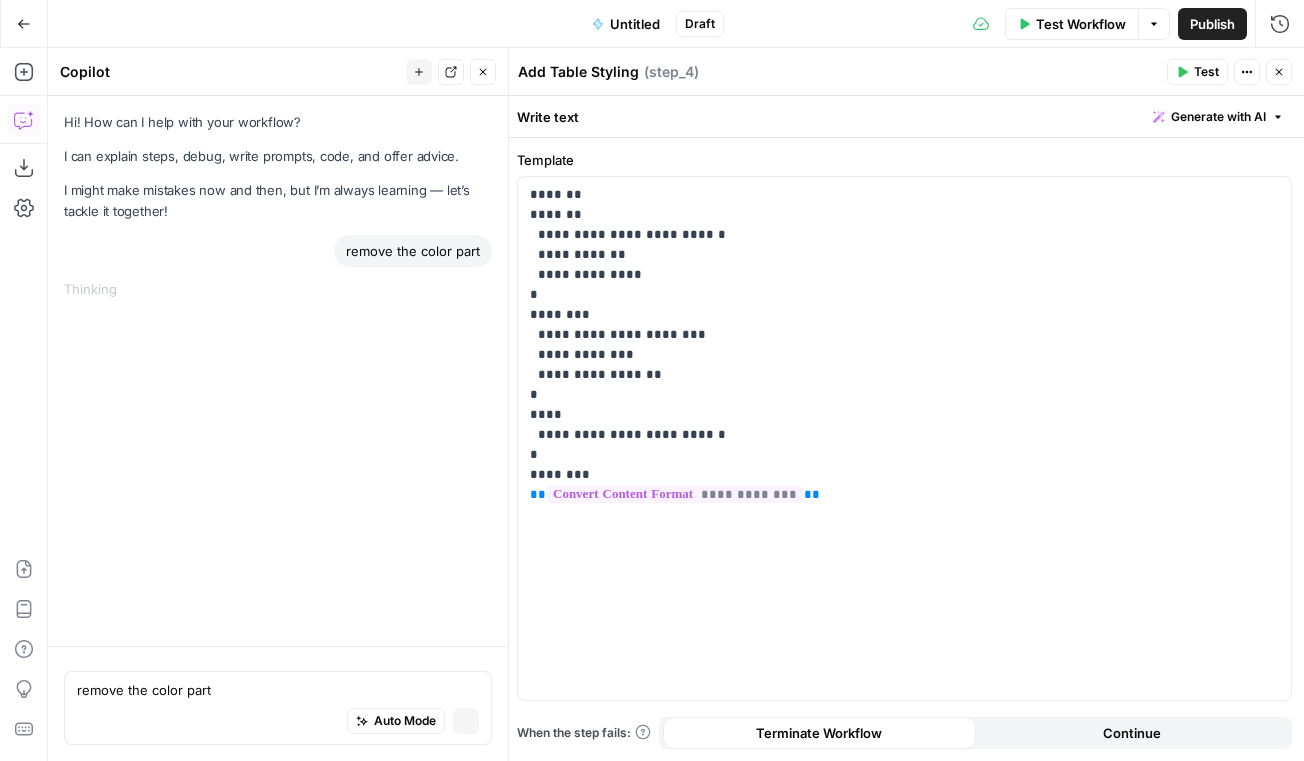 type 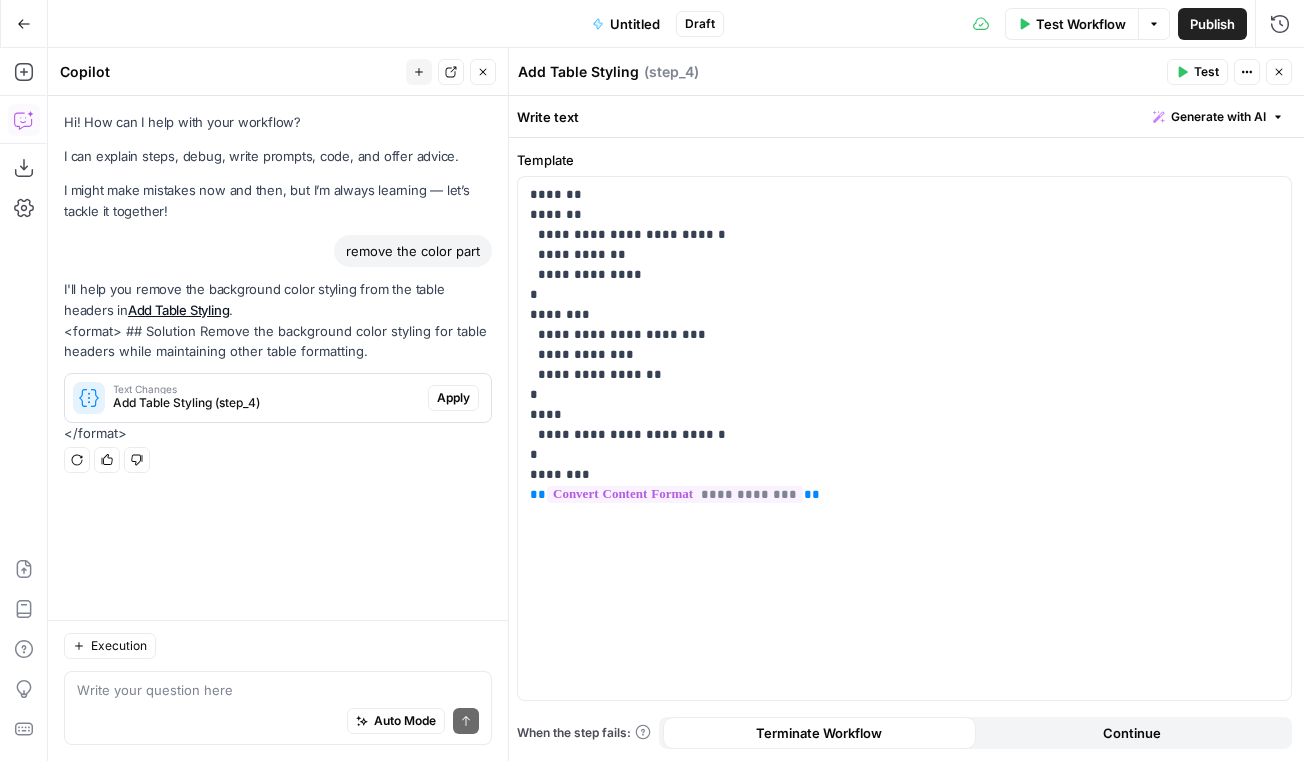 click on "Apply" at bounding box center (453, 398) 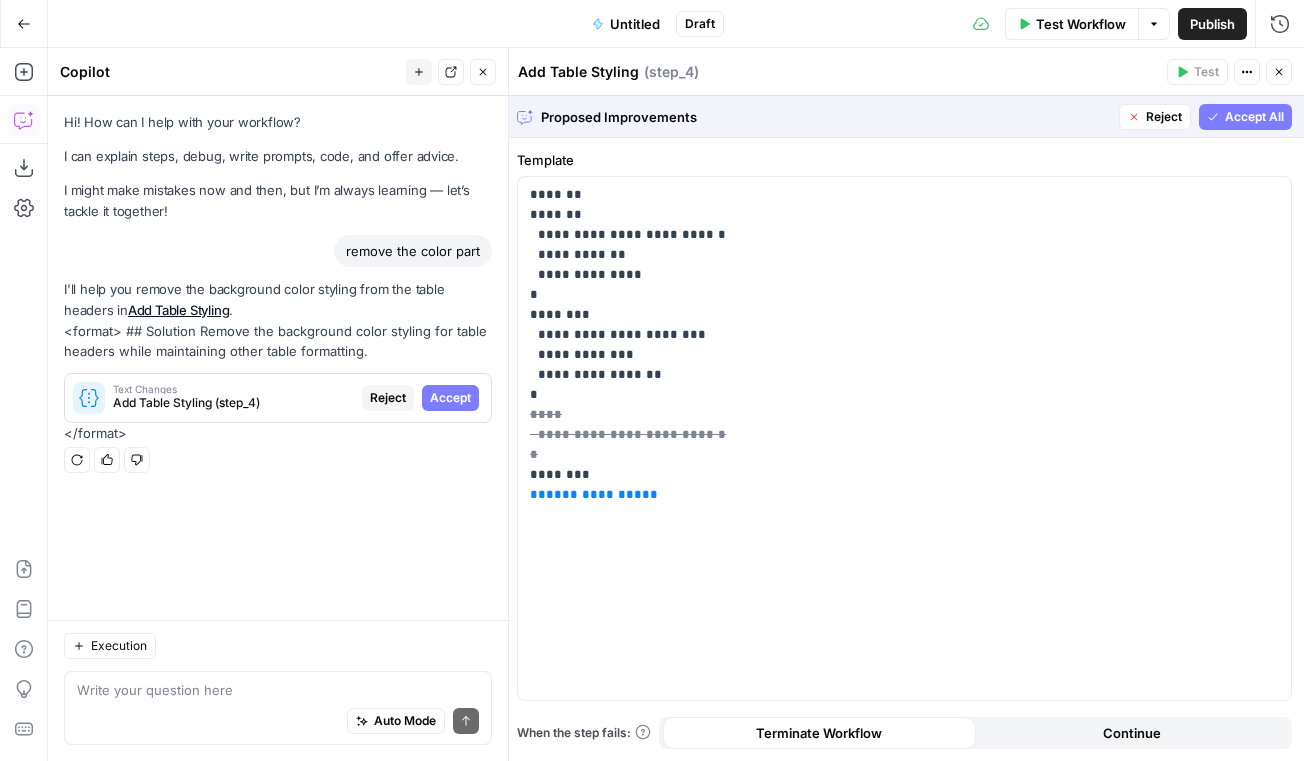 click on "Accept All" at bounding box center [1254, 117] 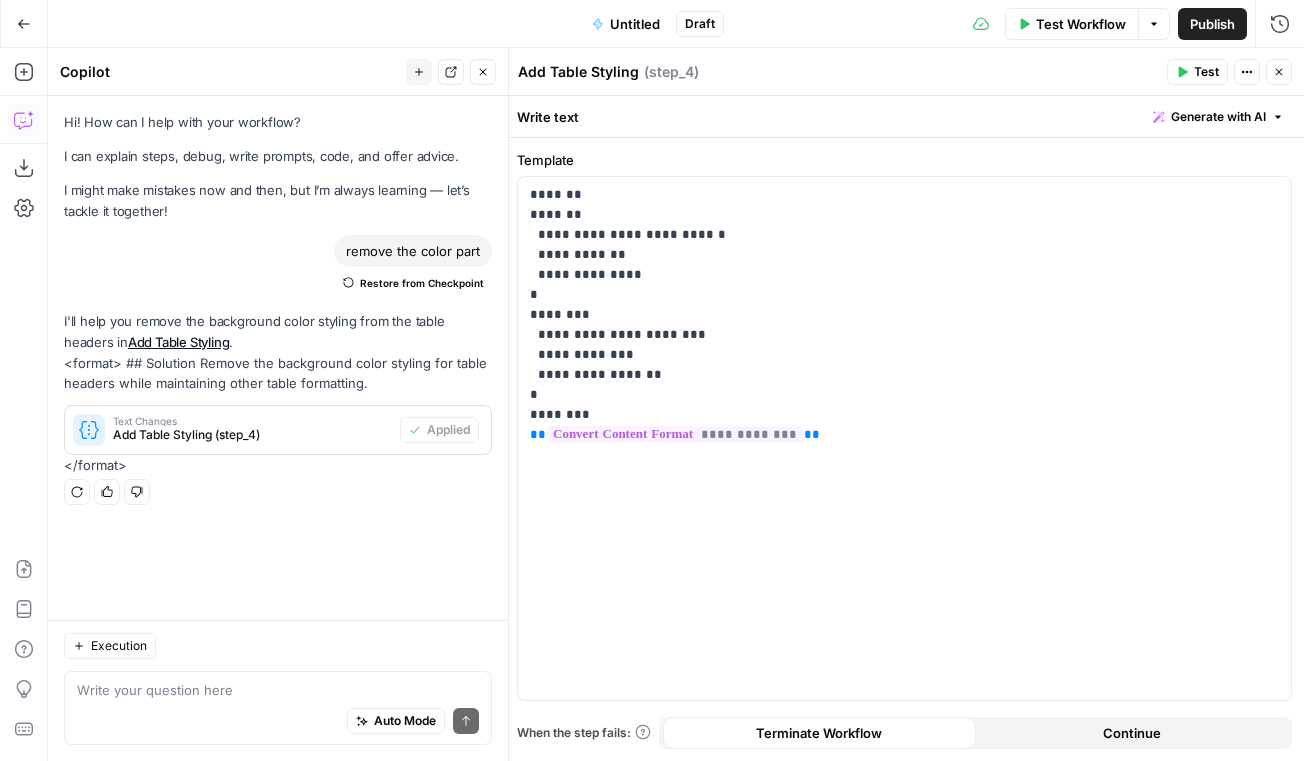 click on "Test" at bounding box center [1197, 72] 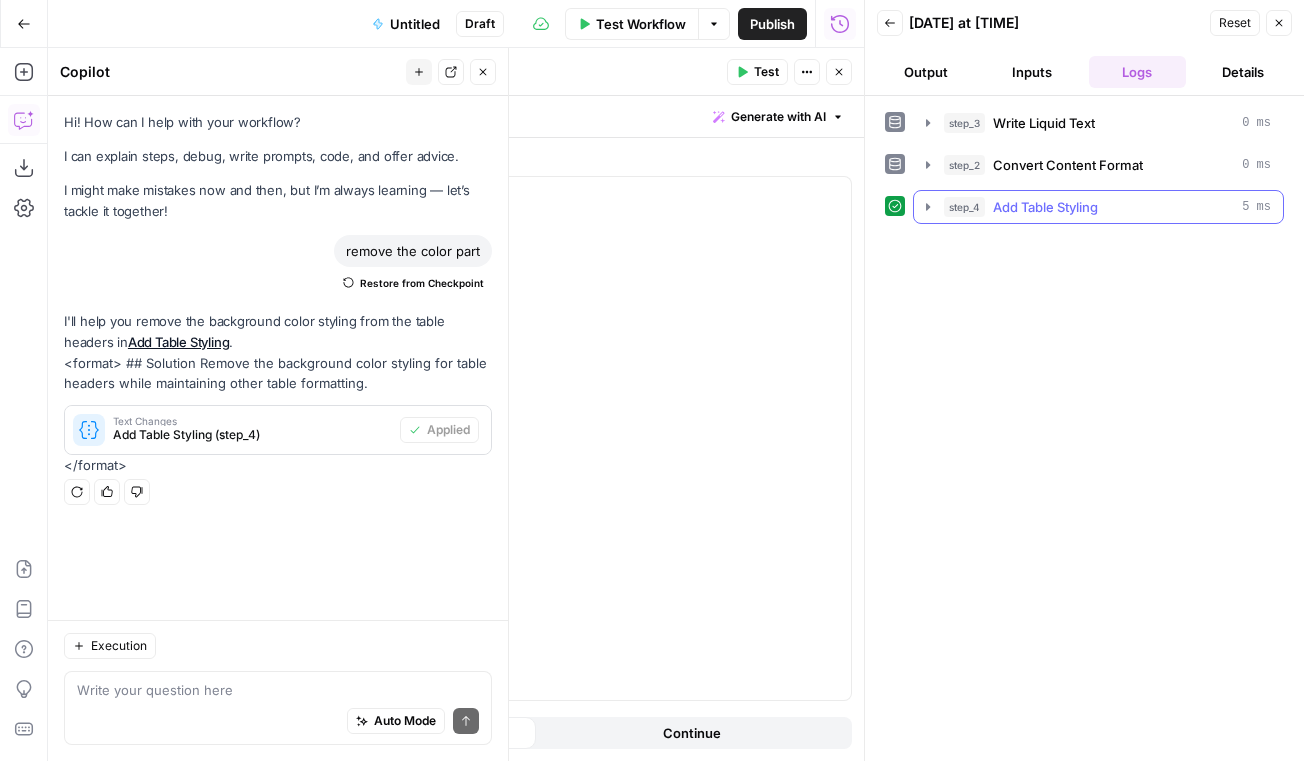 click on "step_4 Add Table Styling 5 ms" at bounding box center (1098, 207) 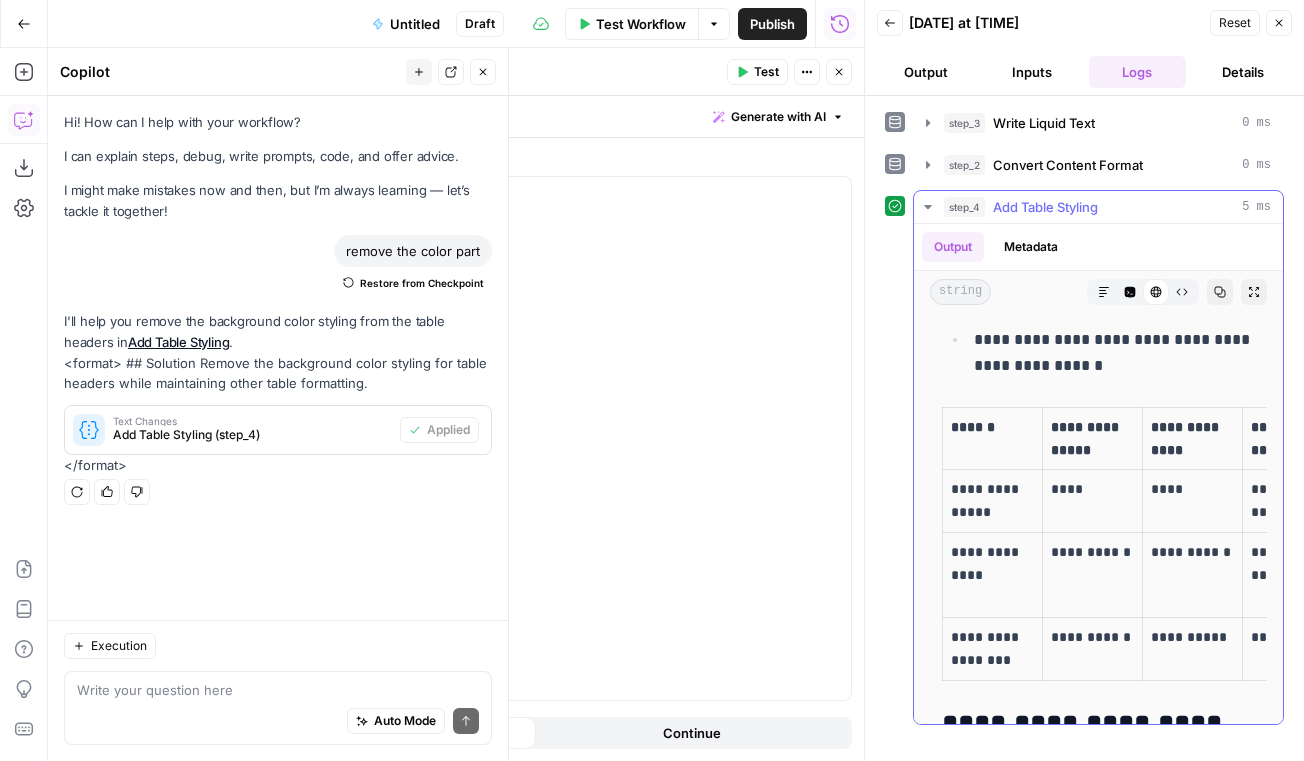scroll, scrollTop: 4592, scrollLeft: 0, axis: vertical 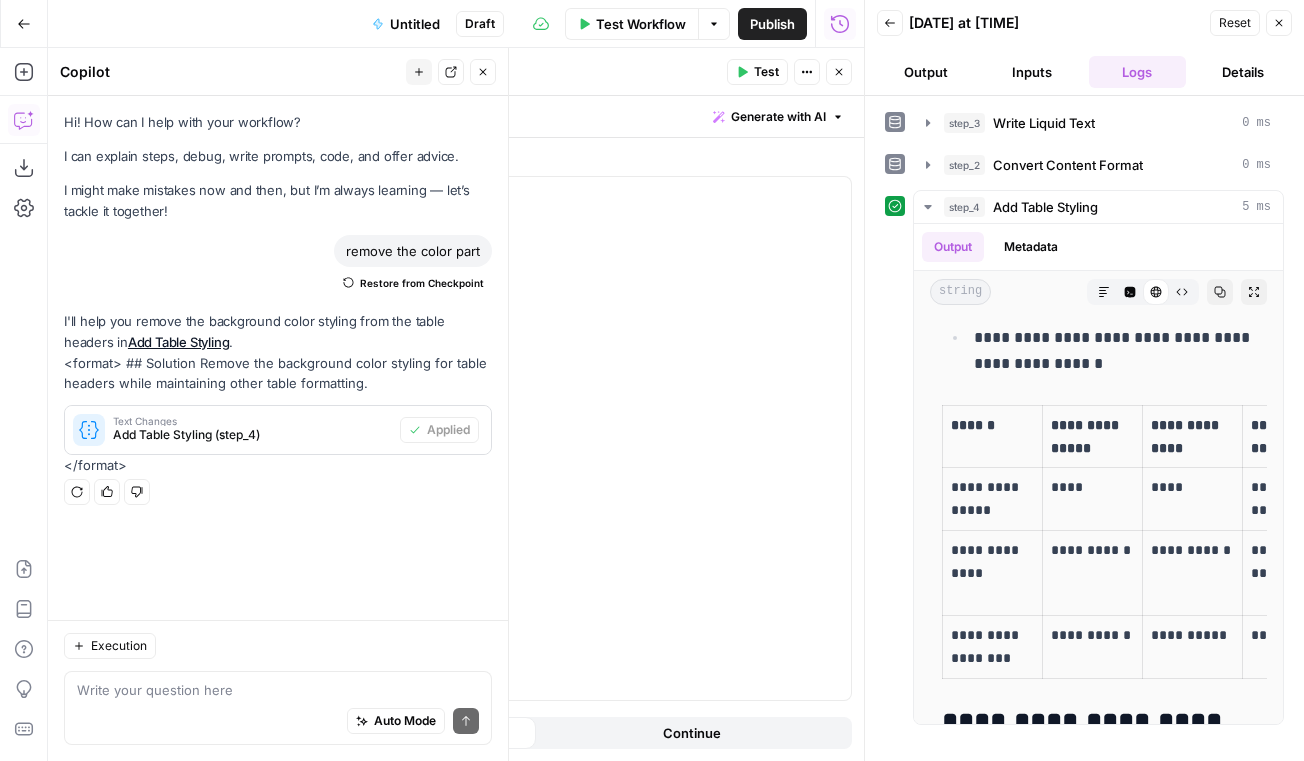 click on "Add Steps Copilot Download as JSON Settings Import JSON AirOps Academy Help Give Feedback Shortcuts" at bounding box center [24, 404] 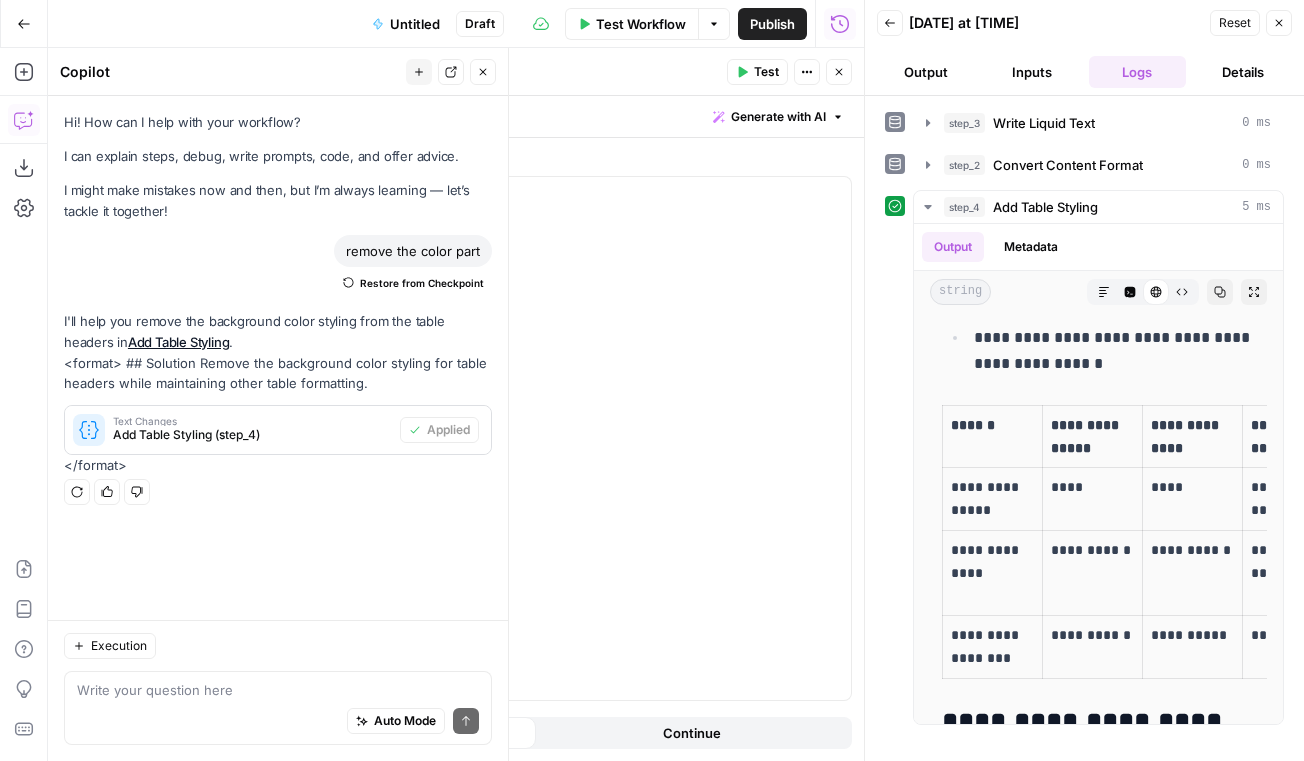 click 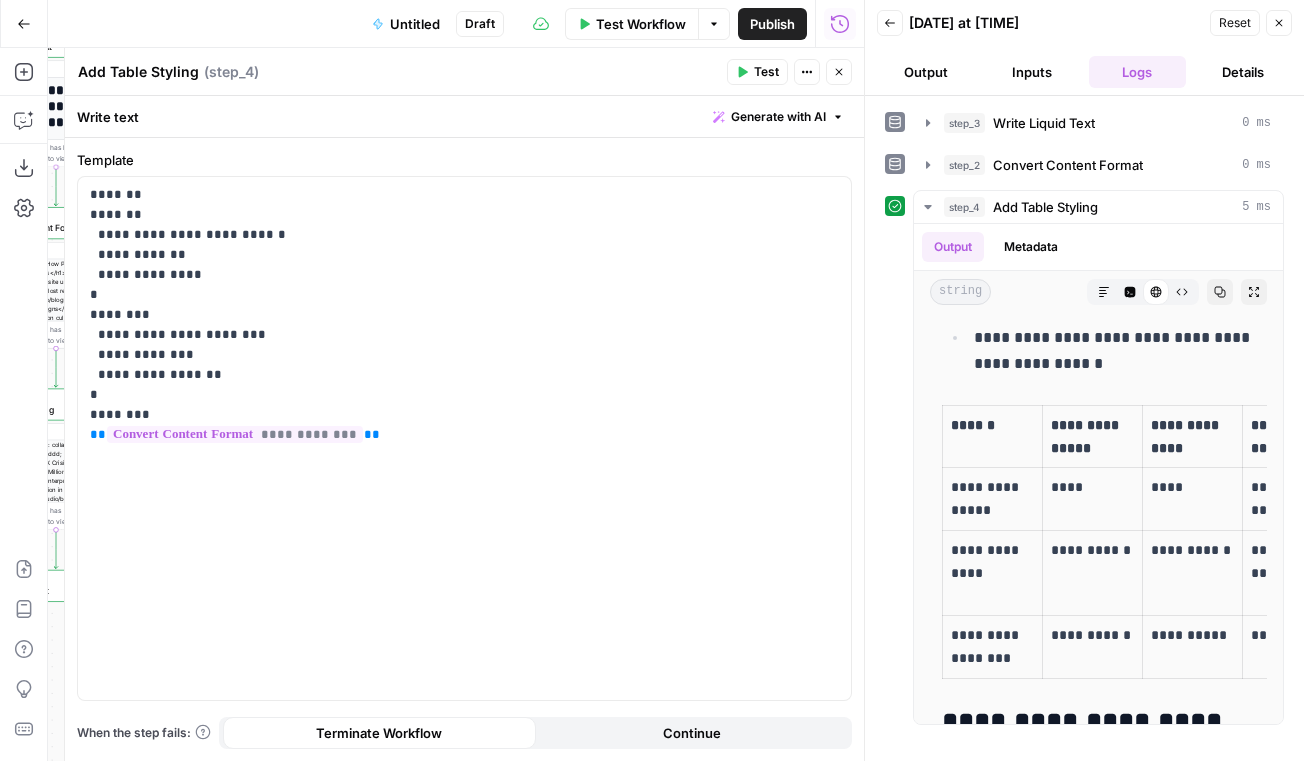 click on "Close" at bounding box center [839, 72] 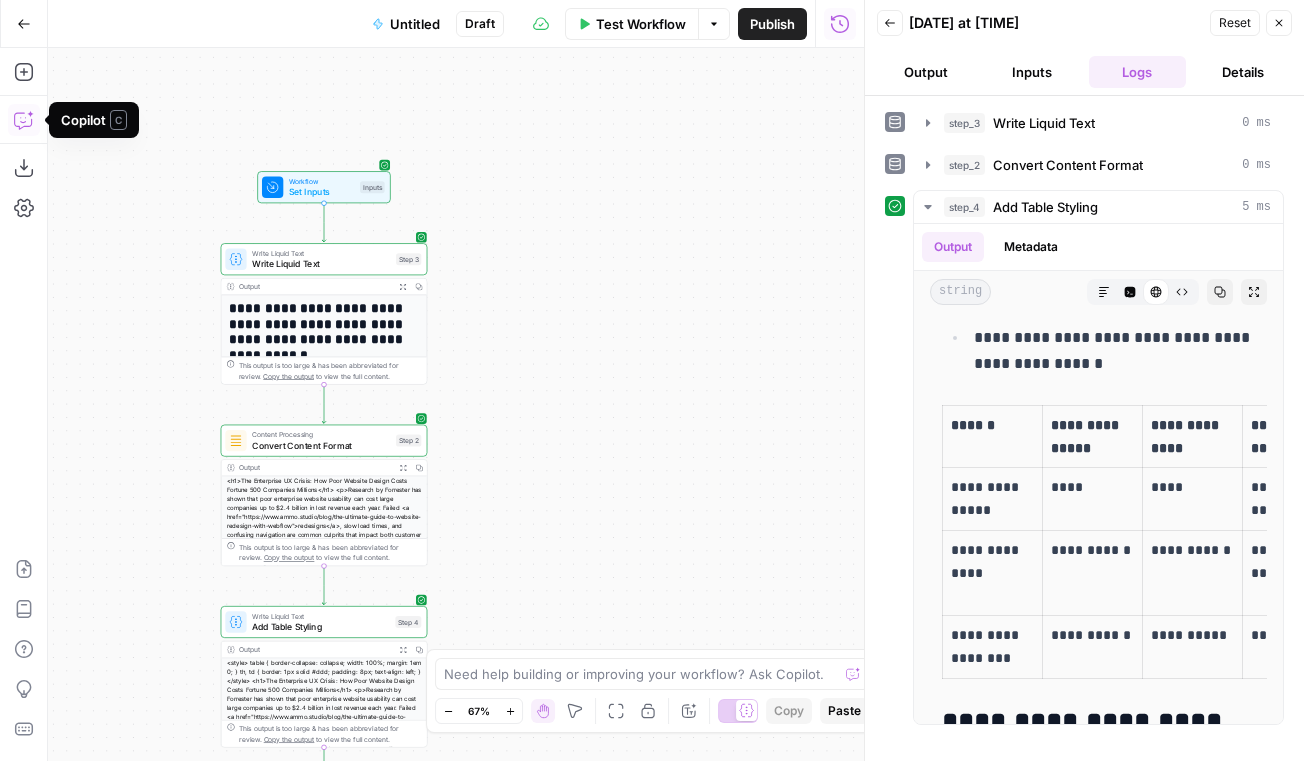 click 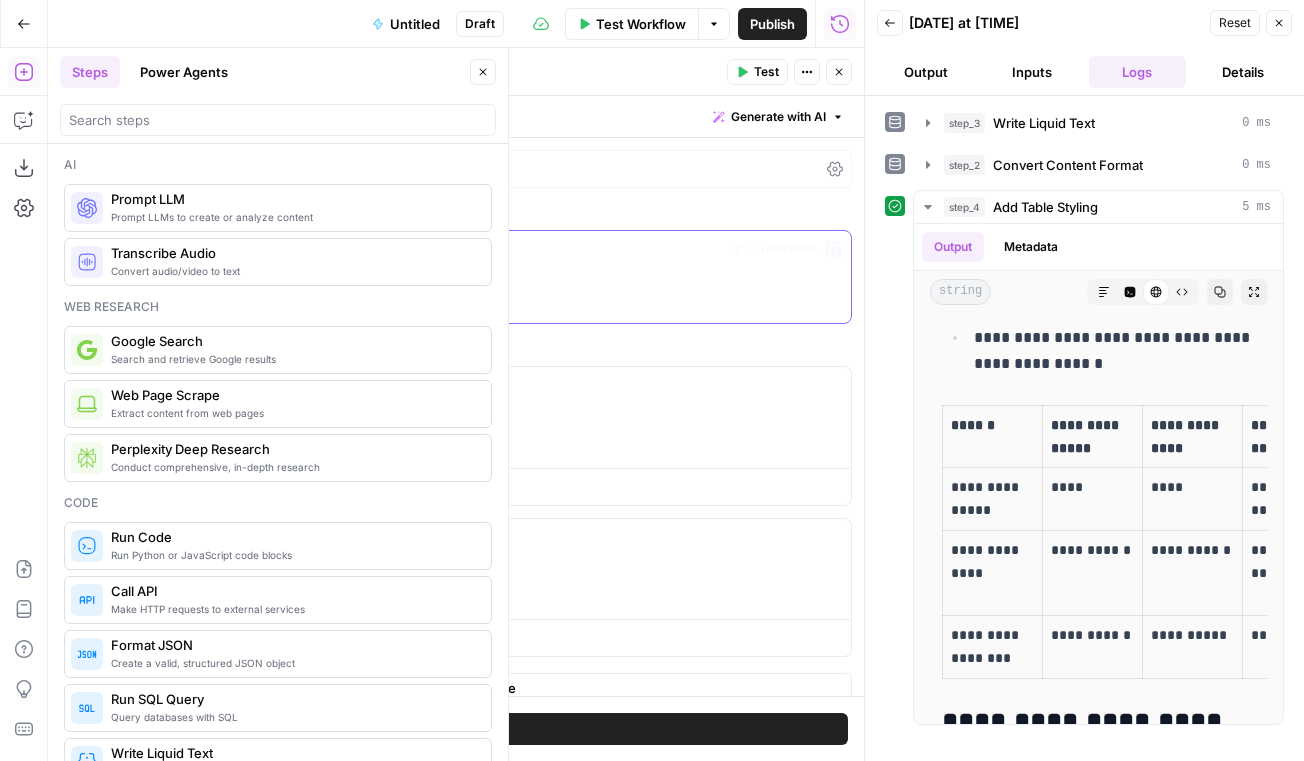 click at bounding box center [464, 277] 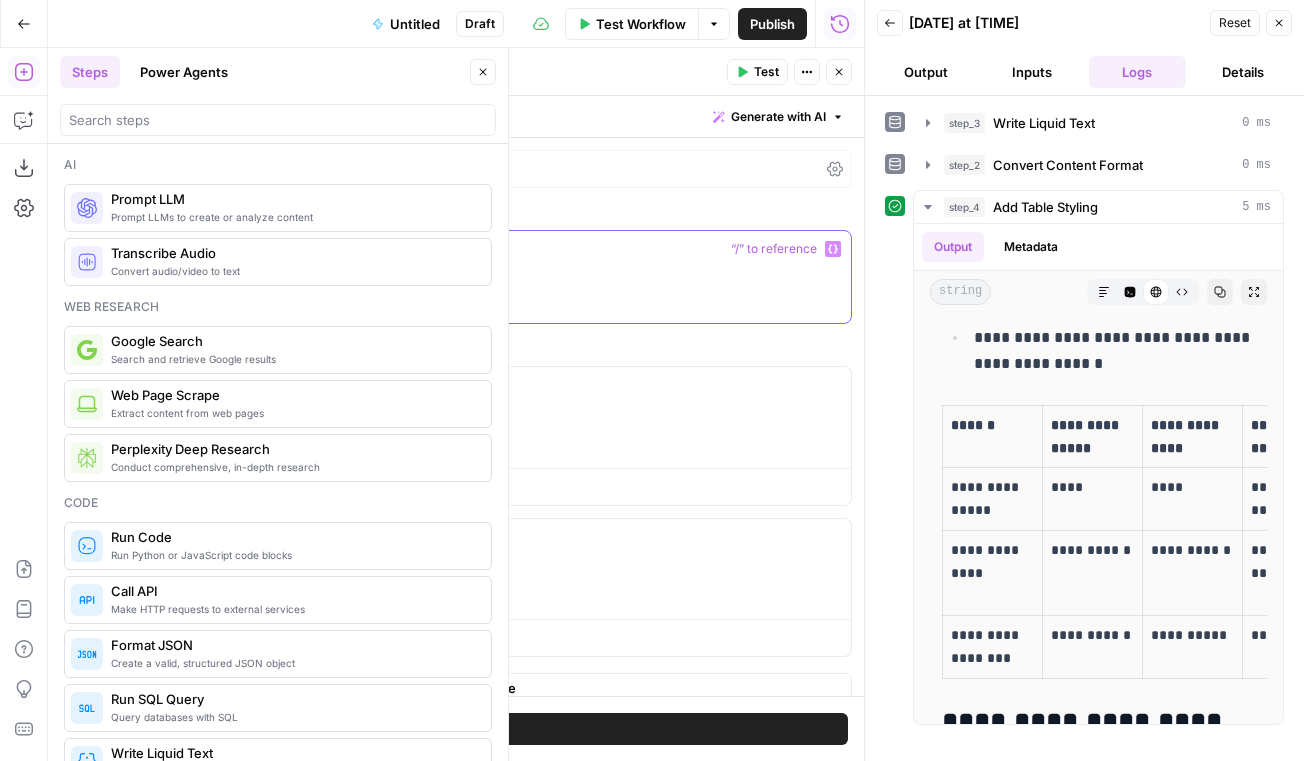 type 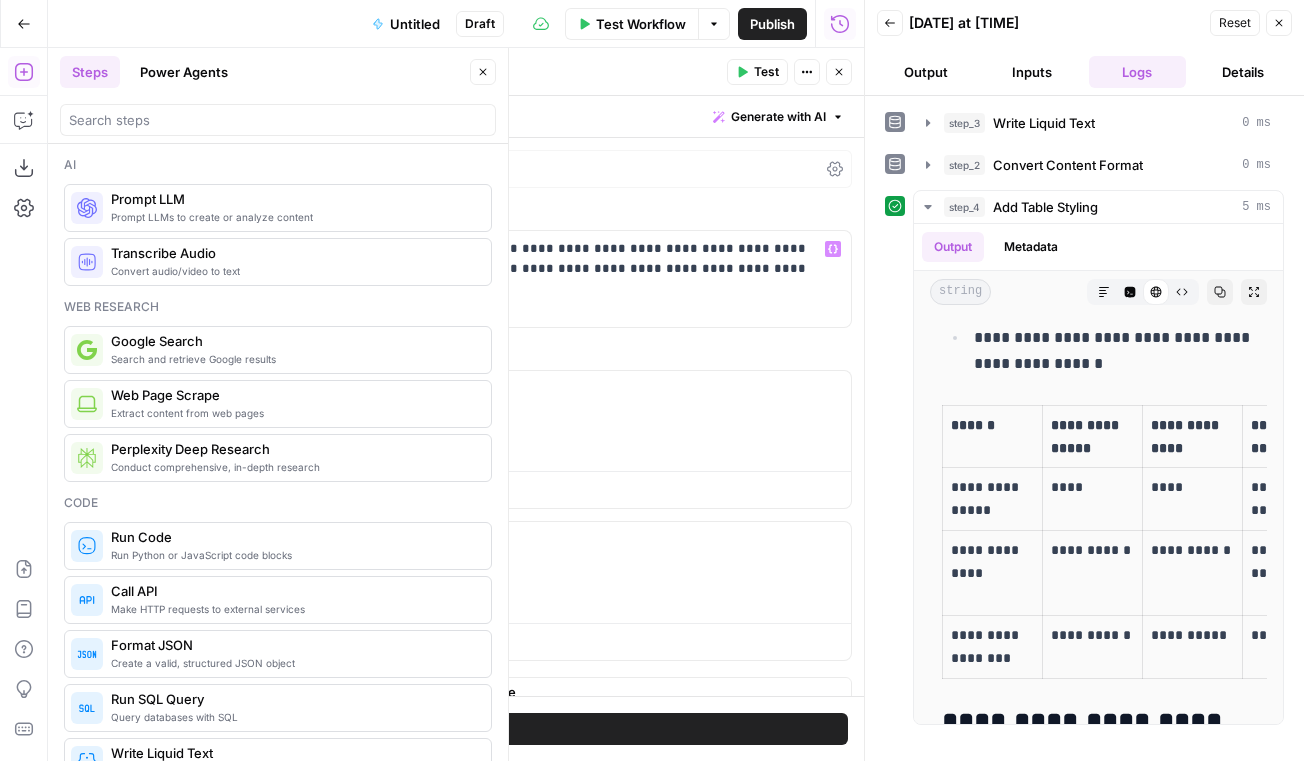 click on "Test" at bounding box center [766, 72] 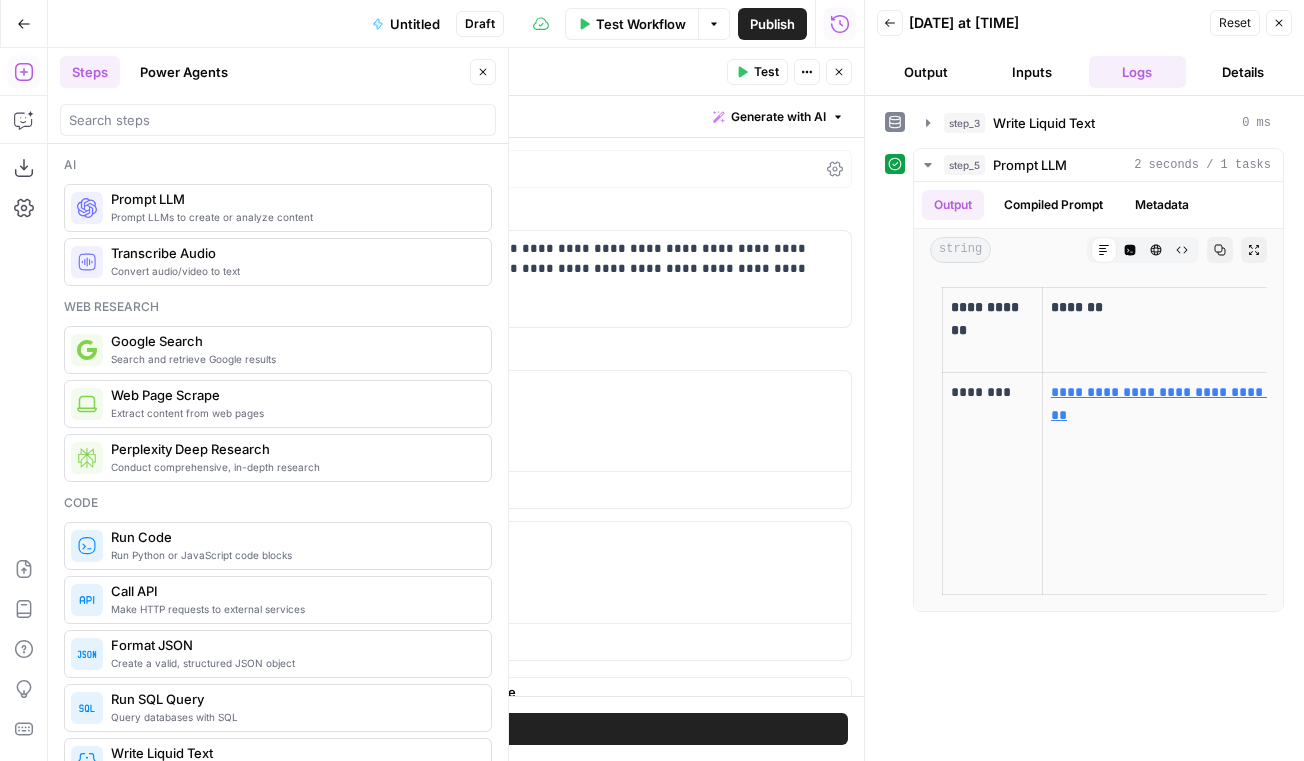 click on "**********" at bounding box center [464, 417] 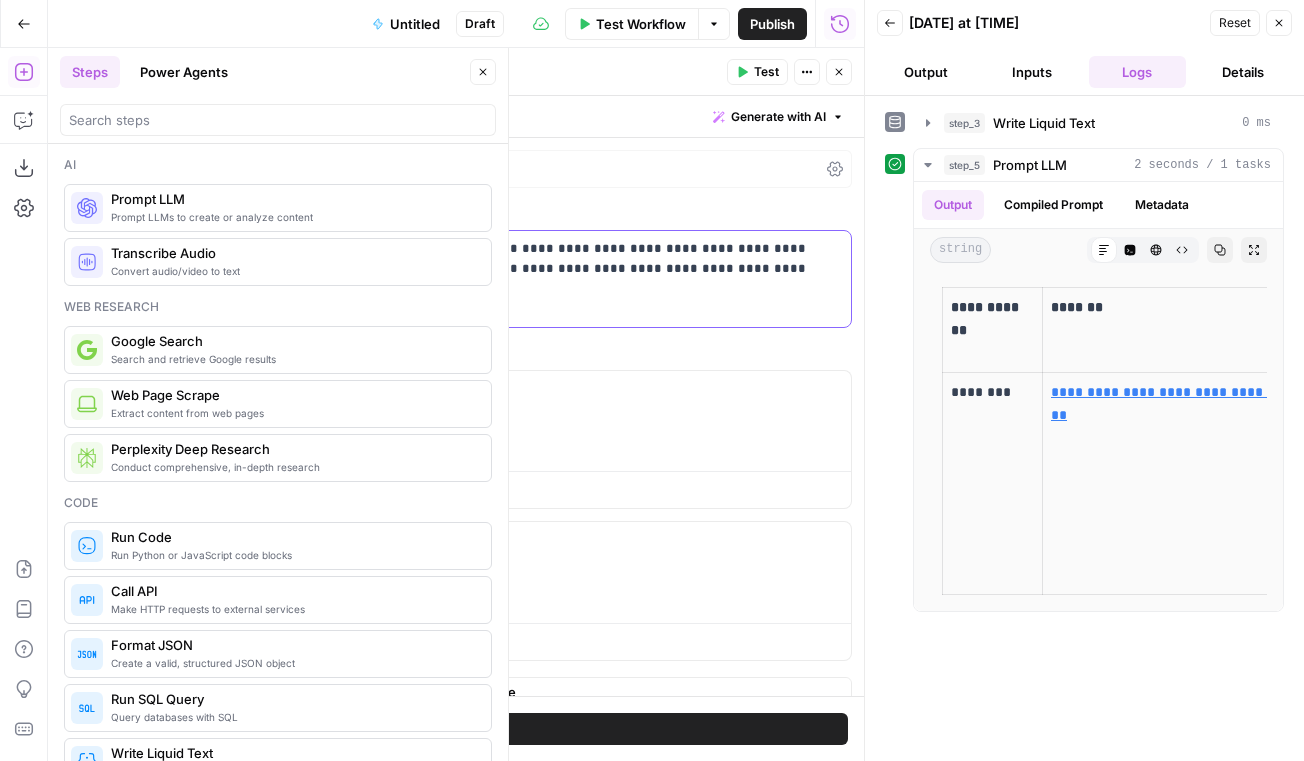 click on "**********" at bounding box center (464, 279) 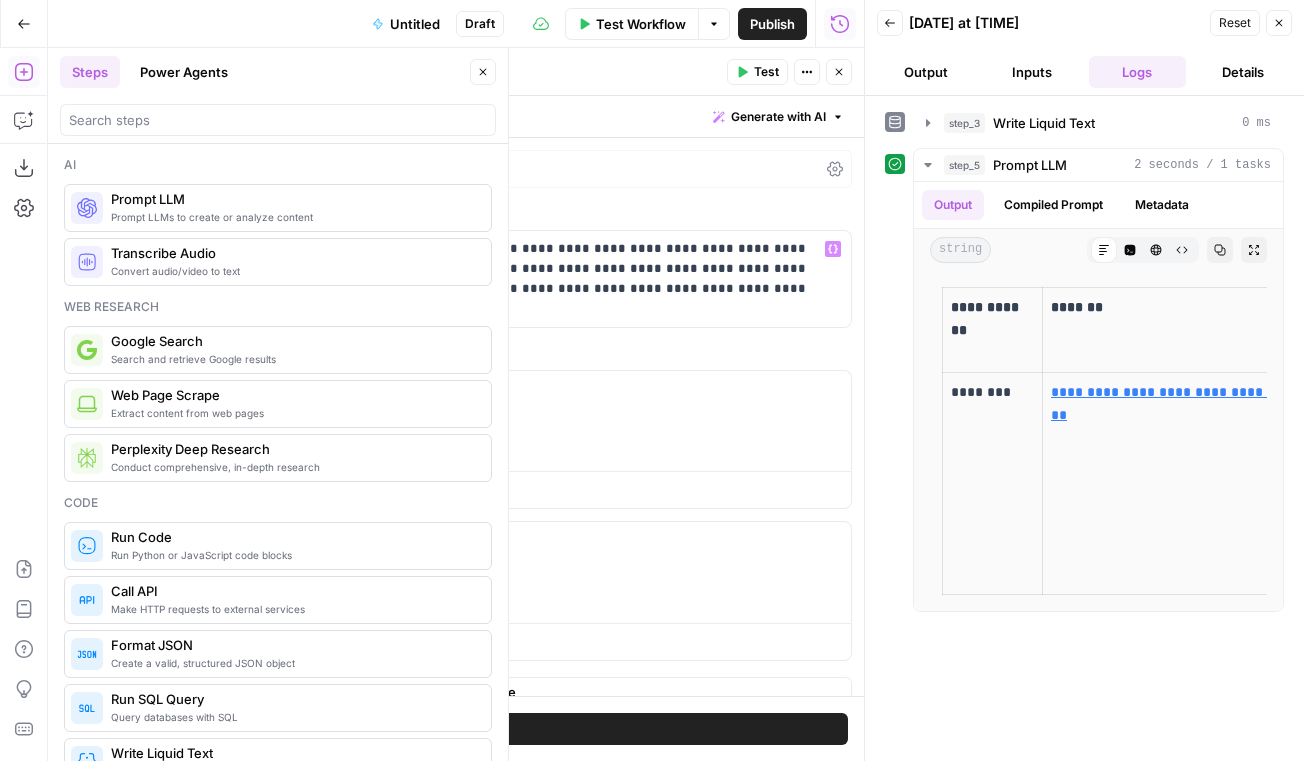 click on "Test" at bounding box center [757, 72] 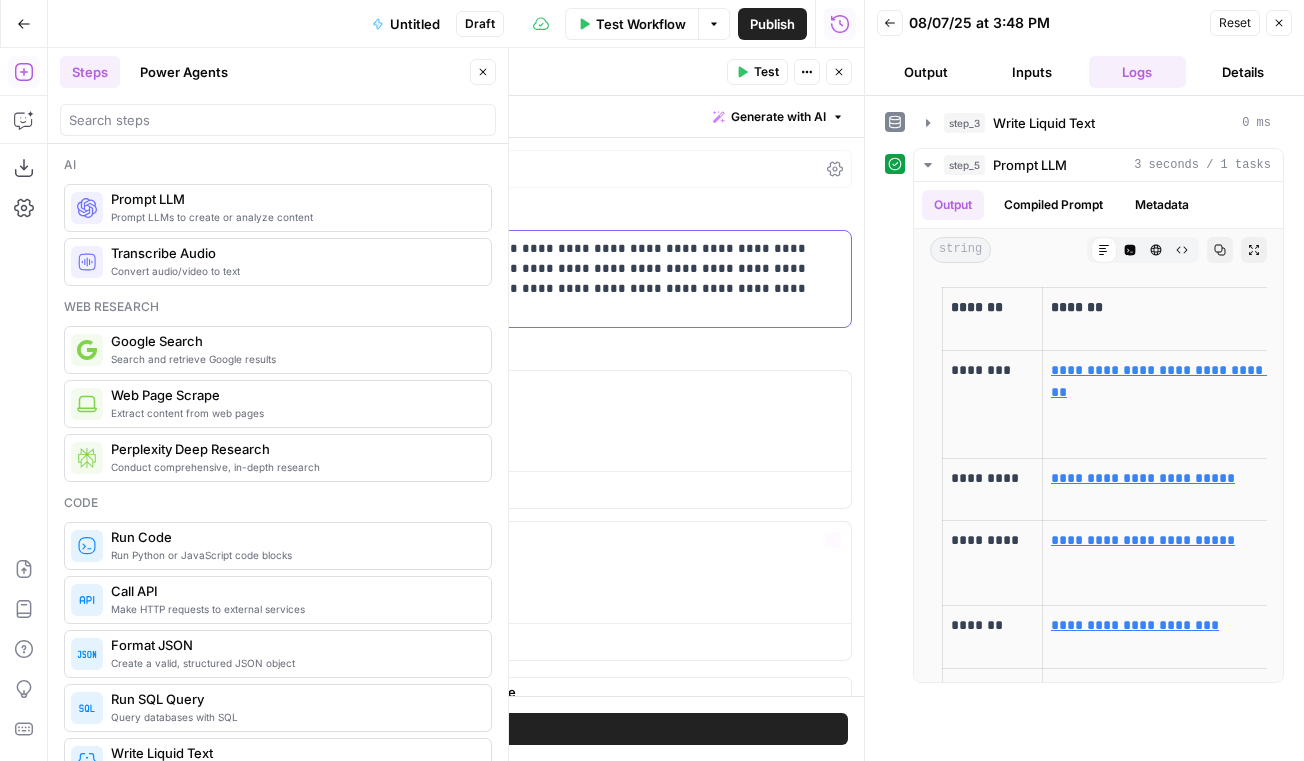 click on "**********" at bounding box center (464, 279) 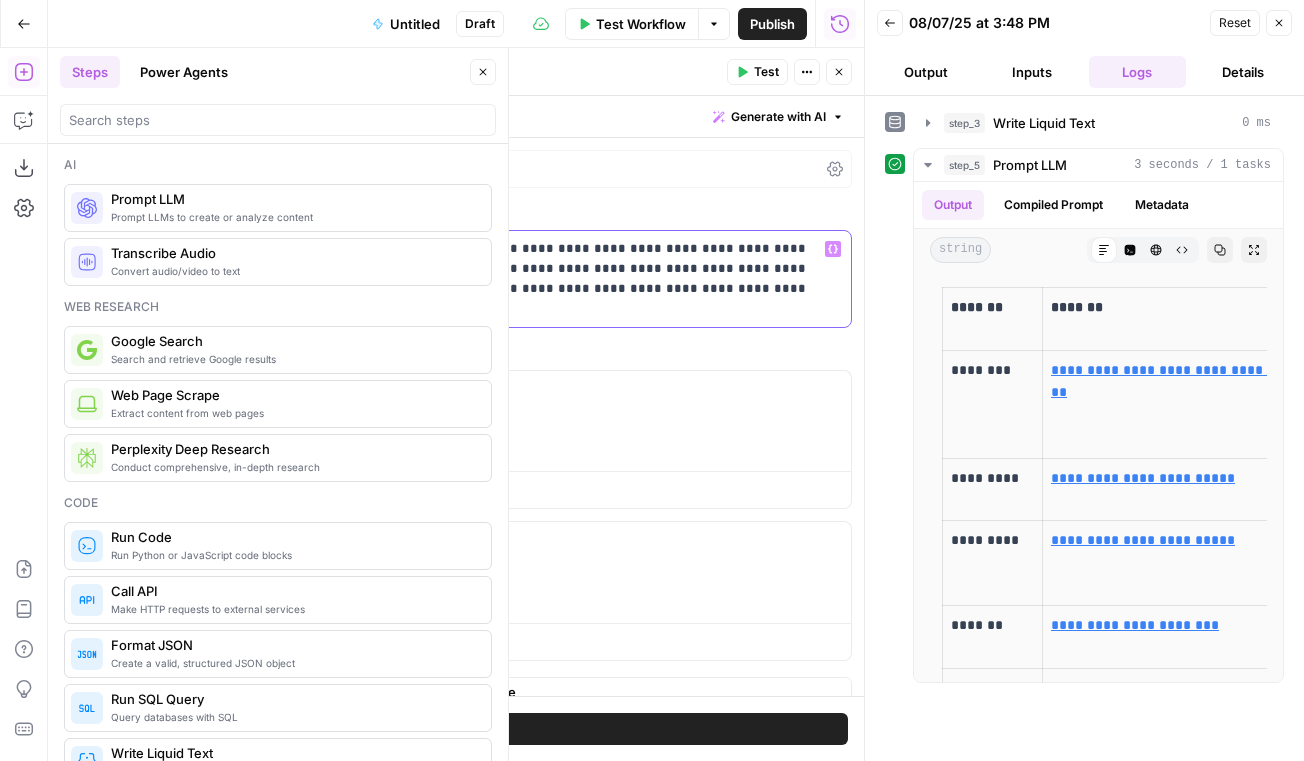 drag, startPoint x: 674, startPoint y: 300, endPoint x: 59, endPoint y: 243, distance: 617.6358 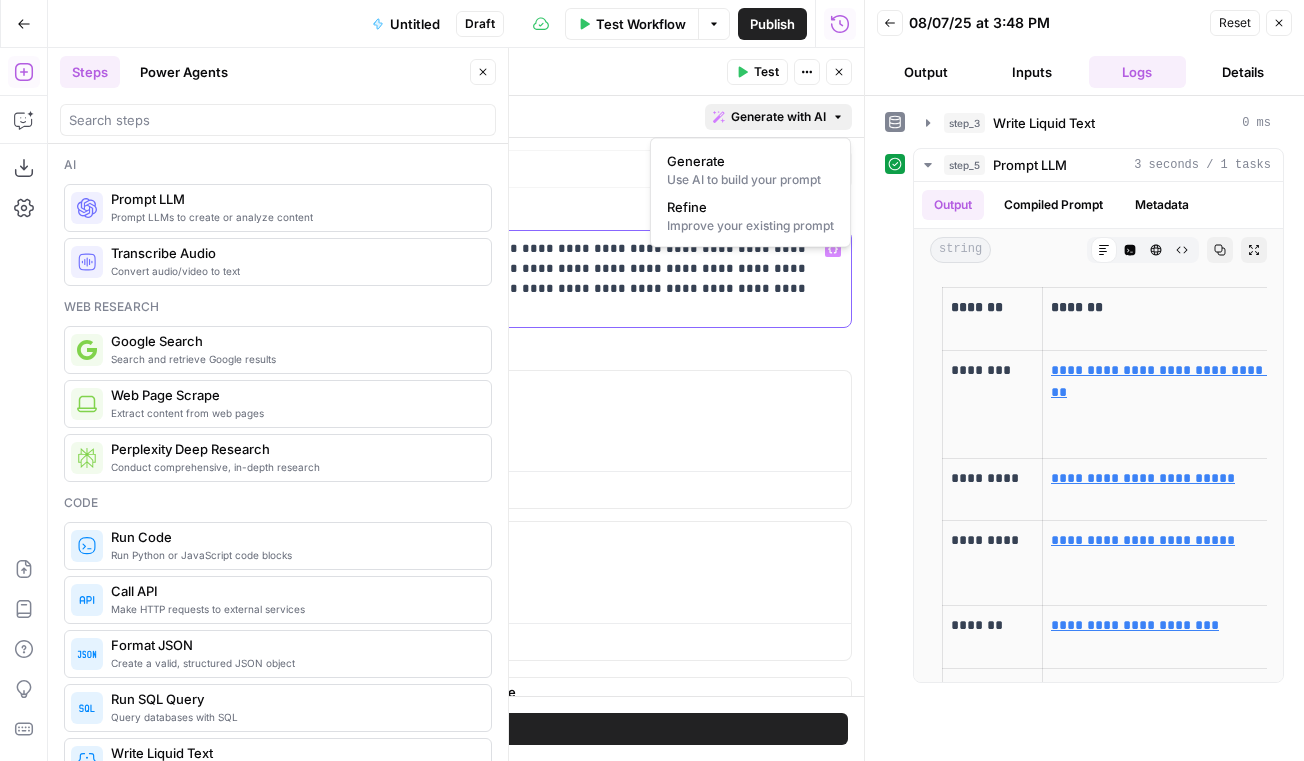 click on "Generate with AI" at bounding box center [778, 117] 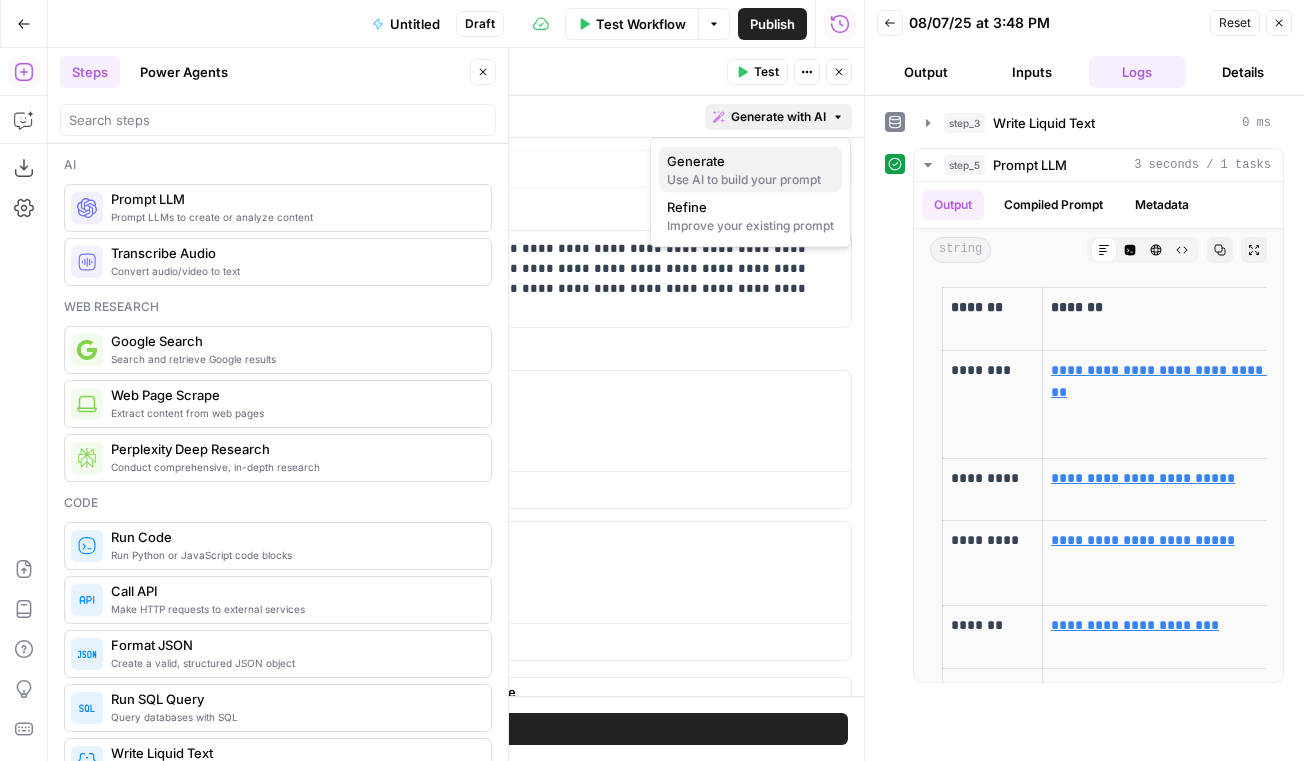 click on "Generate" at bounding box center [746, 161] 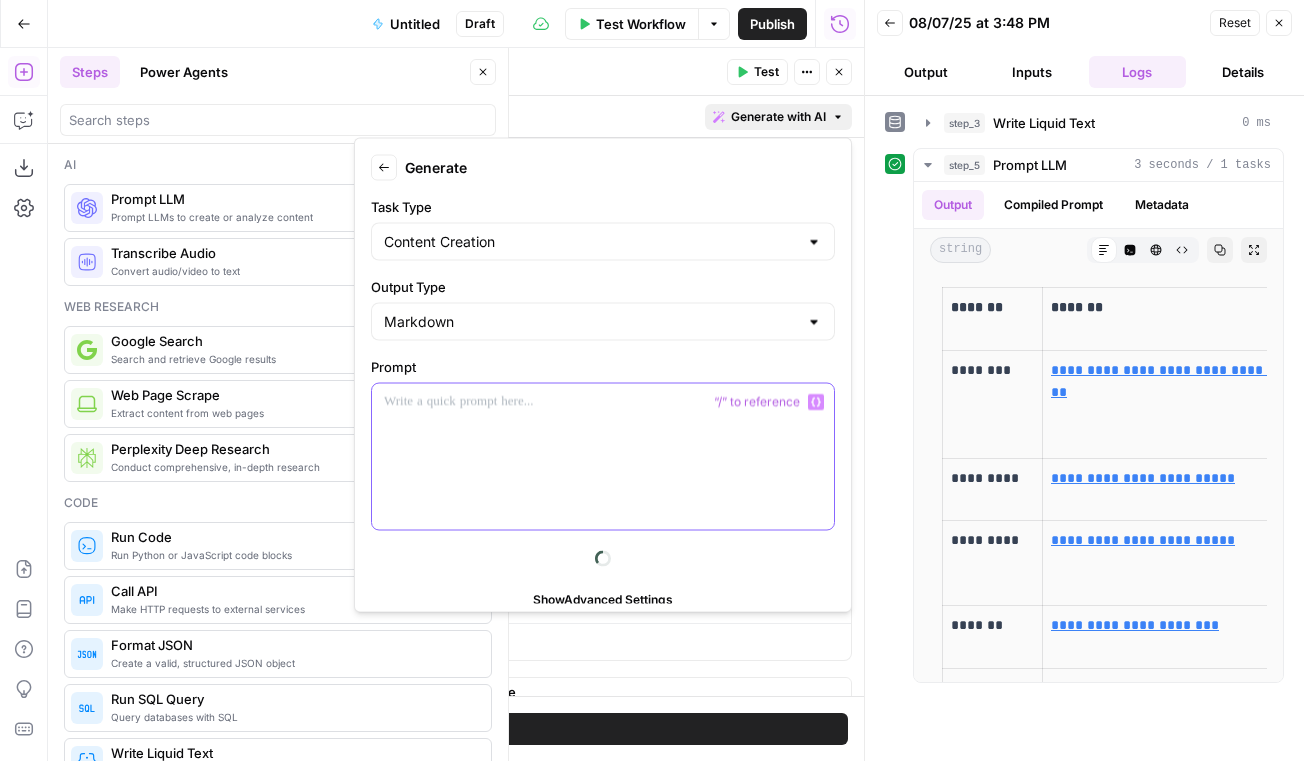 click at bounding box center (603, 457) 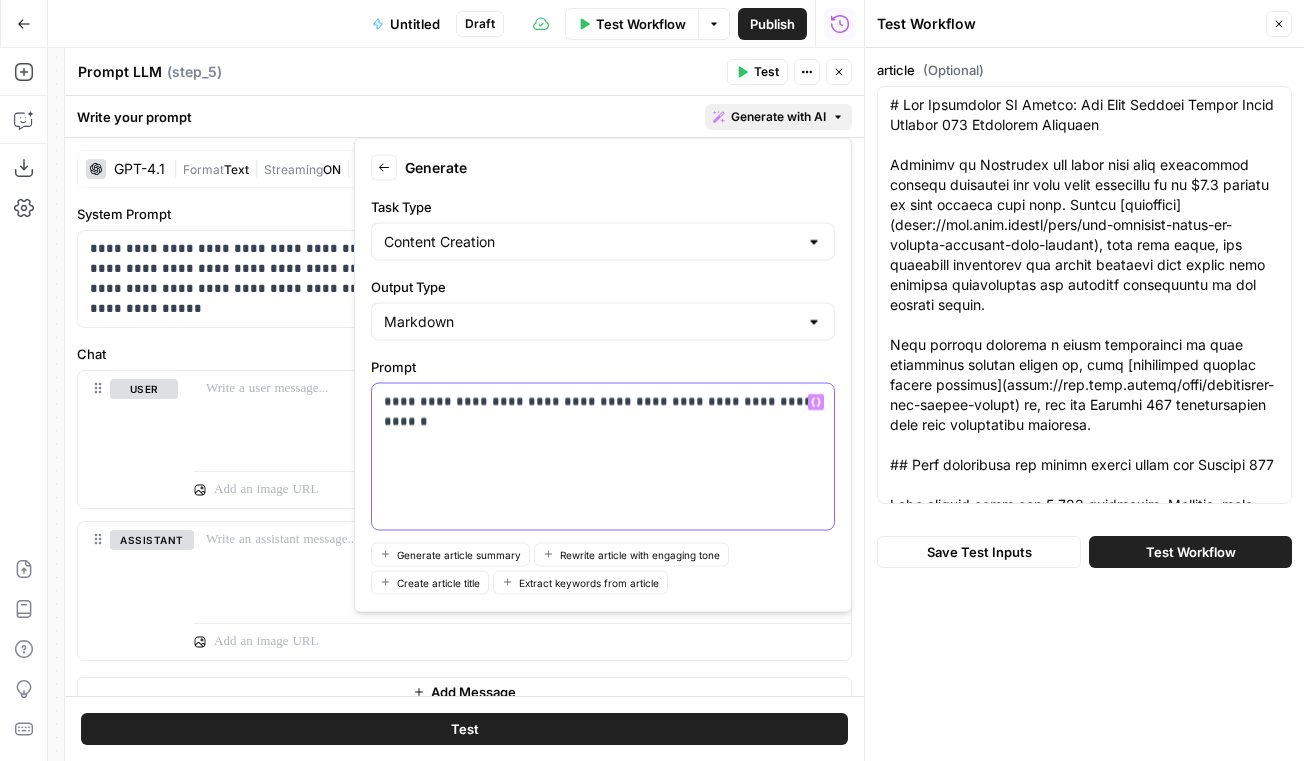 click on "**********" at bounding box center [603, 457] 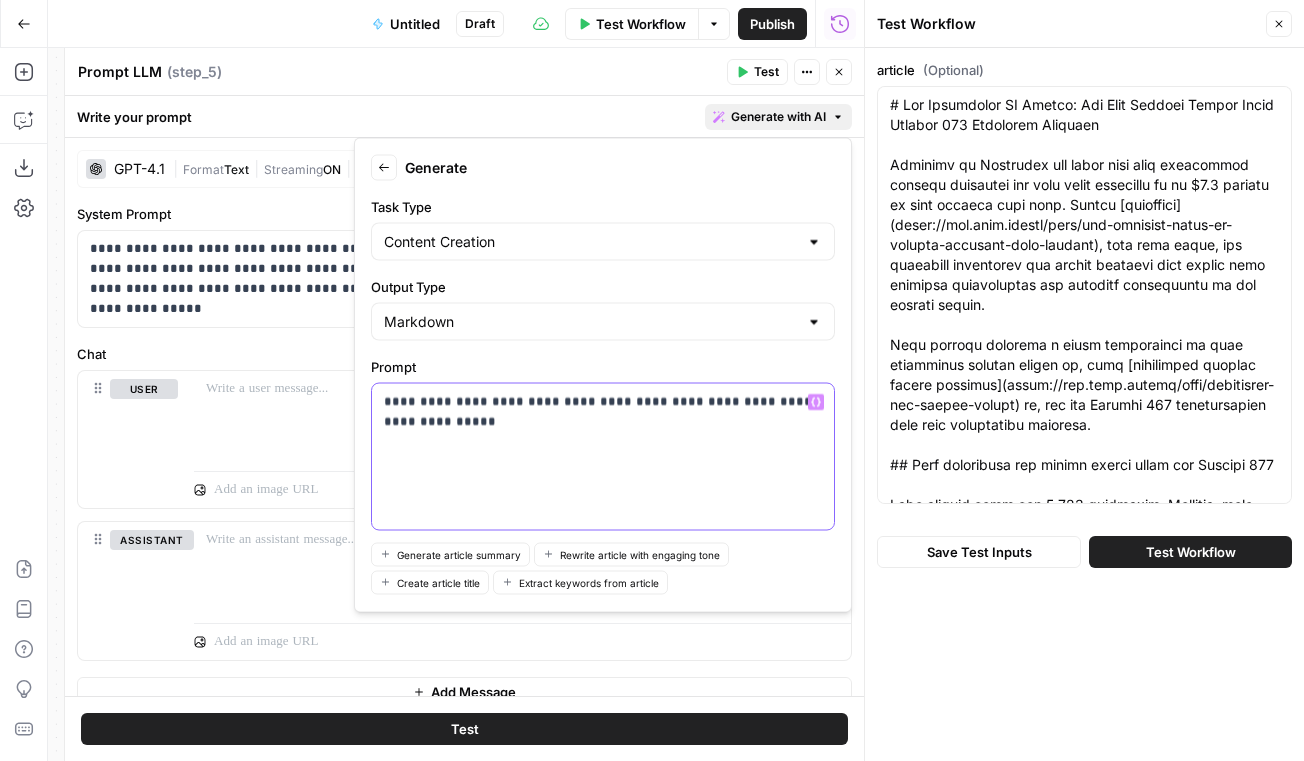 drag, startPoint x: 710, startPoint y: 411, endPoint x: 776, endPoint y: 414, distance: 66.068146 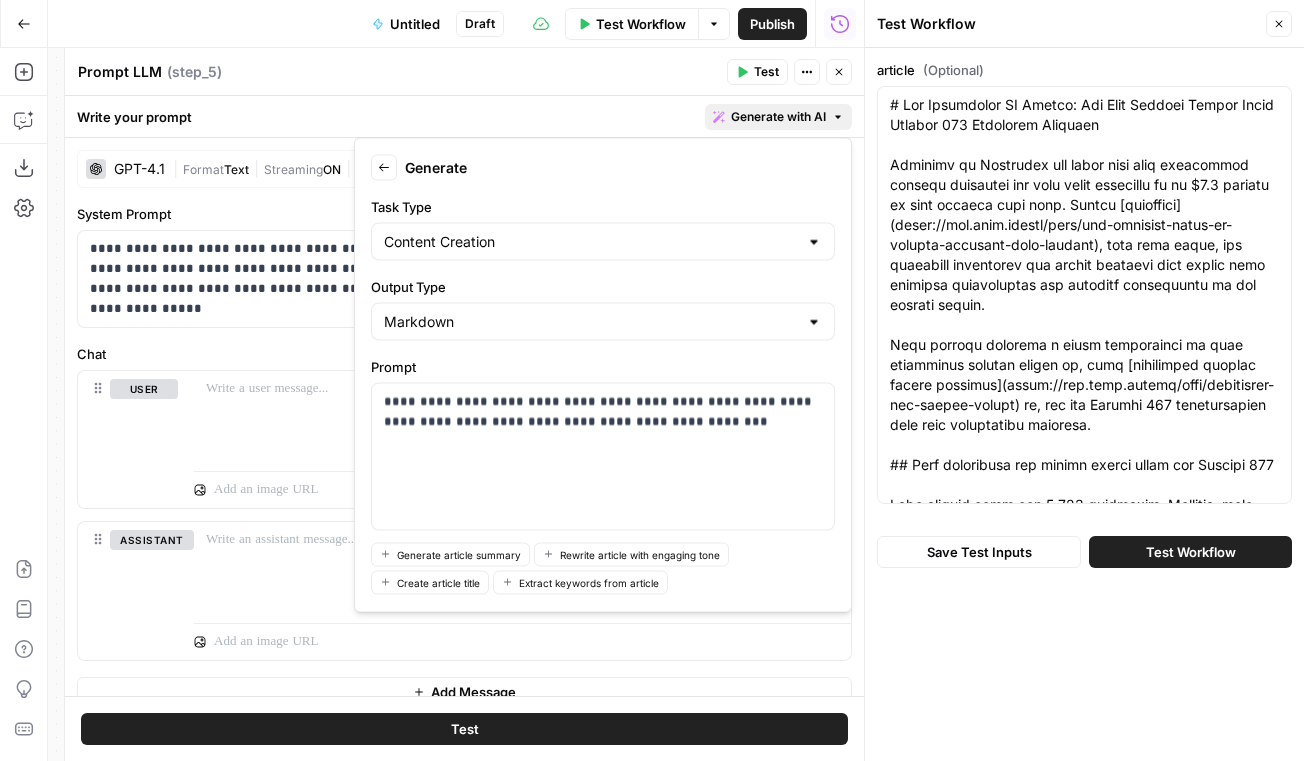 scroll, scrollTop: 81, scrollLeft: 0, axis: vertical 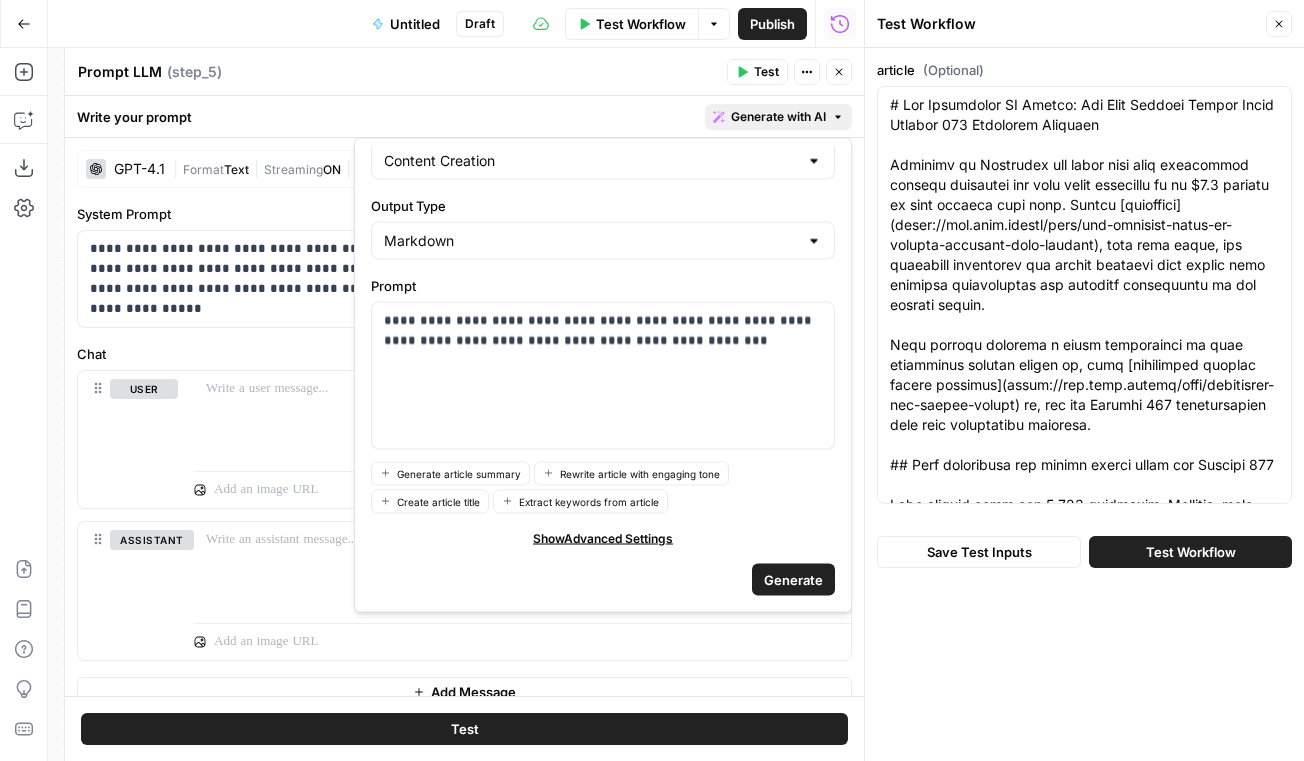 click on "Generate" at bounding box center (793, 579) 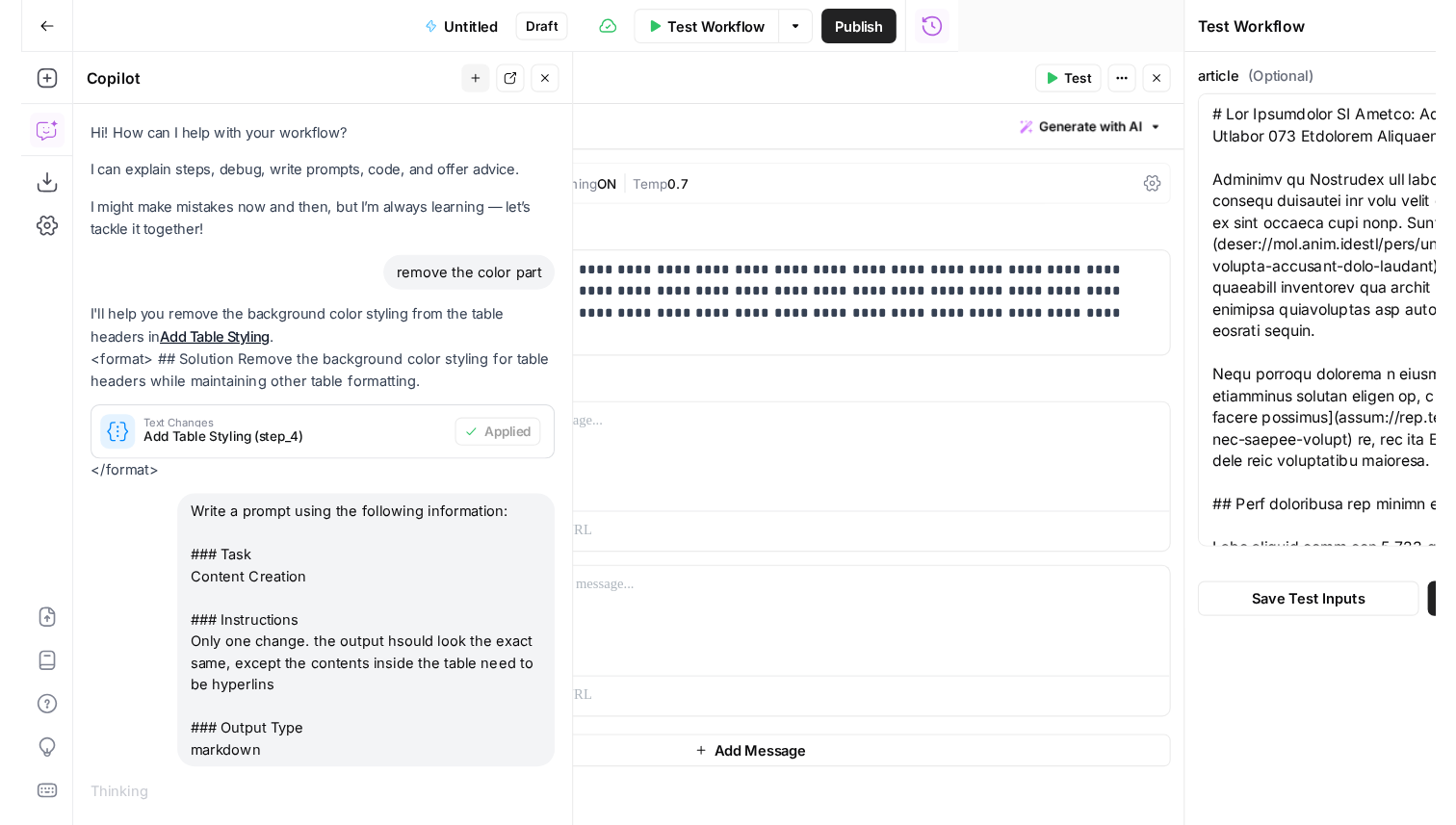 scroll, scrollTop: 0, scrollLeft: 0, axis: both 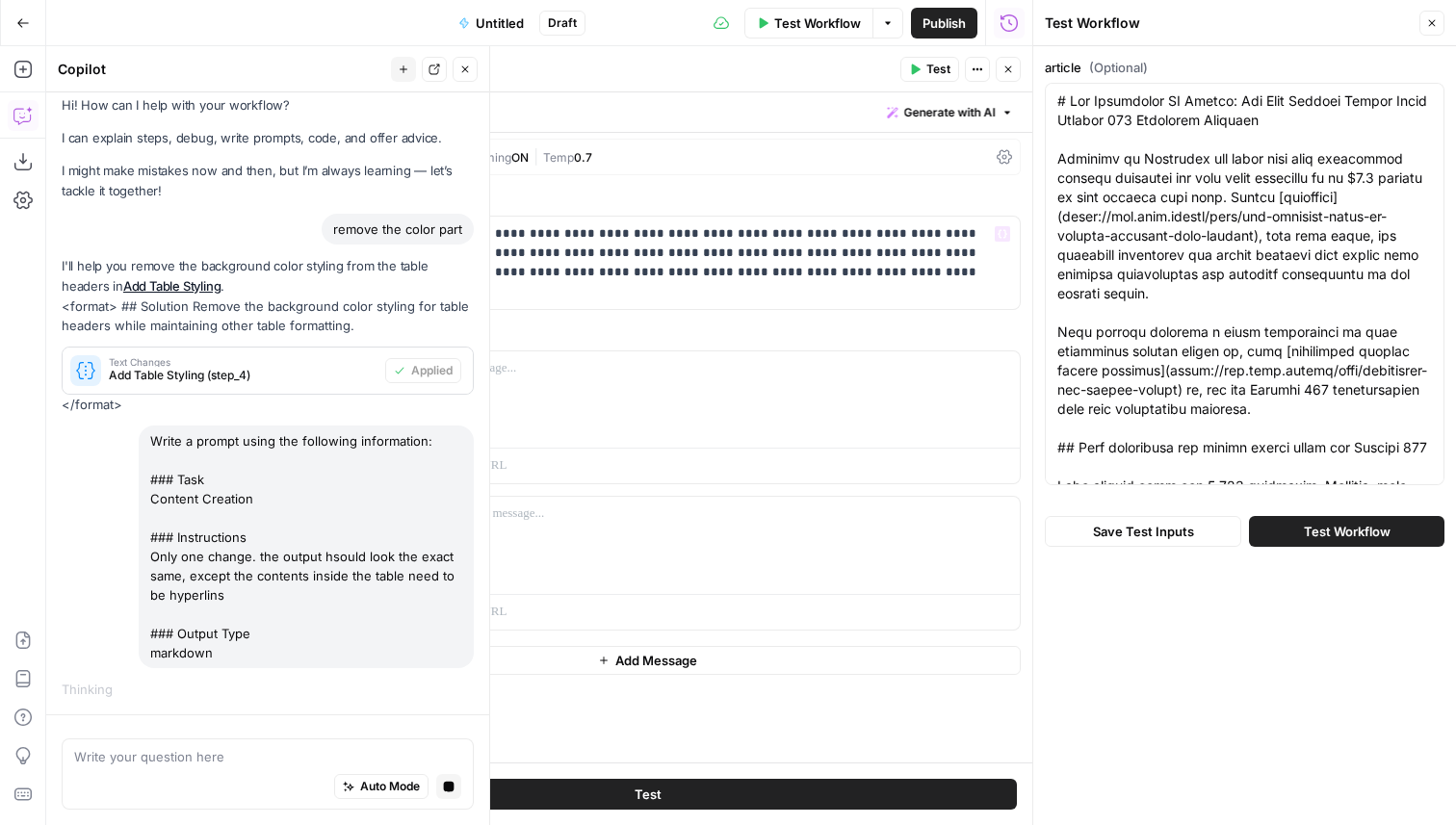 click on "Generate with AI" at bounding box center (949, 113) 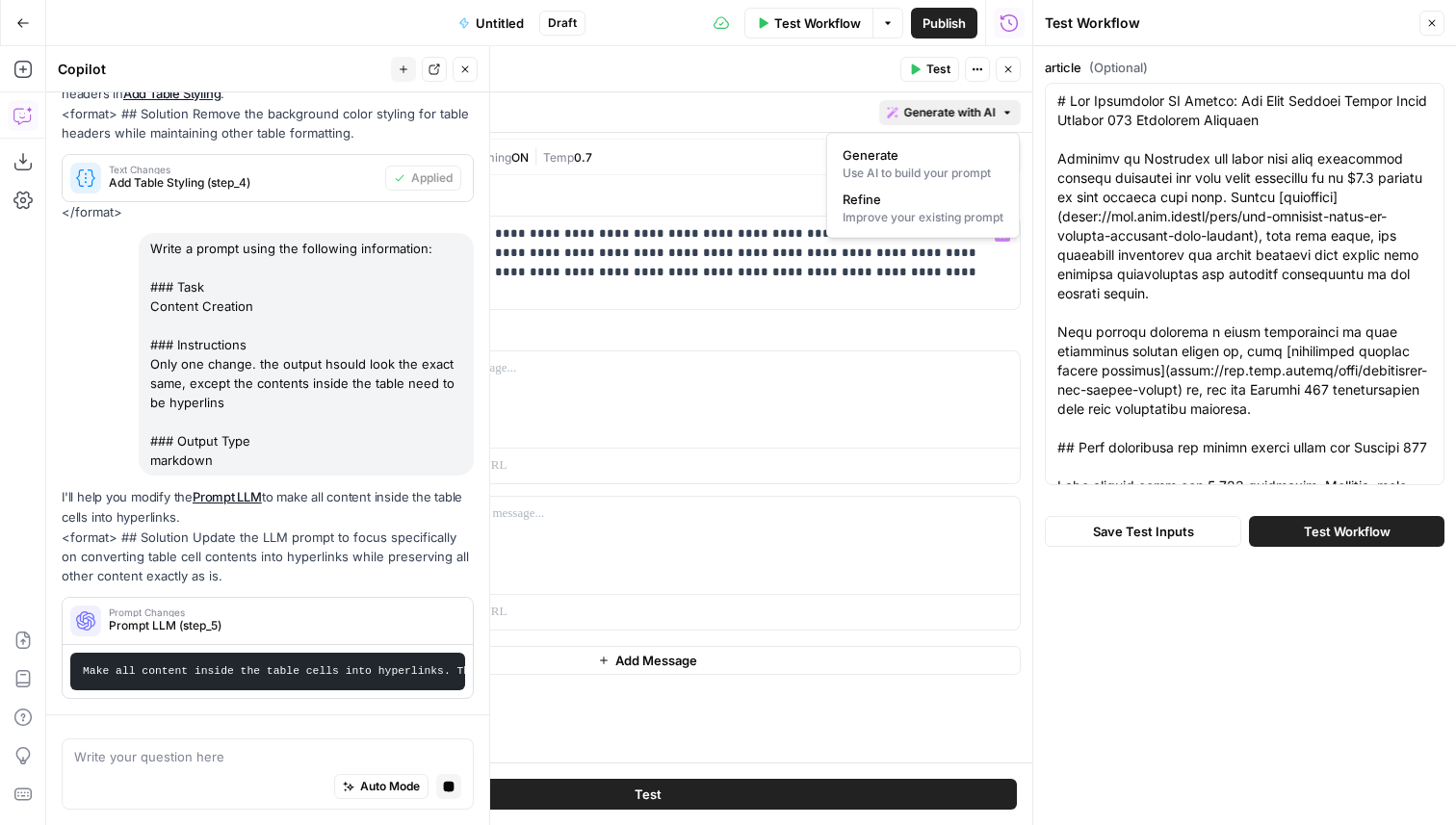 click on "Write a prompt using the following information:
### Task
Content Creation
### Instructions
Only one change. the output hsould look the exact same, except the contents inside the table need to be hyperlins
### Output Type
markdown" at bounding box center (306, 354) 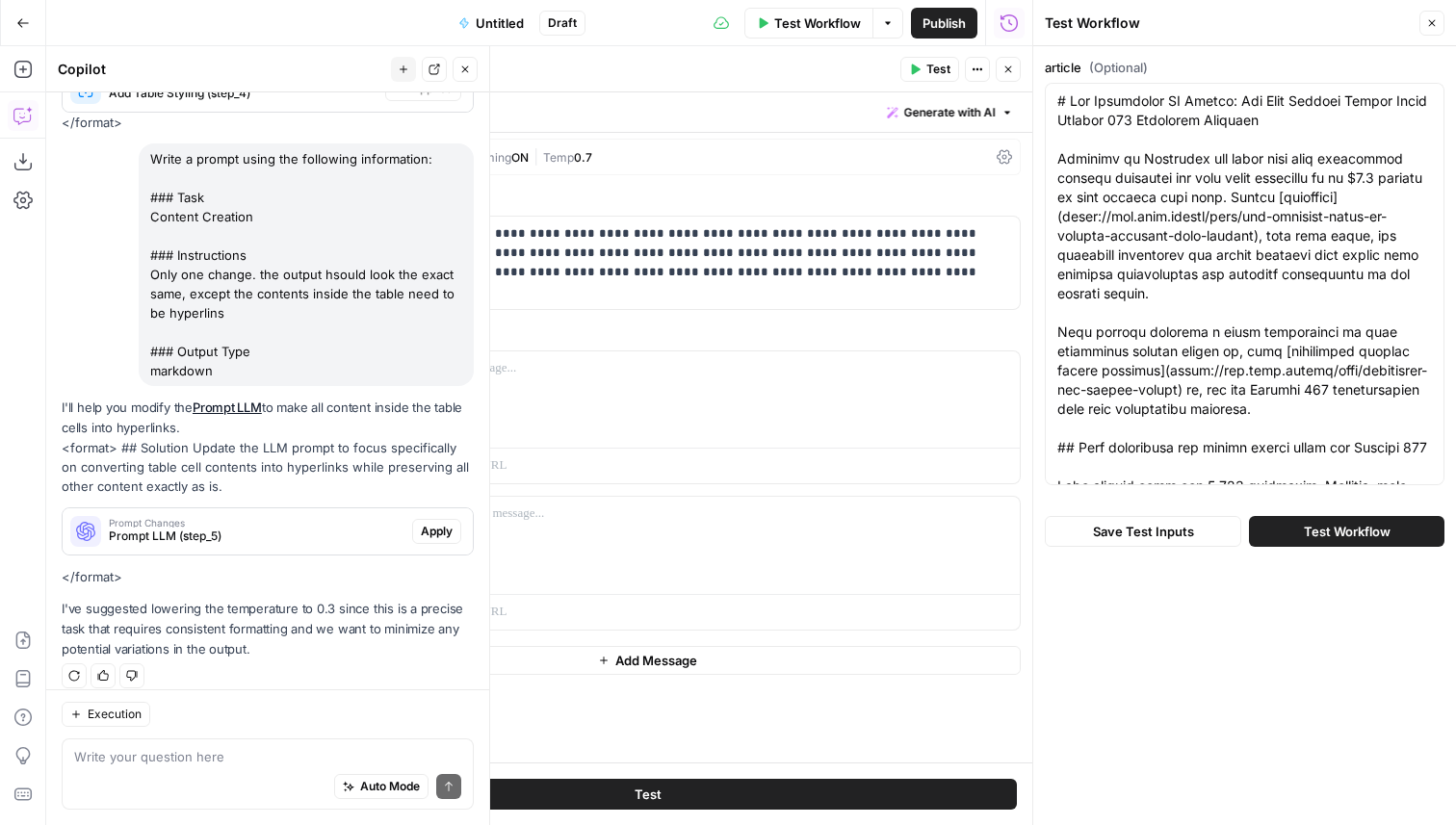 click on "Apply" at bounding box center [436, 531] 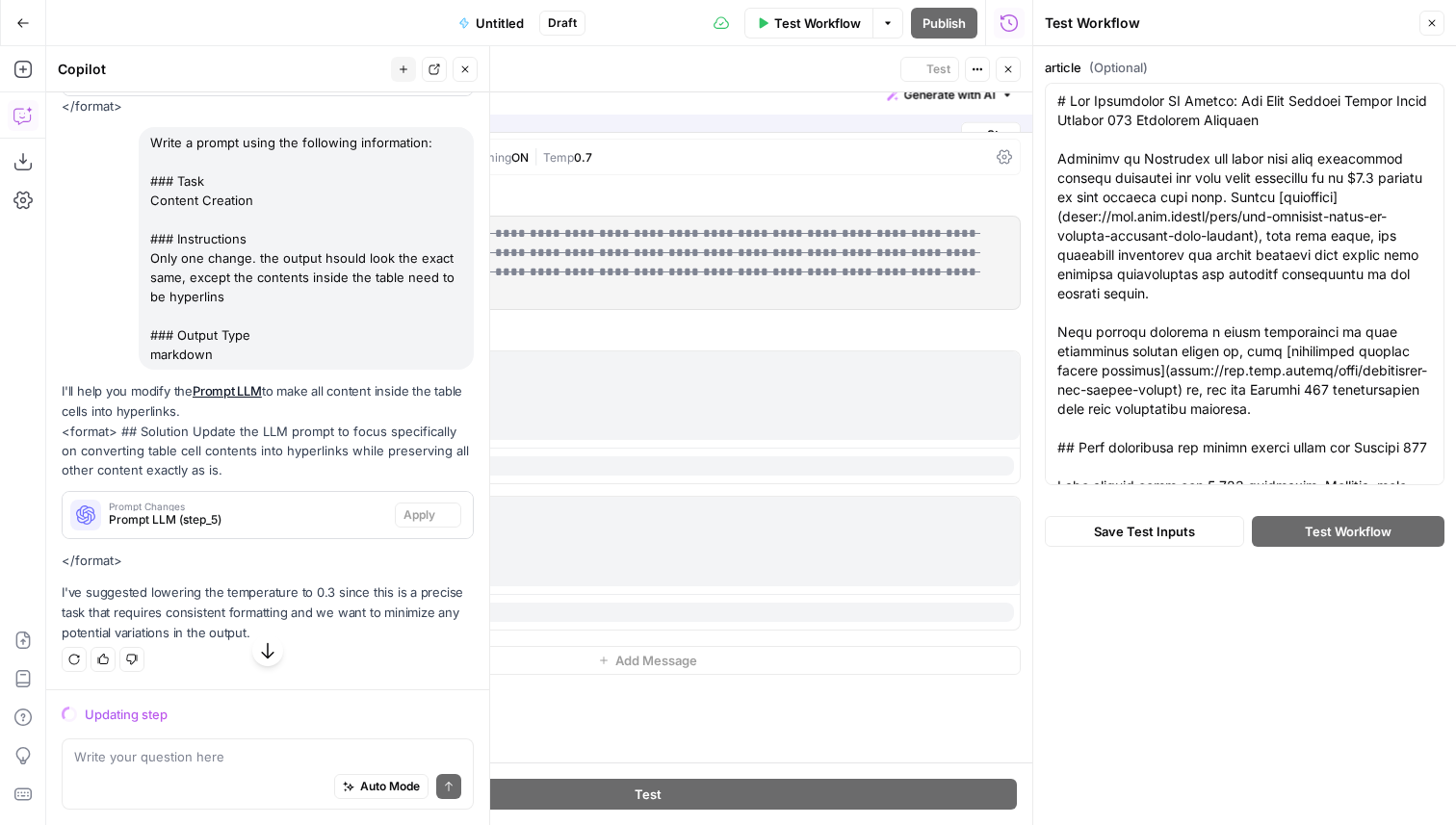 scroll, scrollTop: 295, scrollLeft: 0, axis: vertical 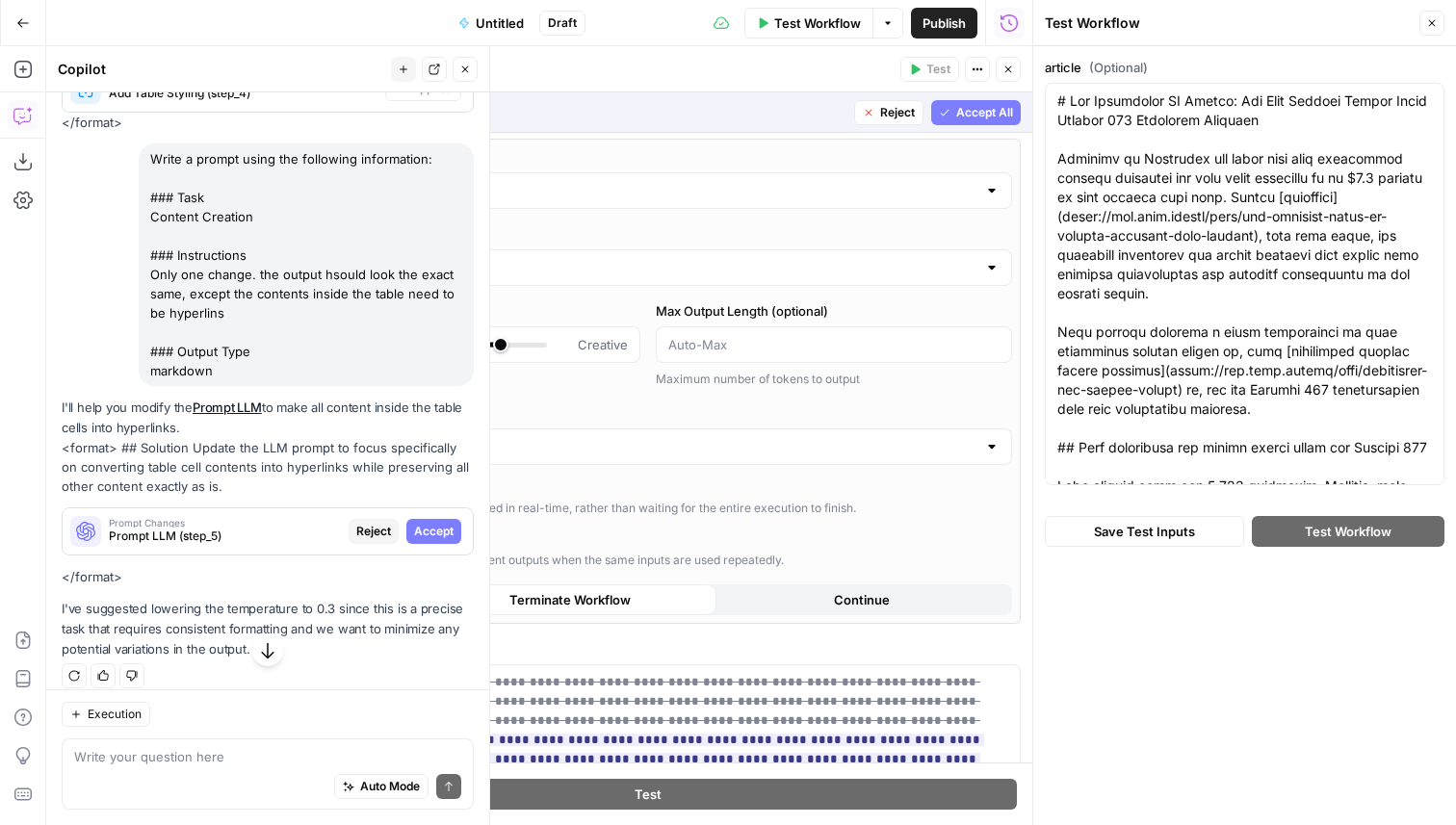 click on "Accept All" at bounding box center (984, 113) 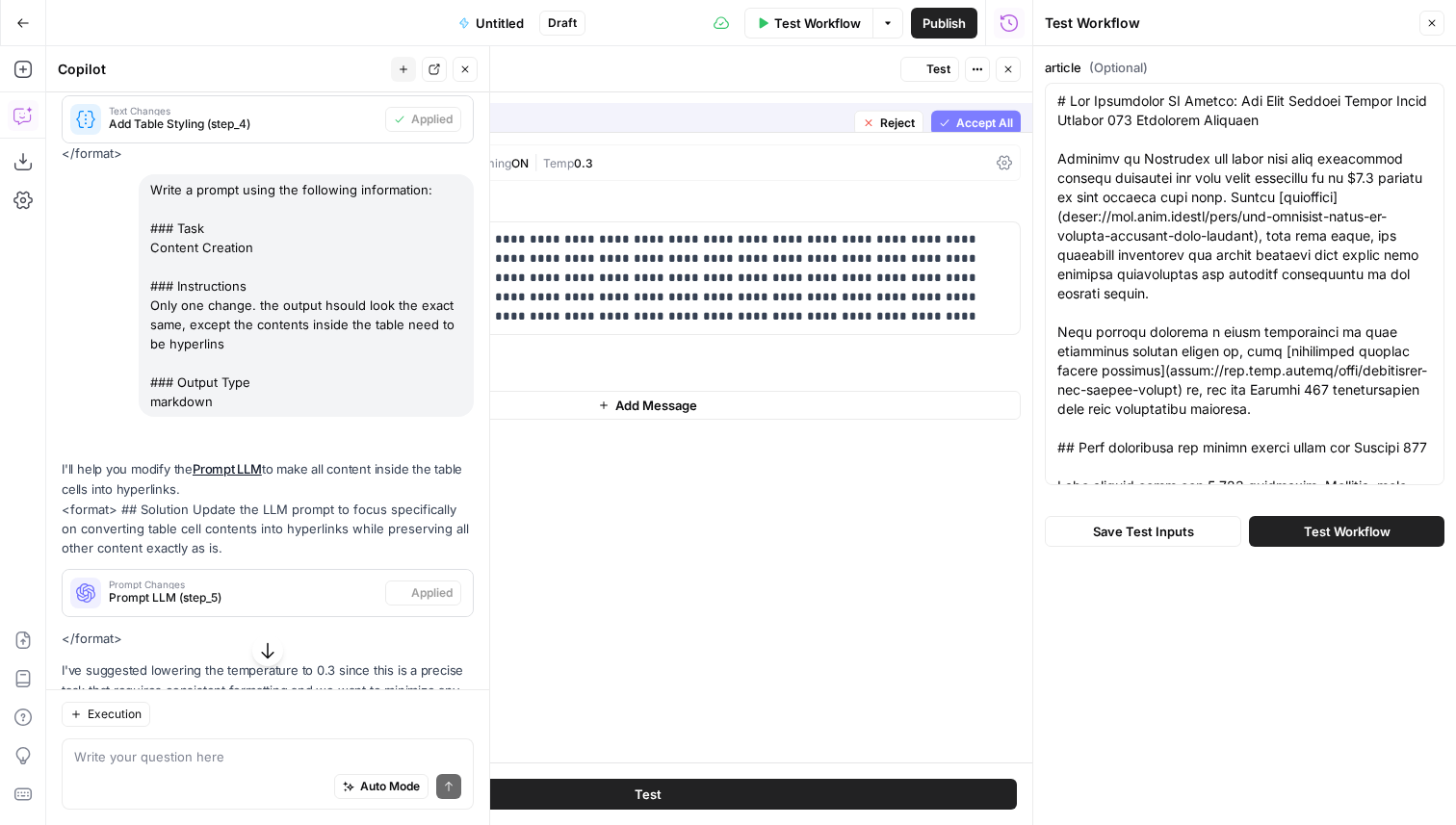 scroll, scrollTop: 325, scrollLeft: 0, axis: vertical 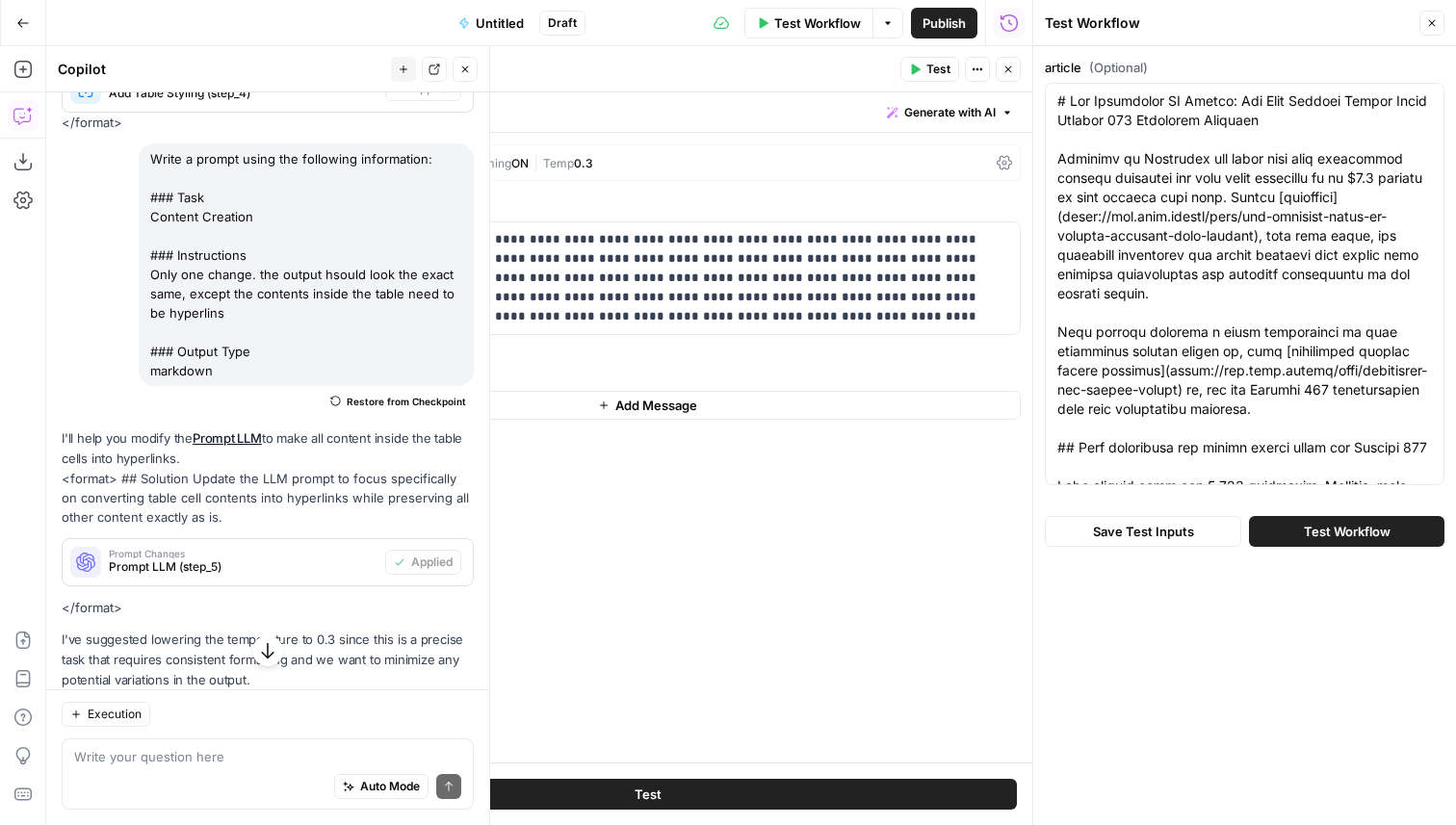 click on "Test" at bounding box center (929, 69) 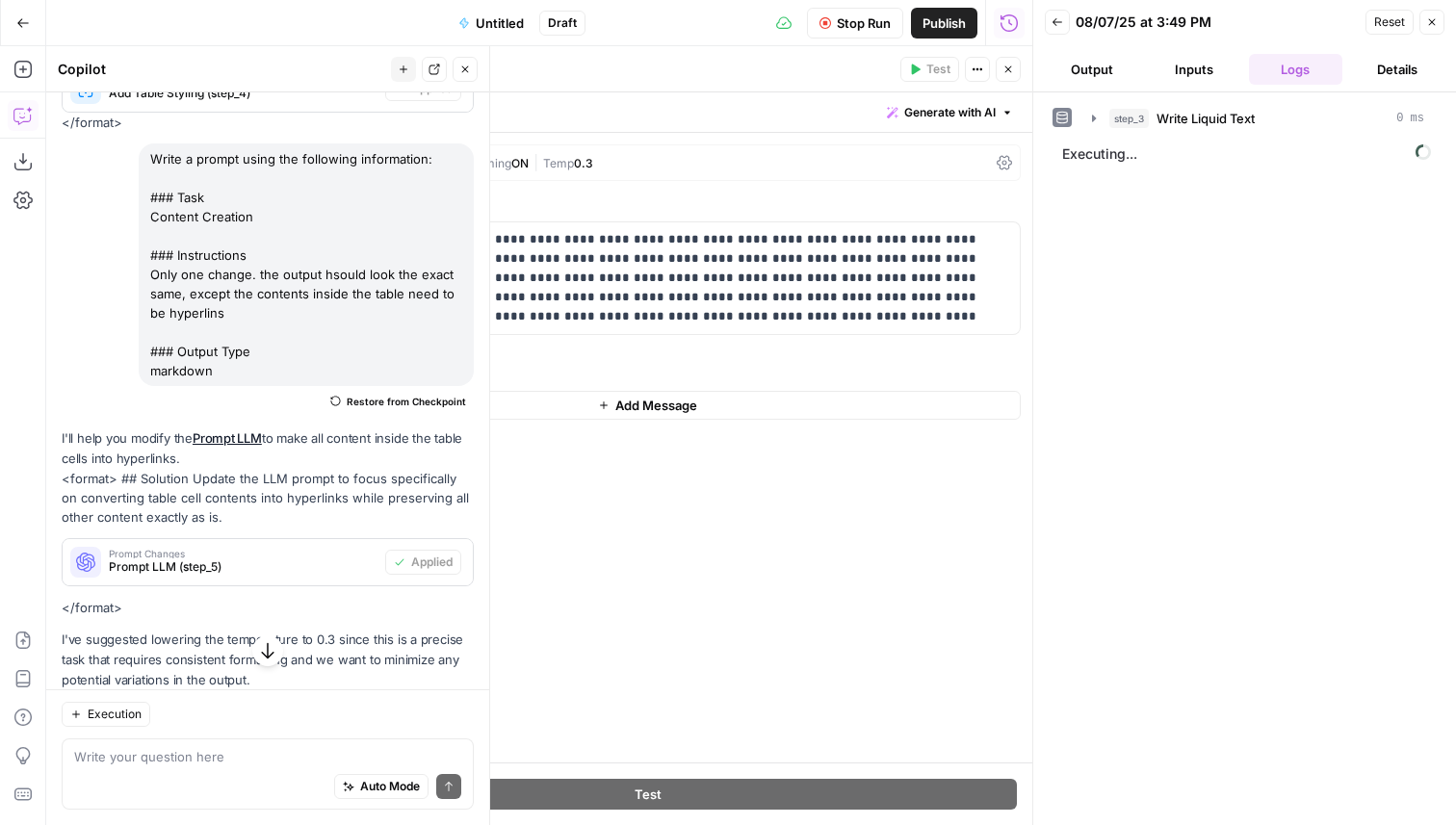 click on "Stop Run" at bounding box center [864, 23] 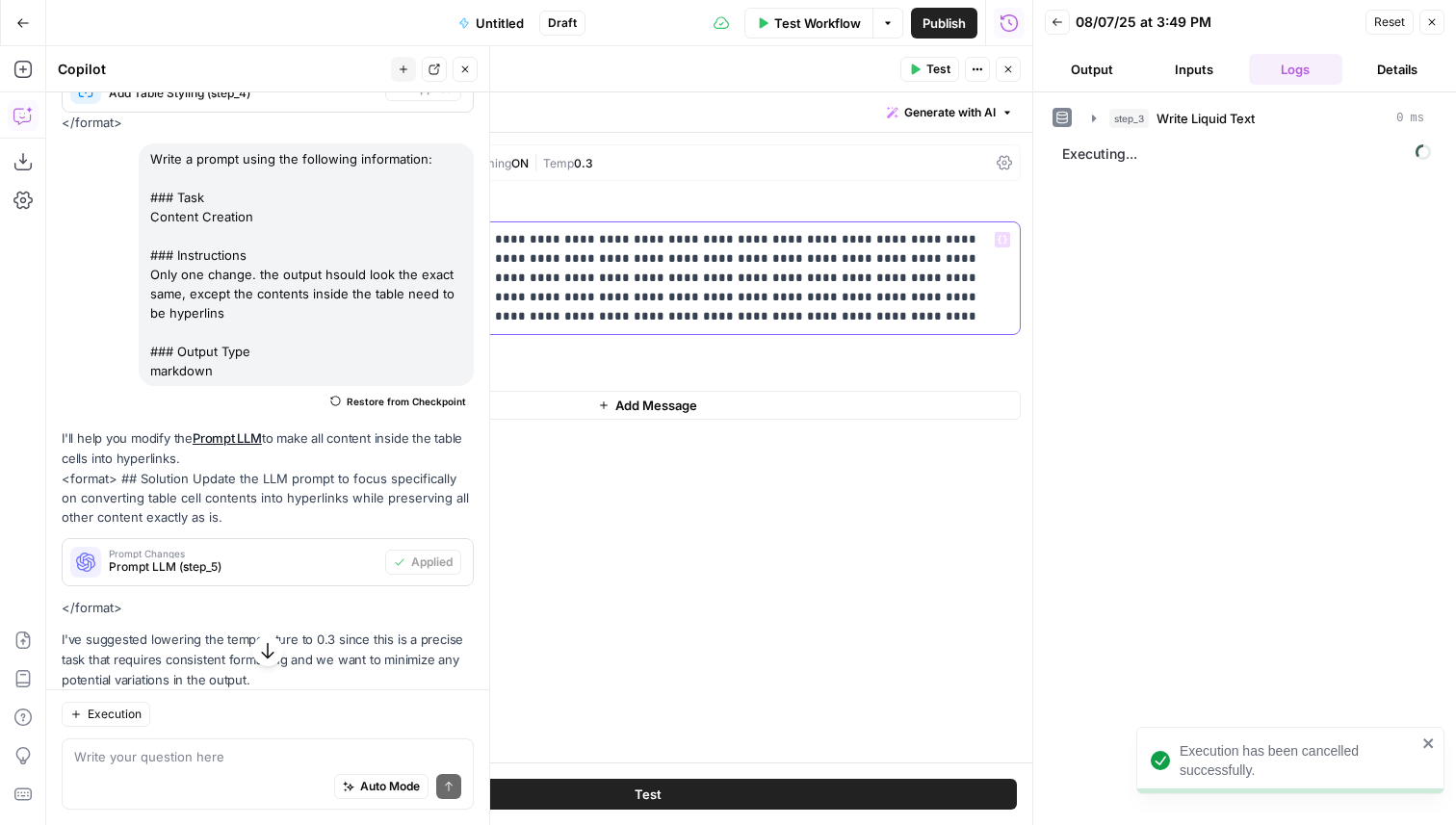 click on "**********" at bounding box center (647, 278) 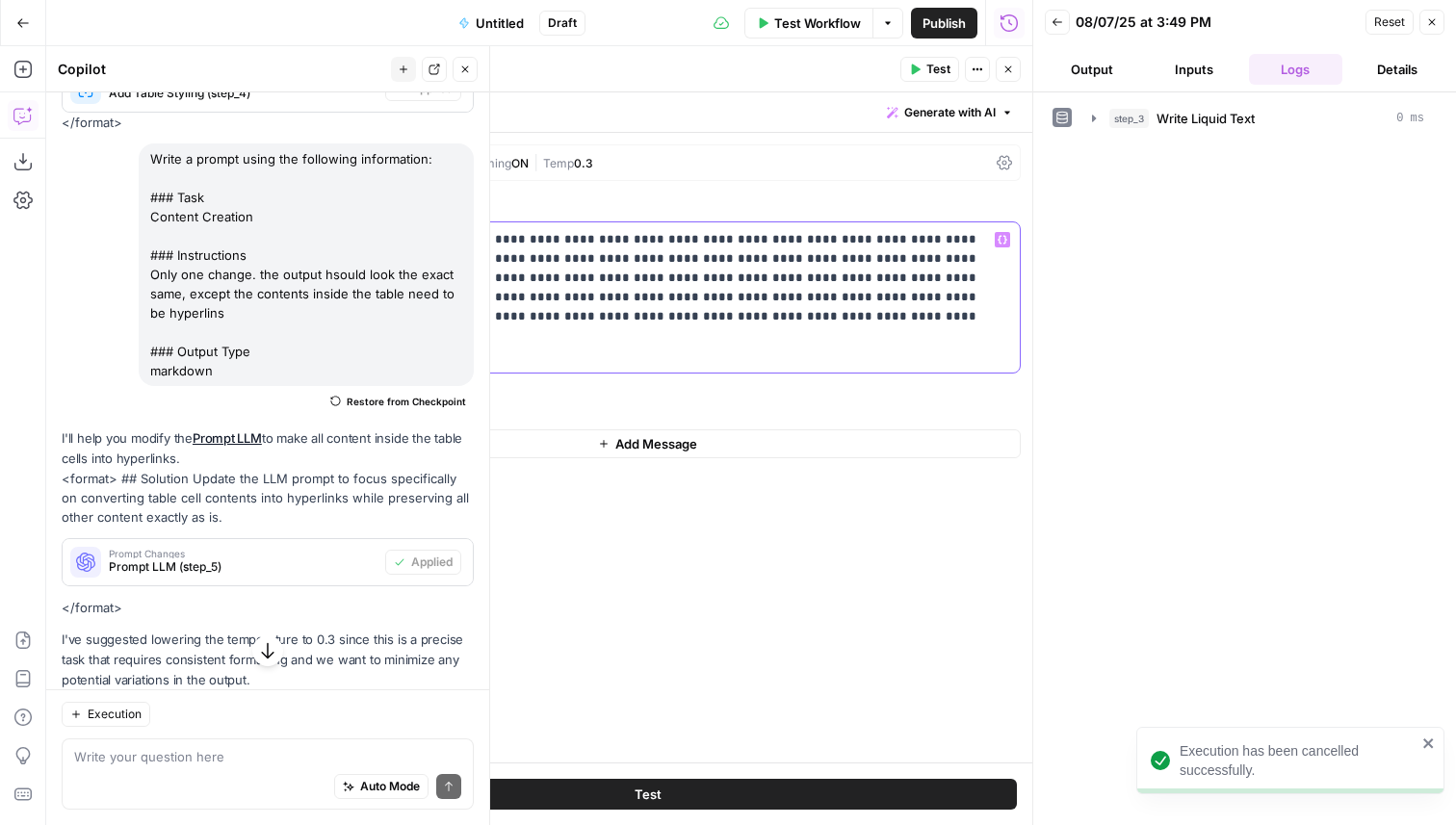 type 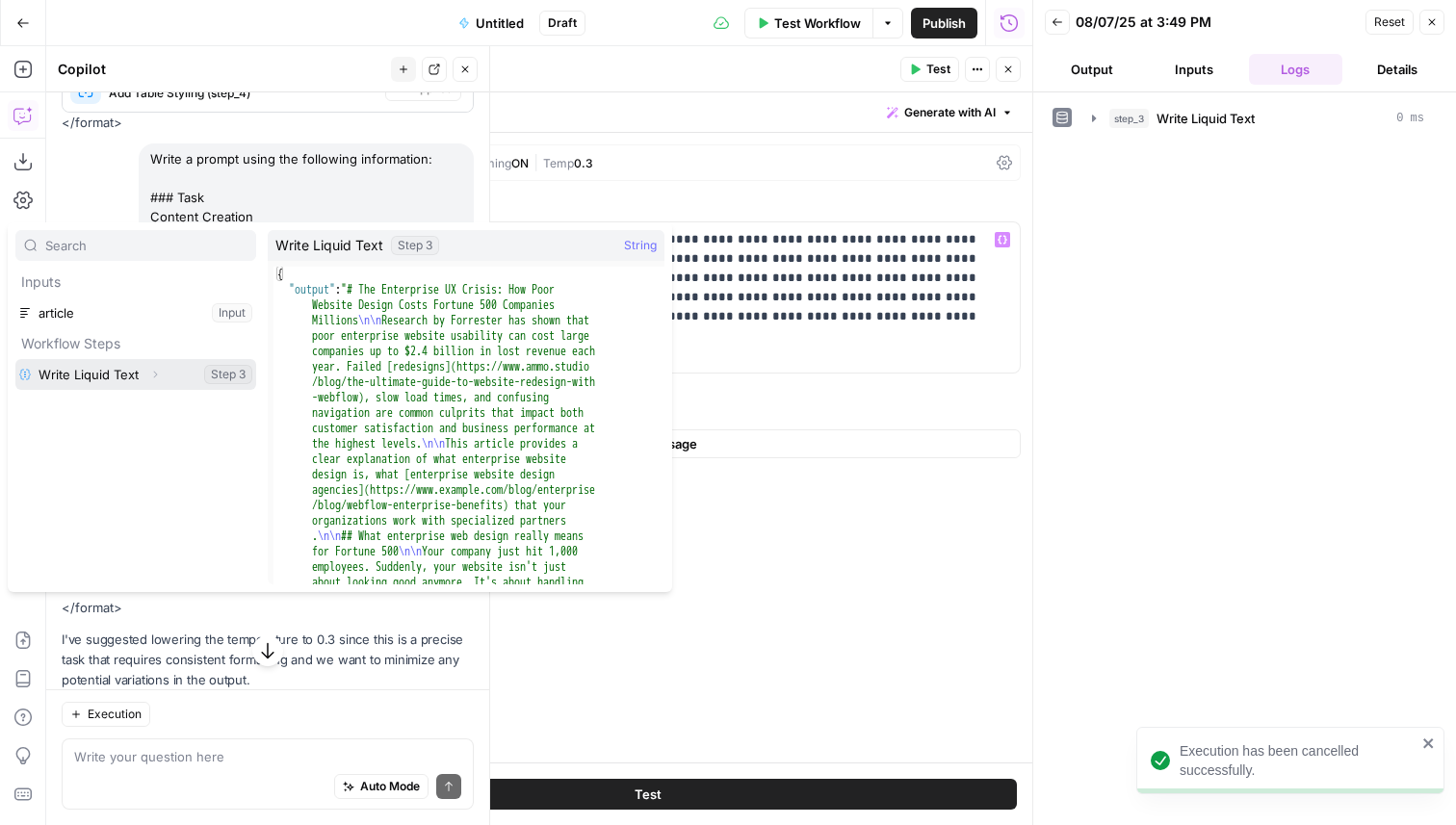 click 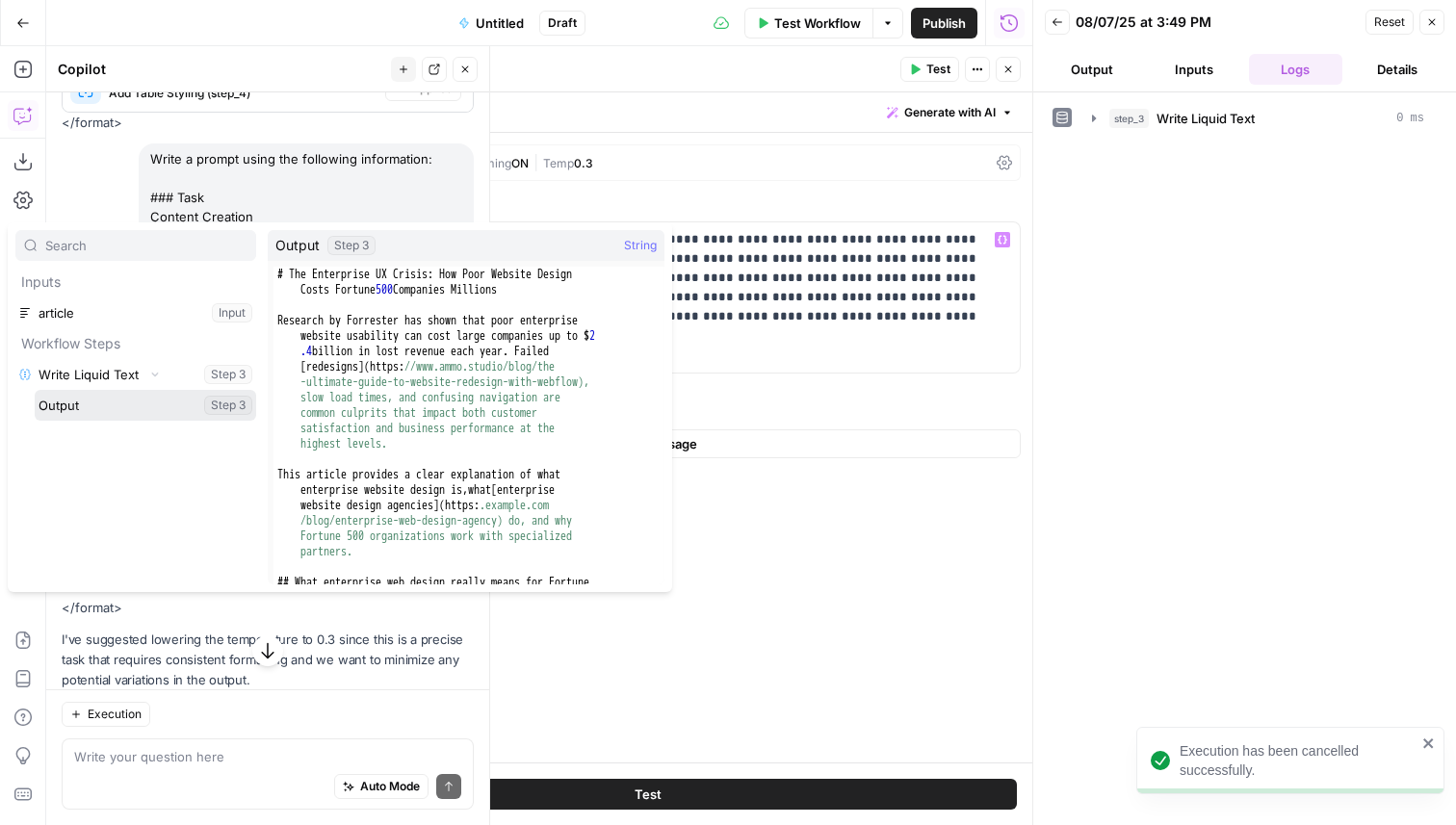 click at bounding box center [145, 405] 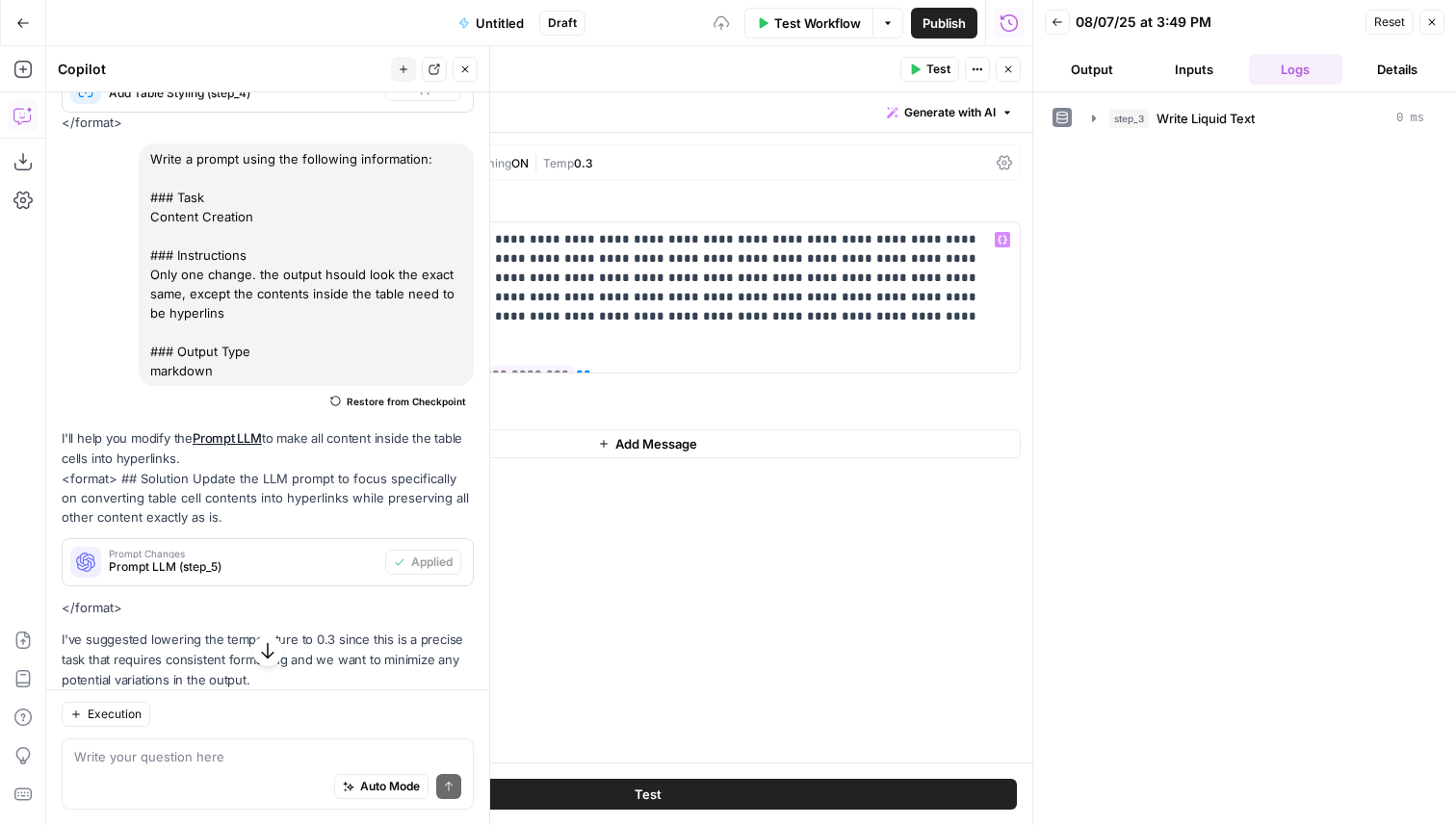 click on "Test" at bounding box center (938, 69) 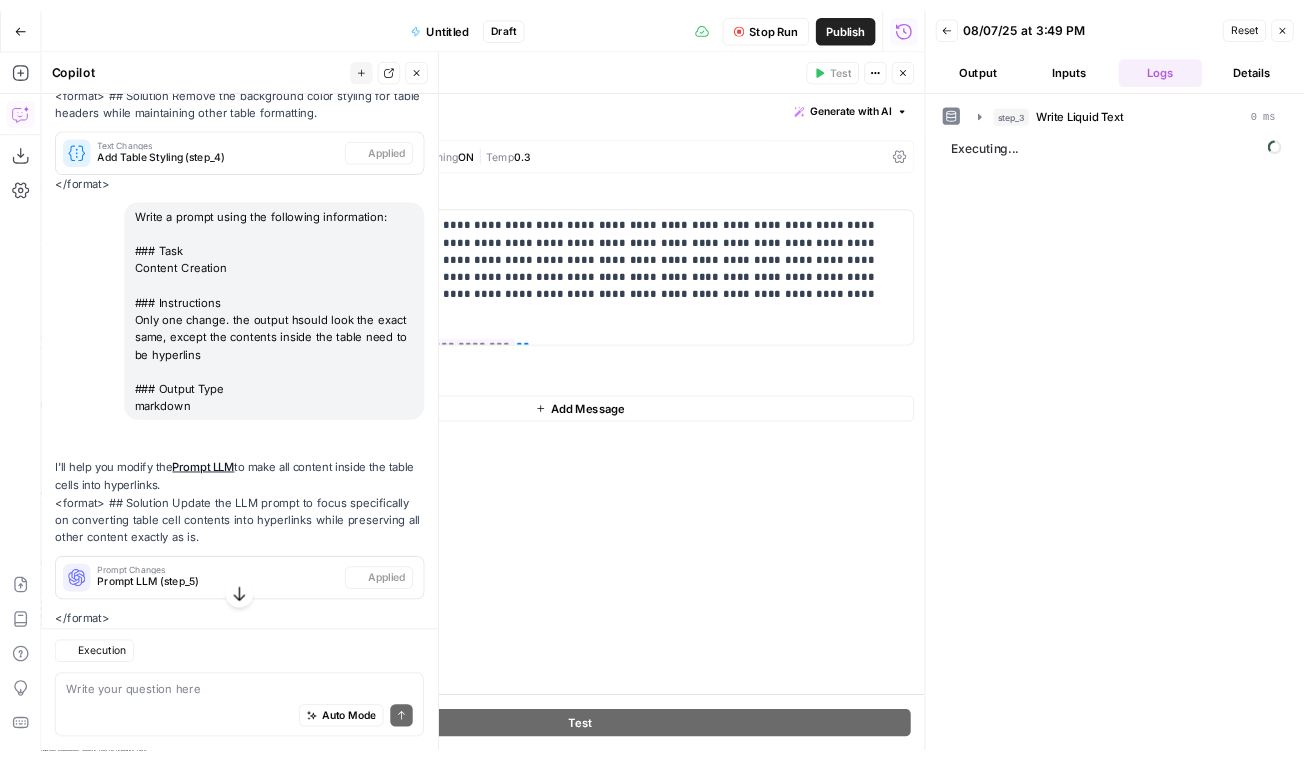 scroll, scrollTop: 387, scrollLeft: 0, axis: vertical 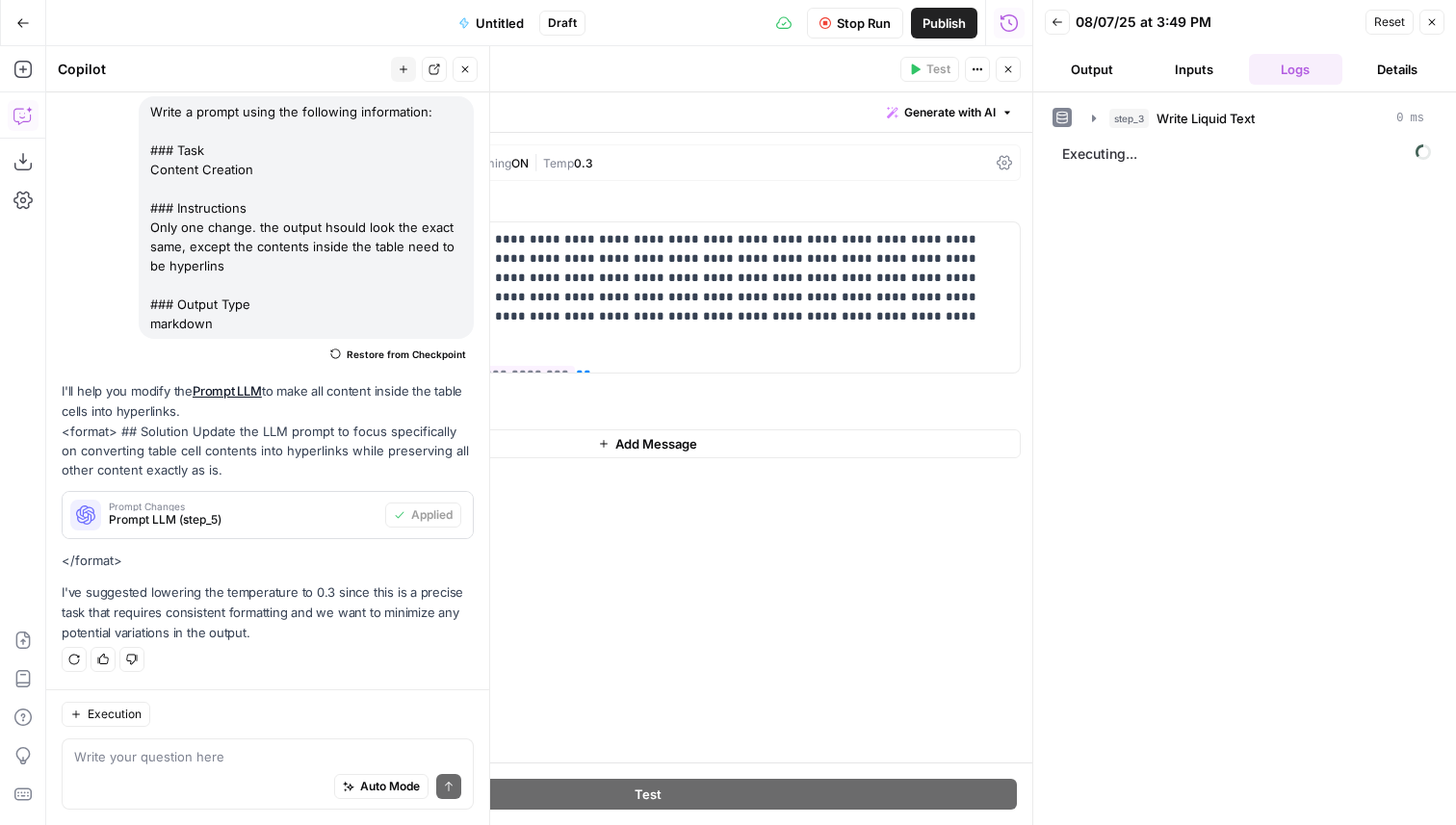click 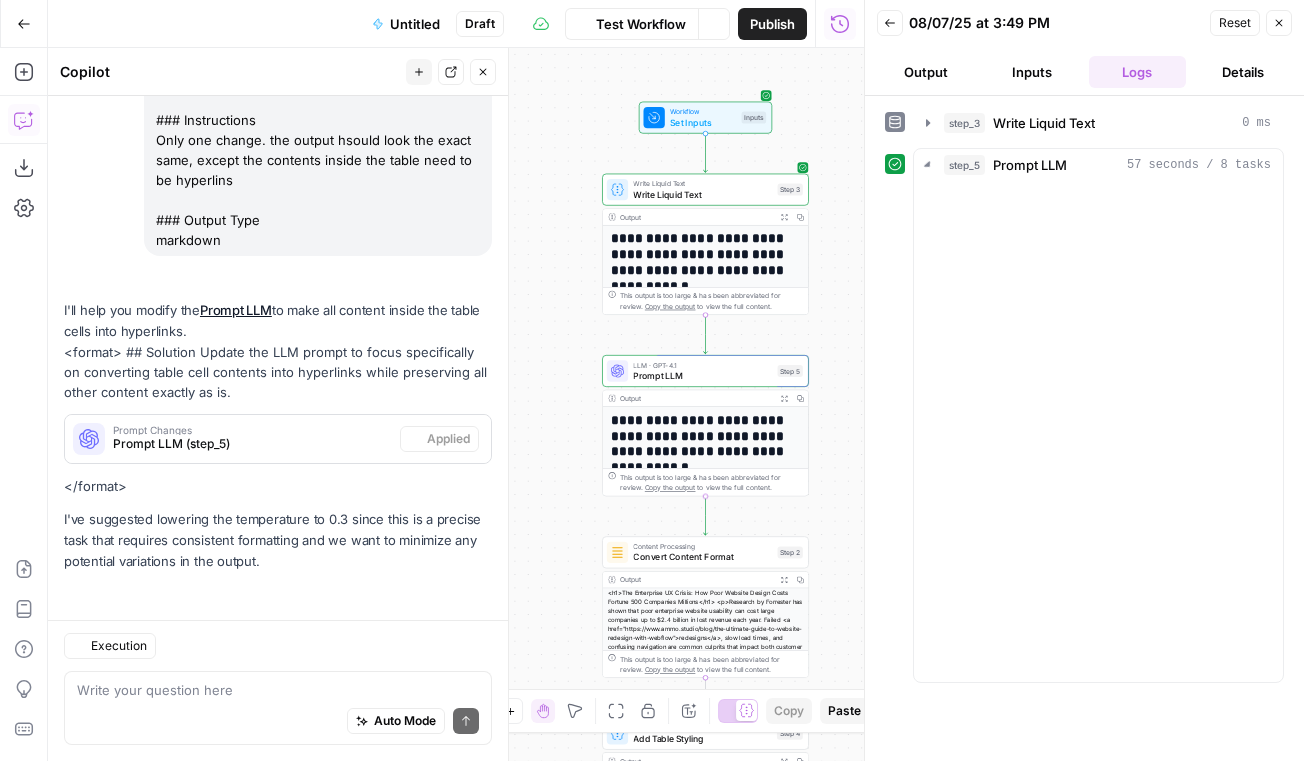 scroll, scrollTop: 483, scrollLeft: 0, axis: vertical 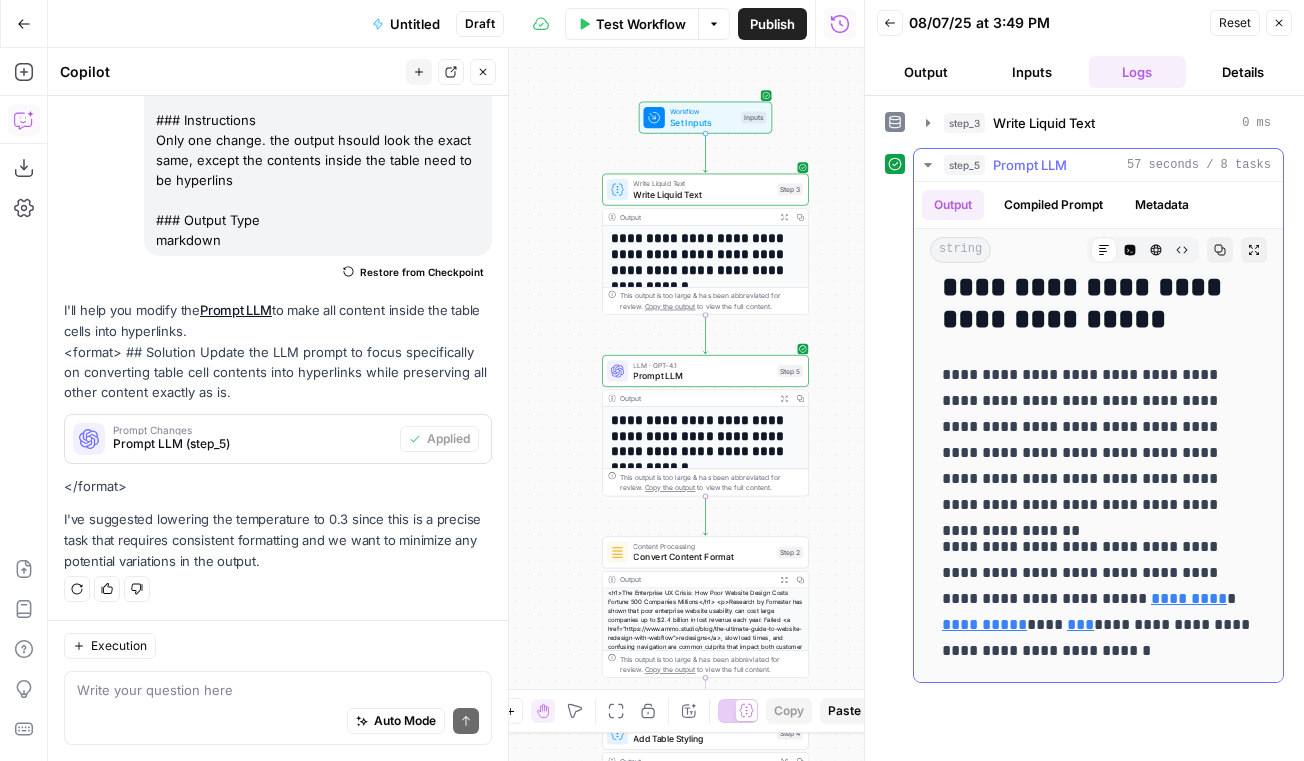 click on "Raw Output" at bounding box center [1182, 250] 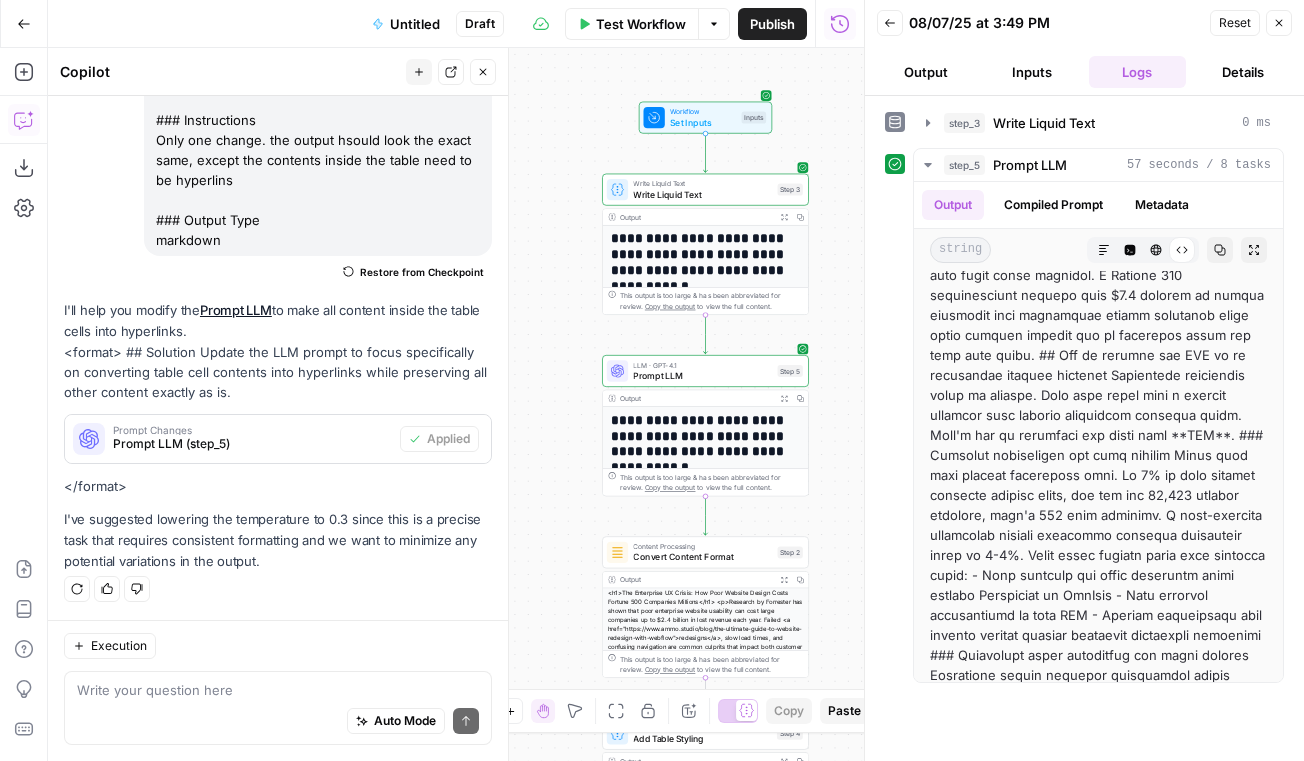 scroll, scrollTop: 1541, scrollLeft: 0, axis: vertical 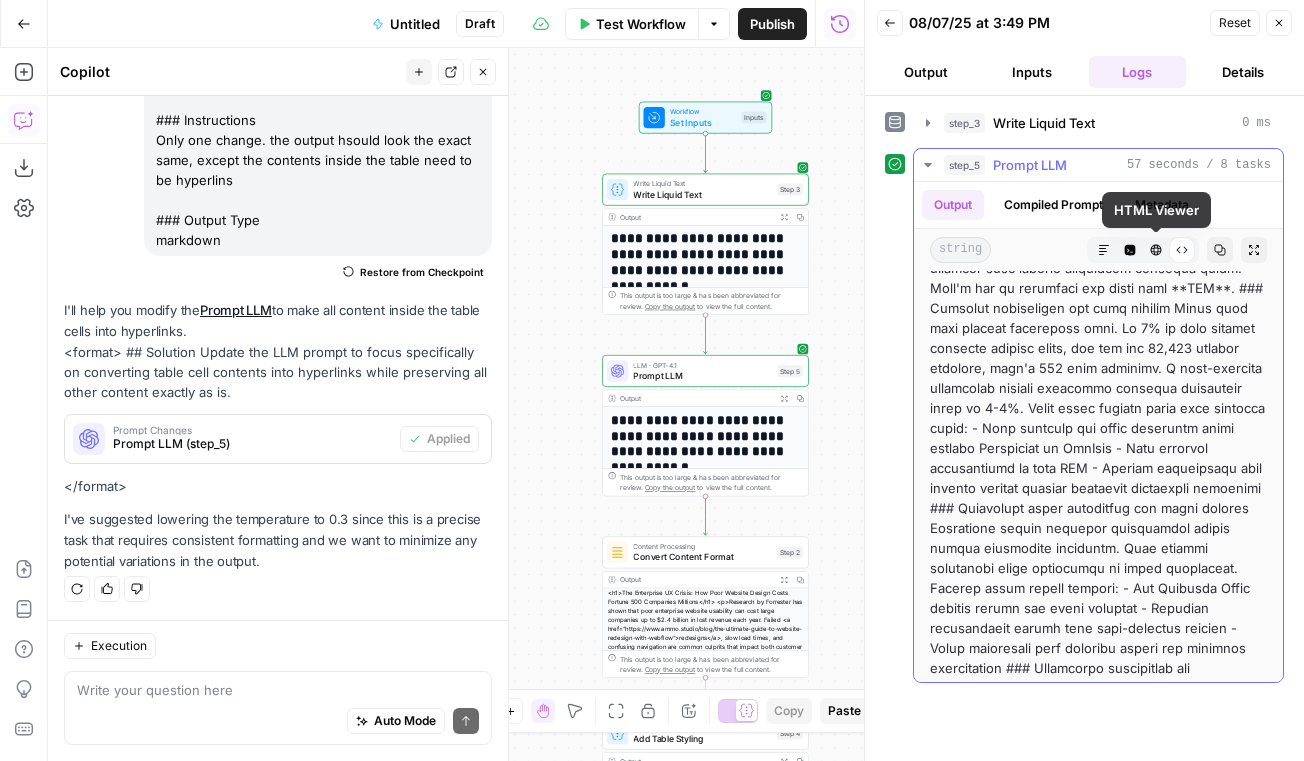 click 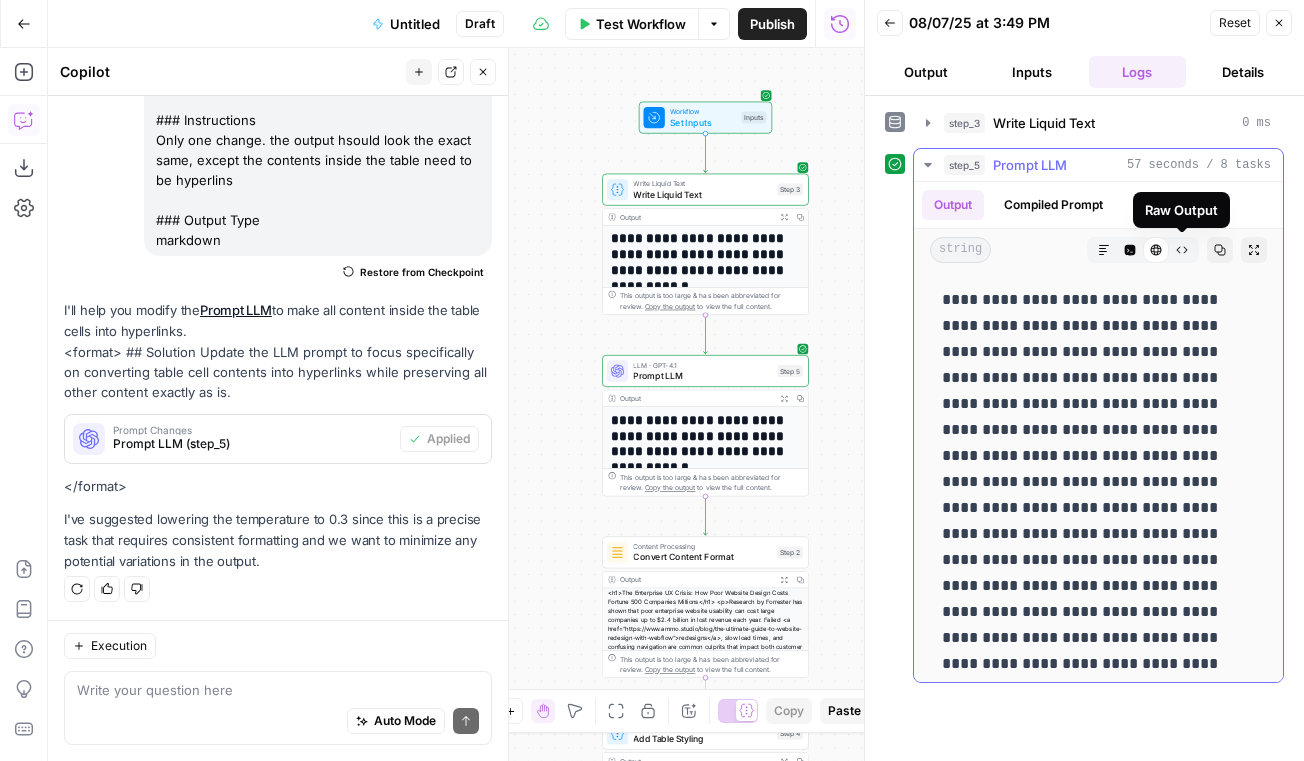 click 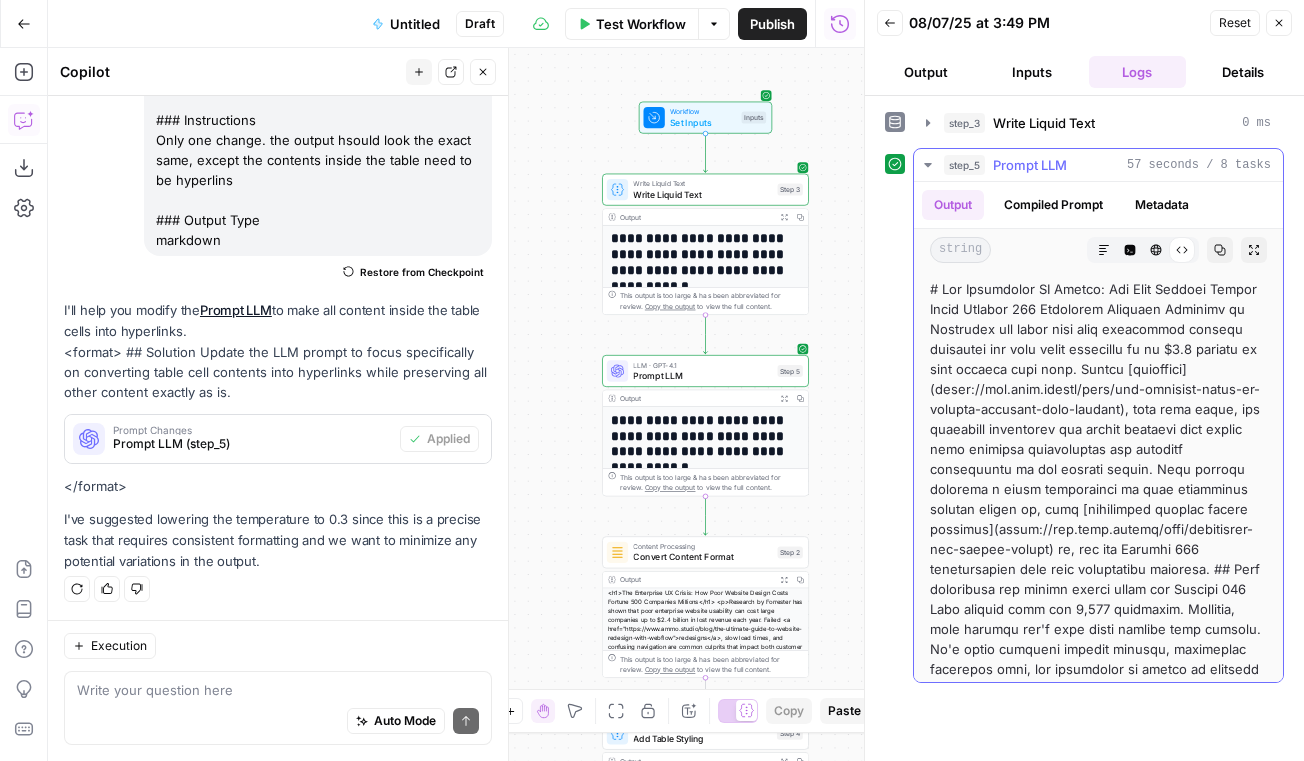 click 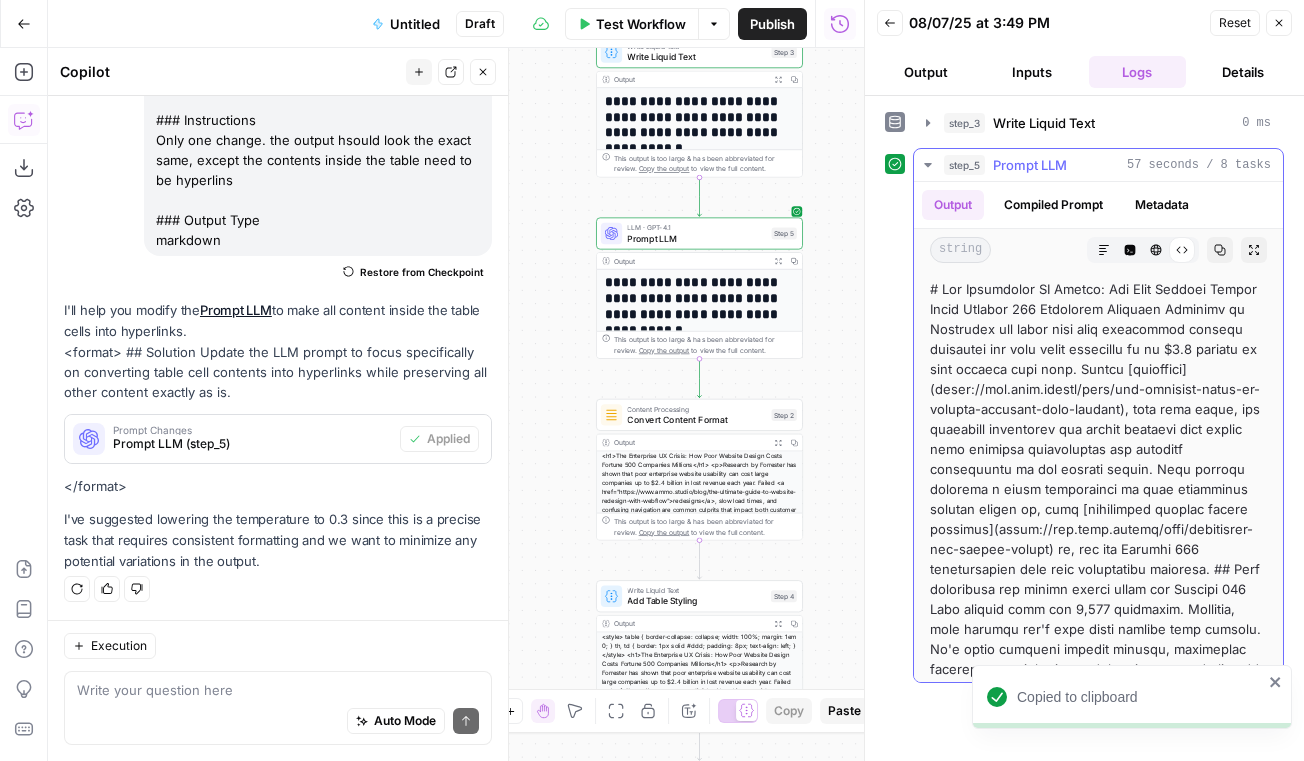 scroll, scrollTop: 378, scrollLeft: 0, axis: vertical 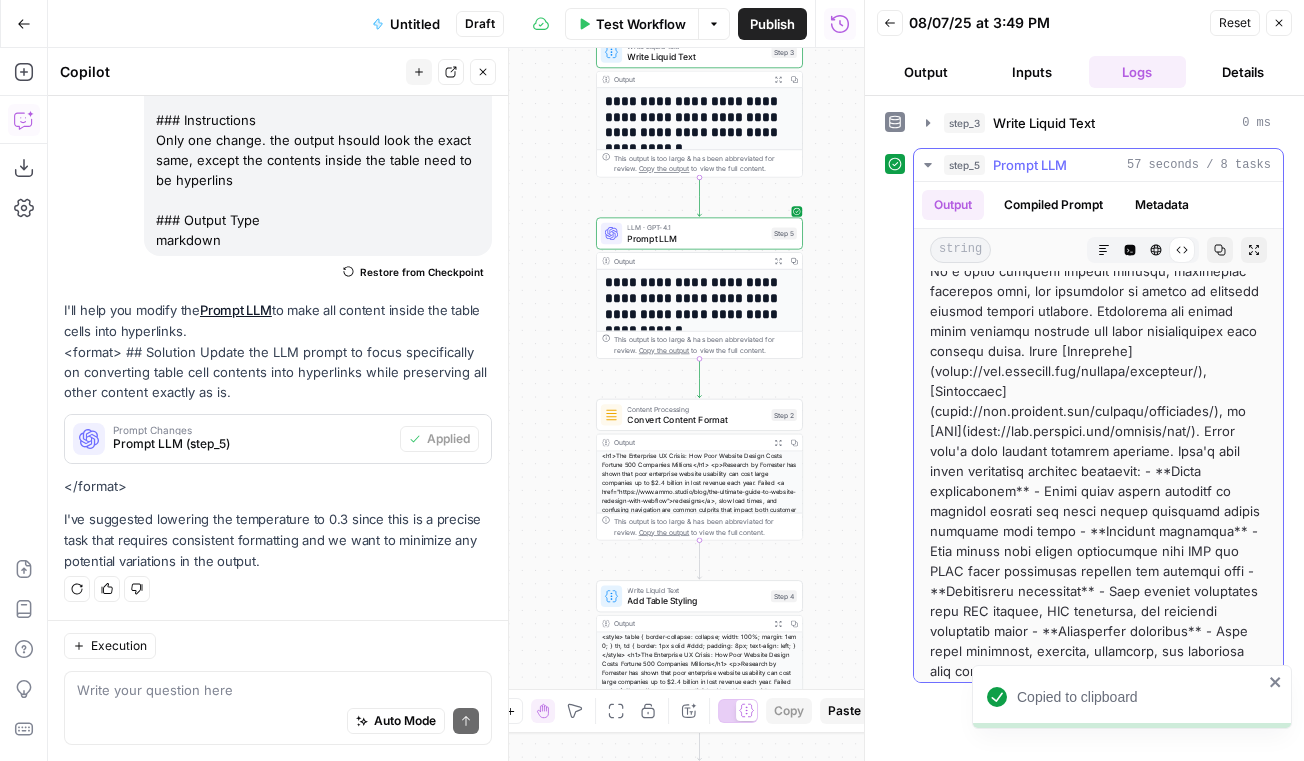 click 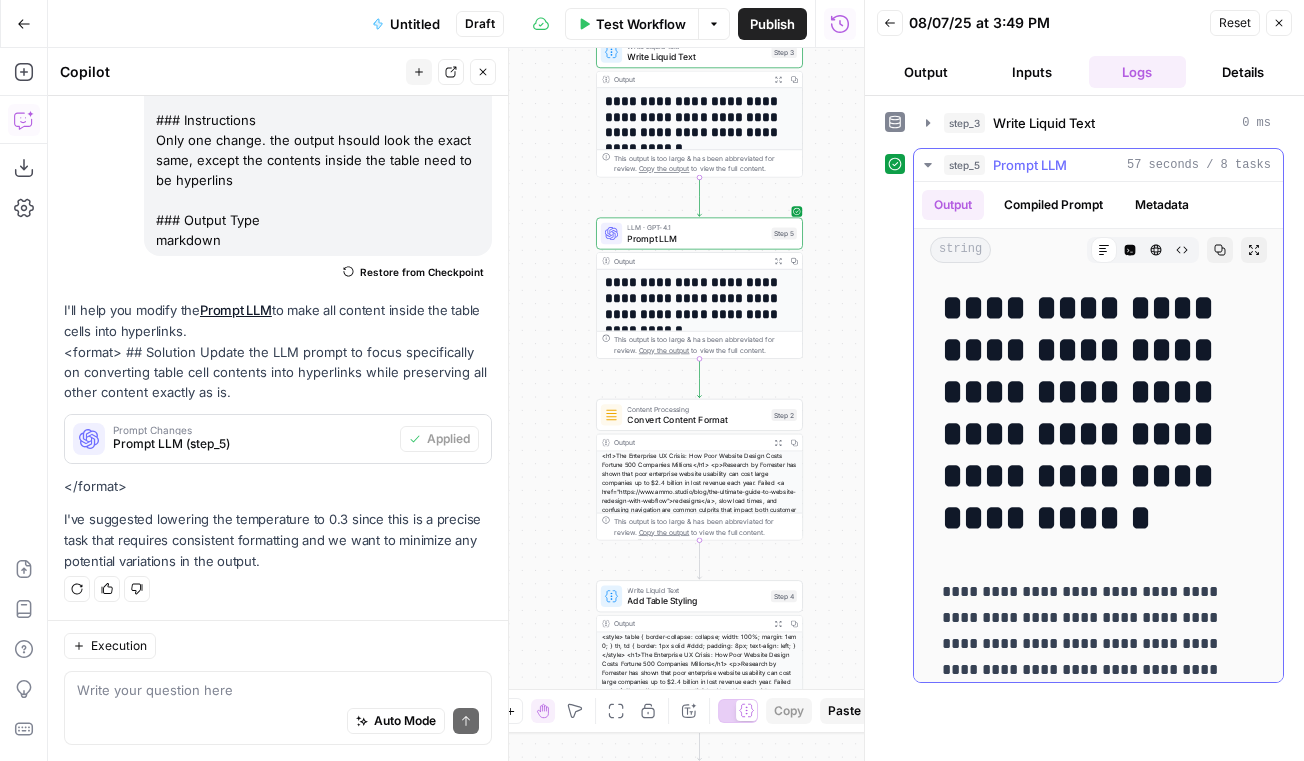 click 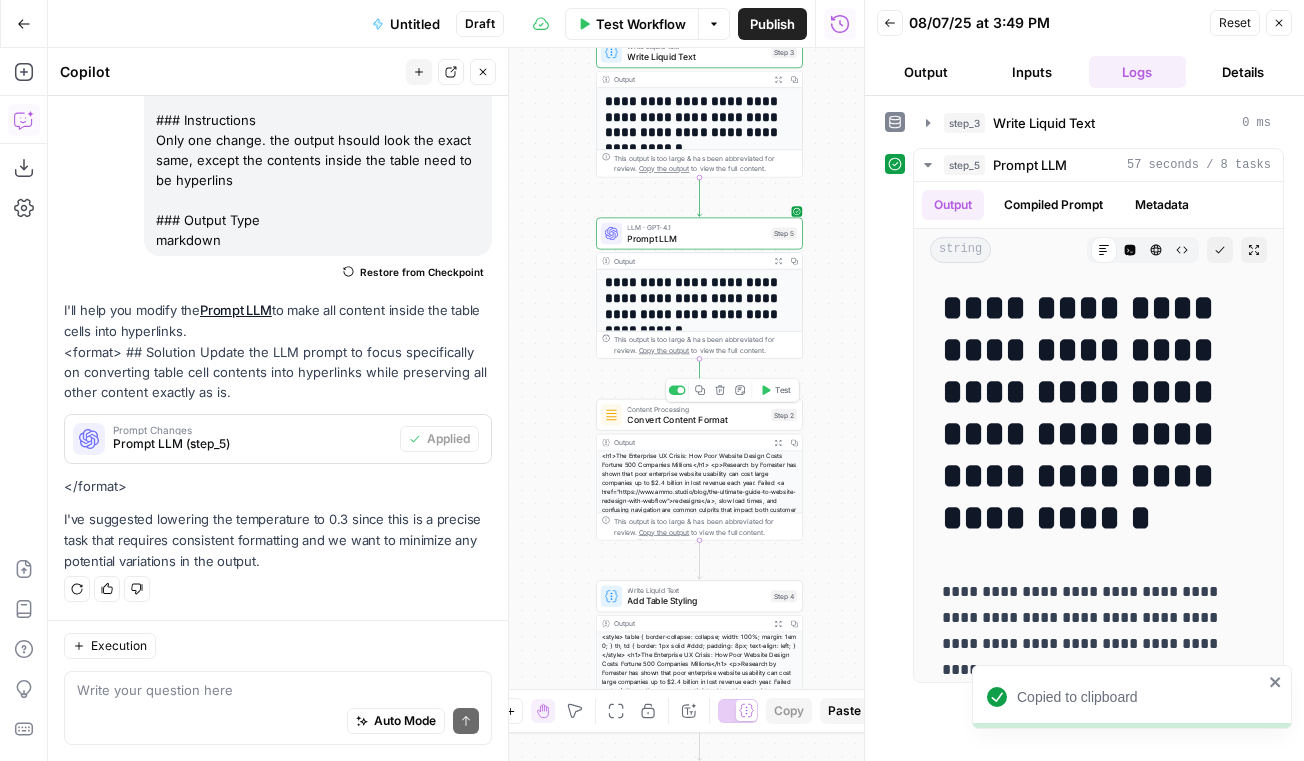 click on "Convert Content Format" at bounding box center (696, 419) 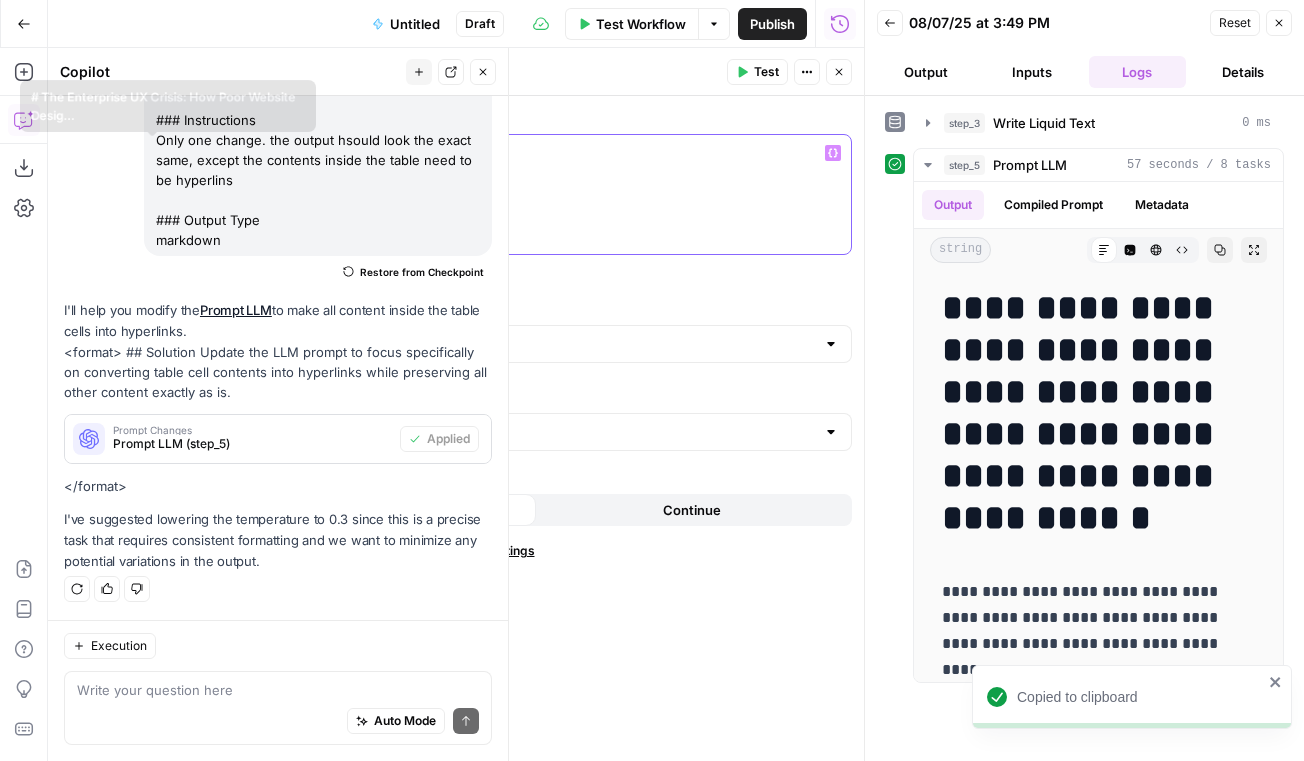drag, startPoint x: 312, startPoint y: 157, endPoint x: -16, endPoint y: 147, distance: 328.1524 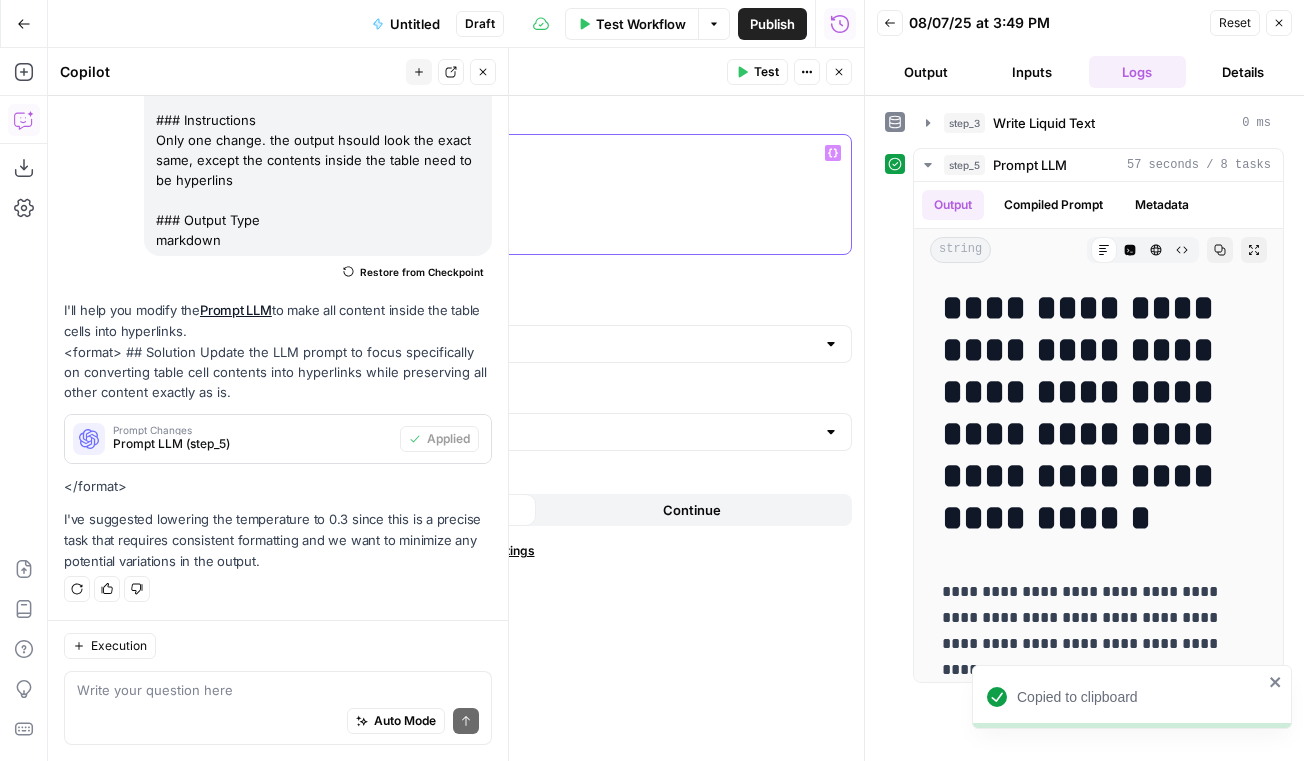 click on "** ******* **" at bounding box center [464, 194] 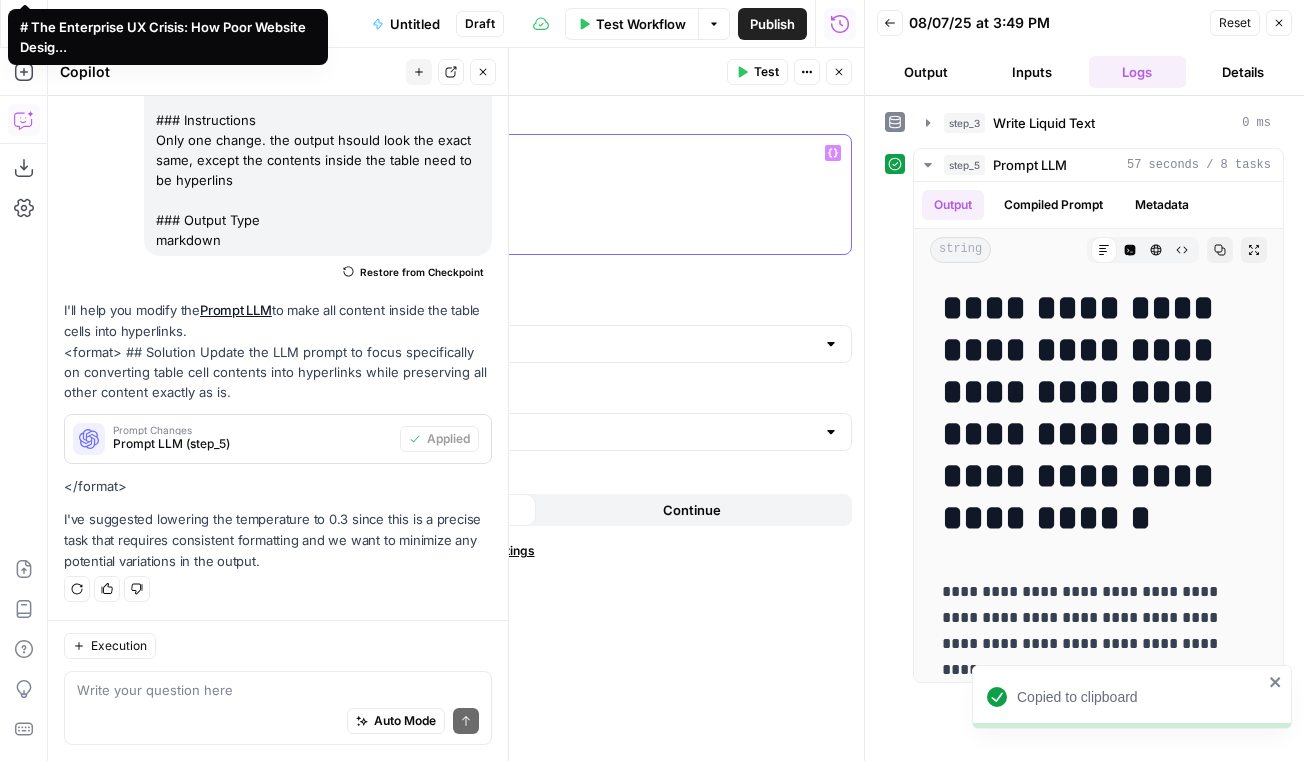 type 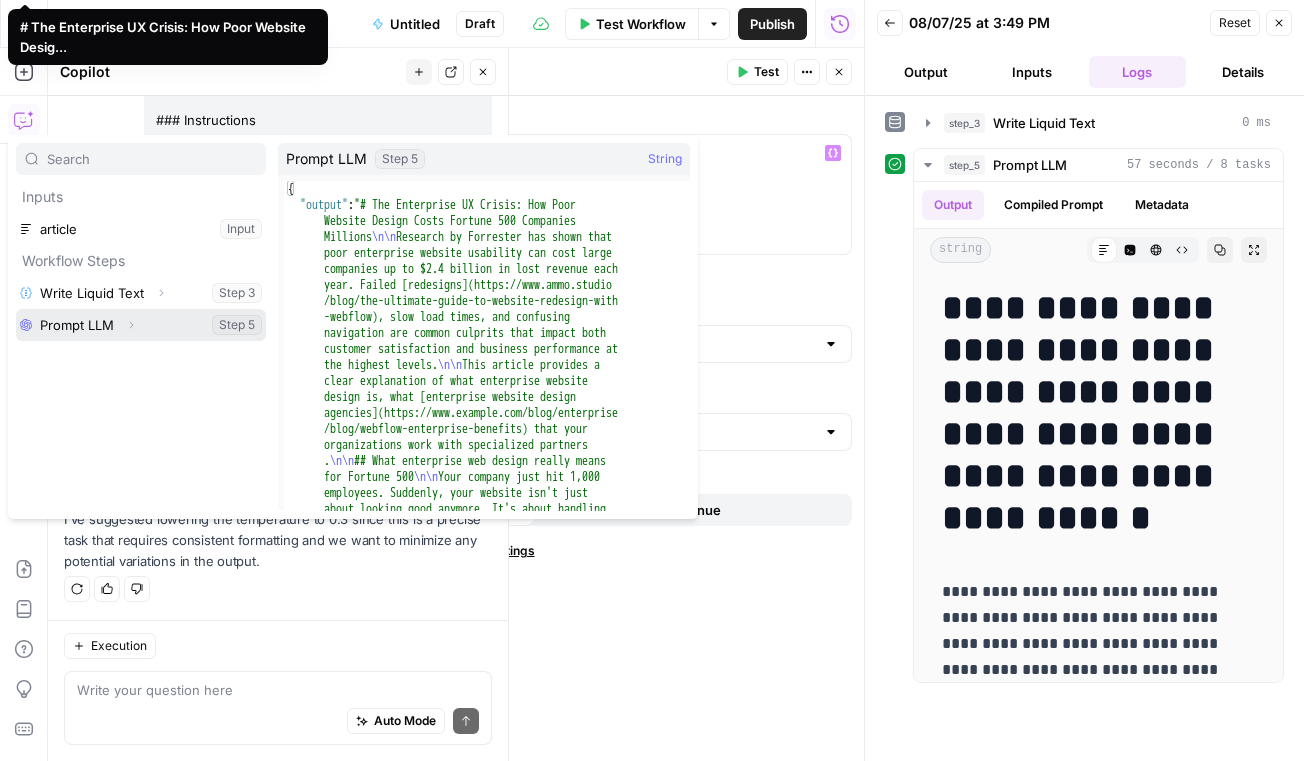 click on "Expand" at bounding box center (131, 325) 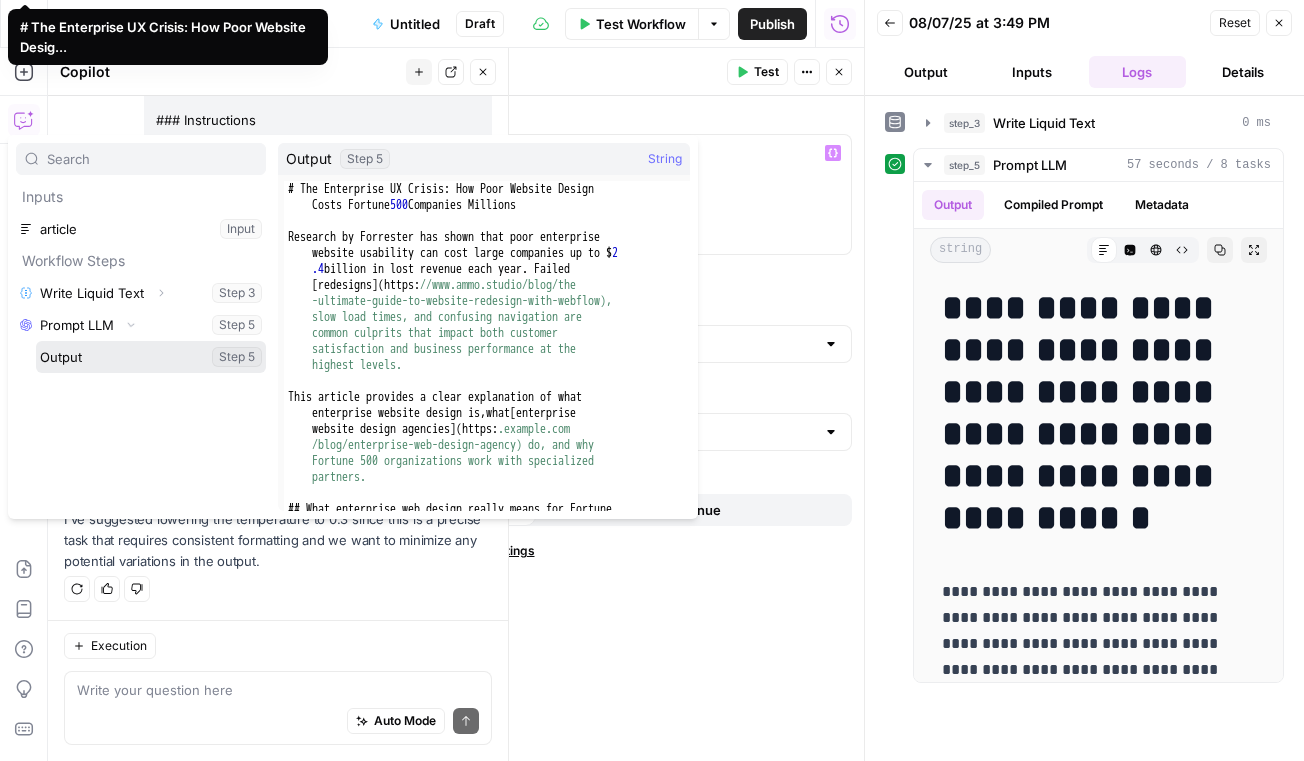 click at bounding box center (151, 357) 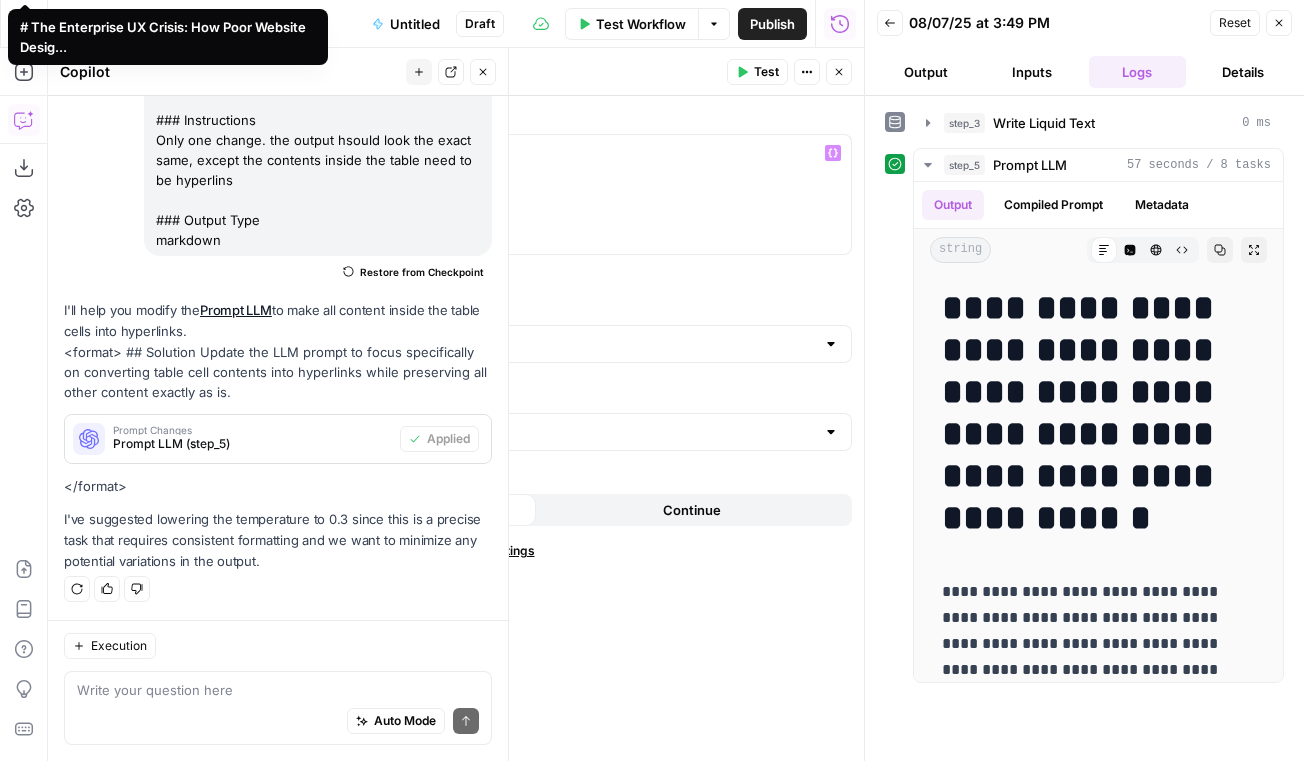 click on "Test" at bounding box center (766, 72) 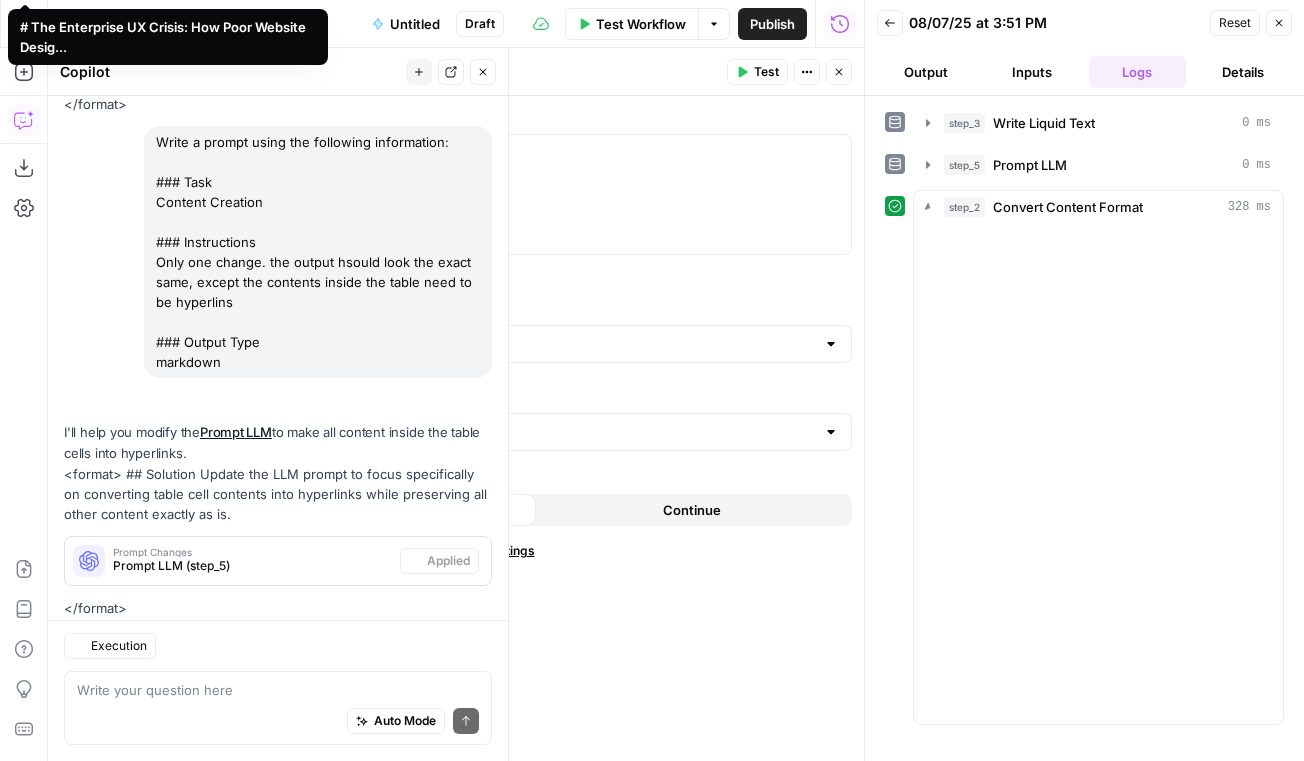 scroll, scrollTop: 483, scrollLeft: 0, axis: vertical 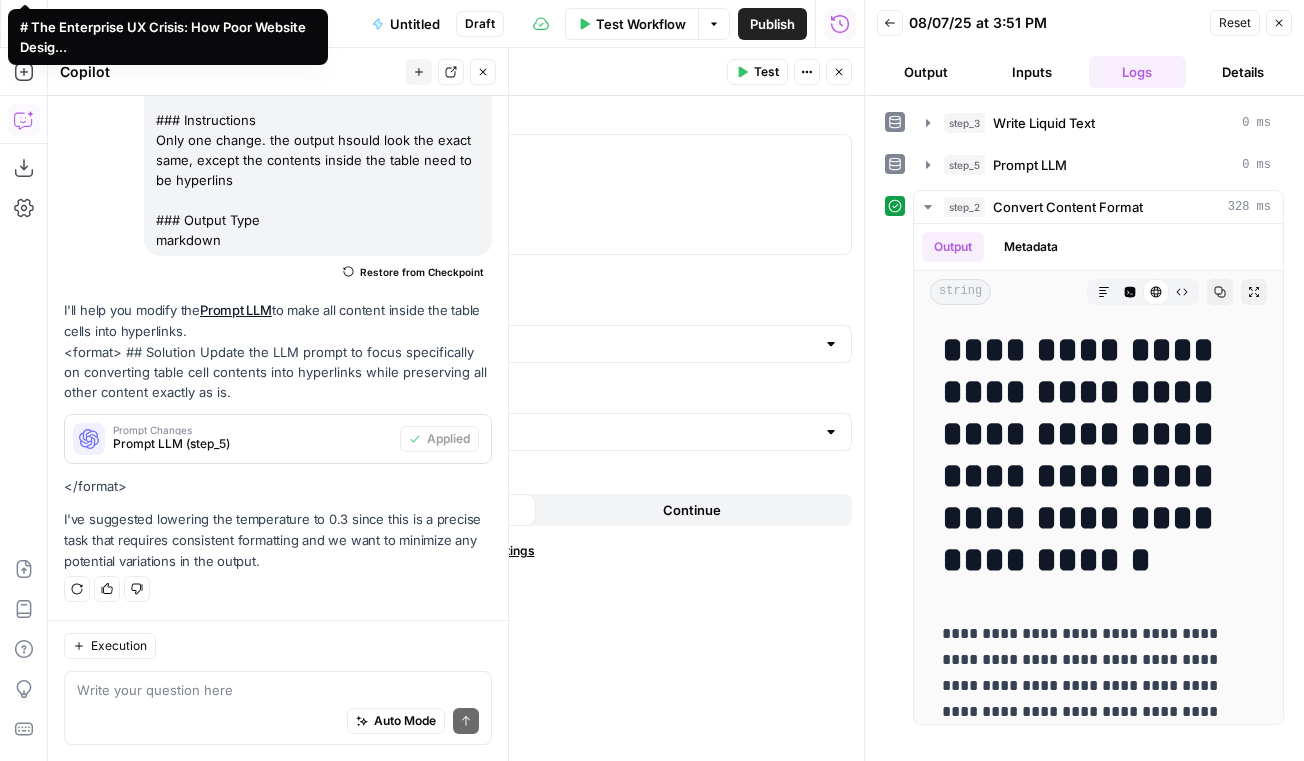 click on "Close" at bounding box center [839, 72] 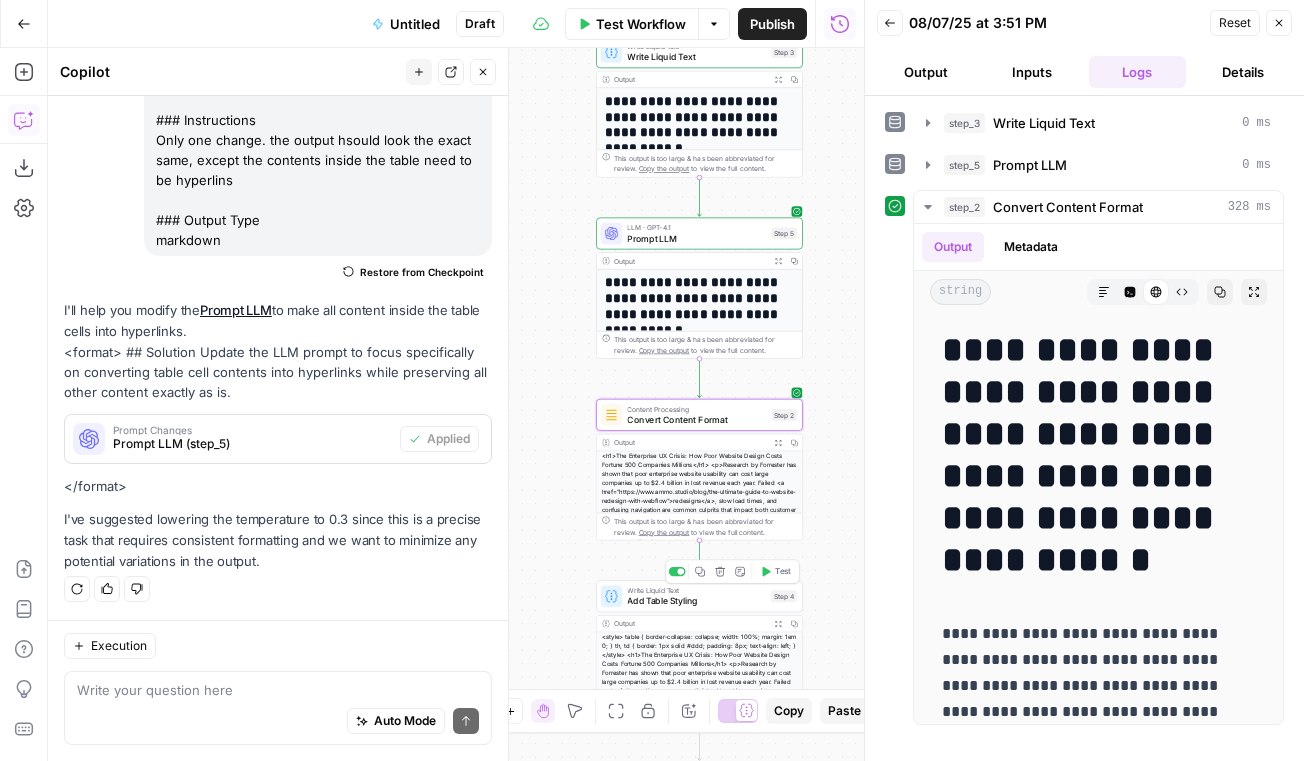 click on "Test" at bounding box center [775, 571] 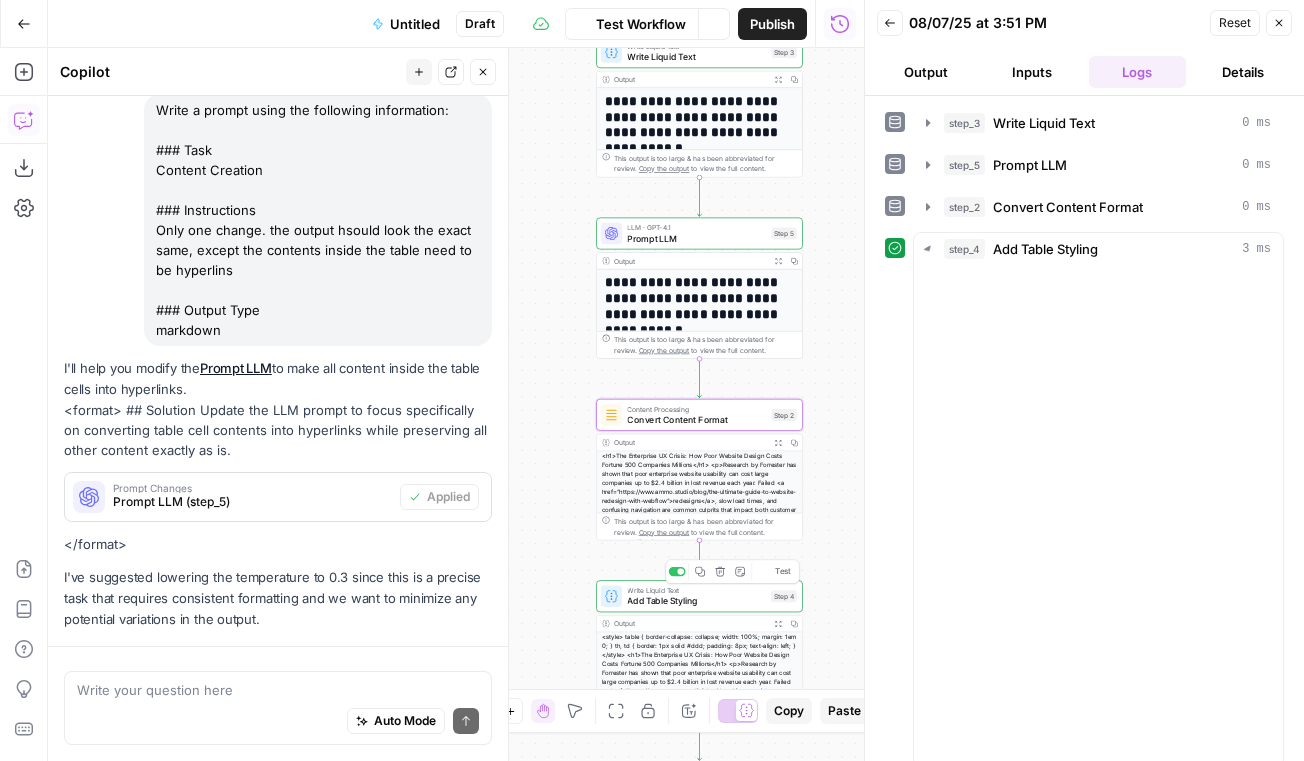 scroll, scrollTop: 483, scrollLeft: 0, axis: vertical 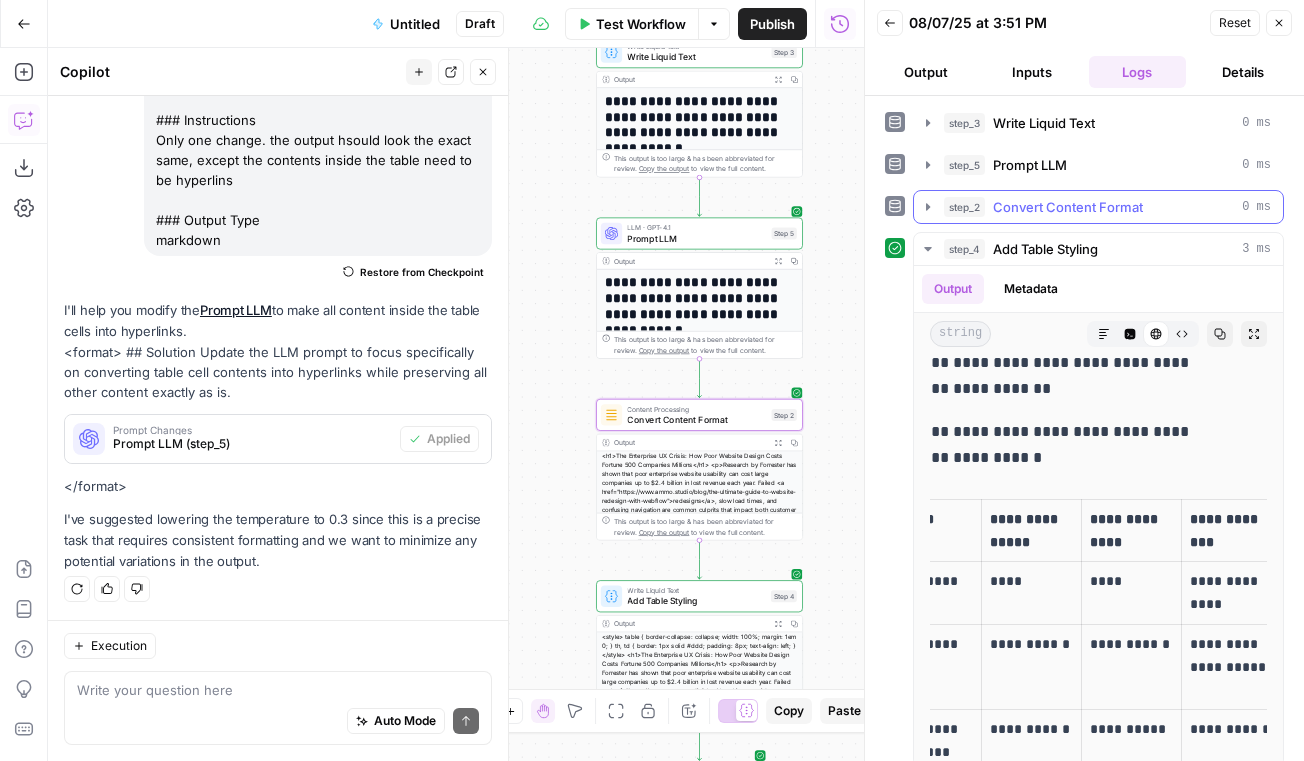 click on "Convert Content Format" at bounding box center (1068, 207) 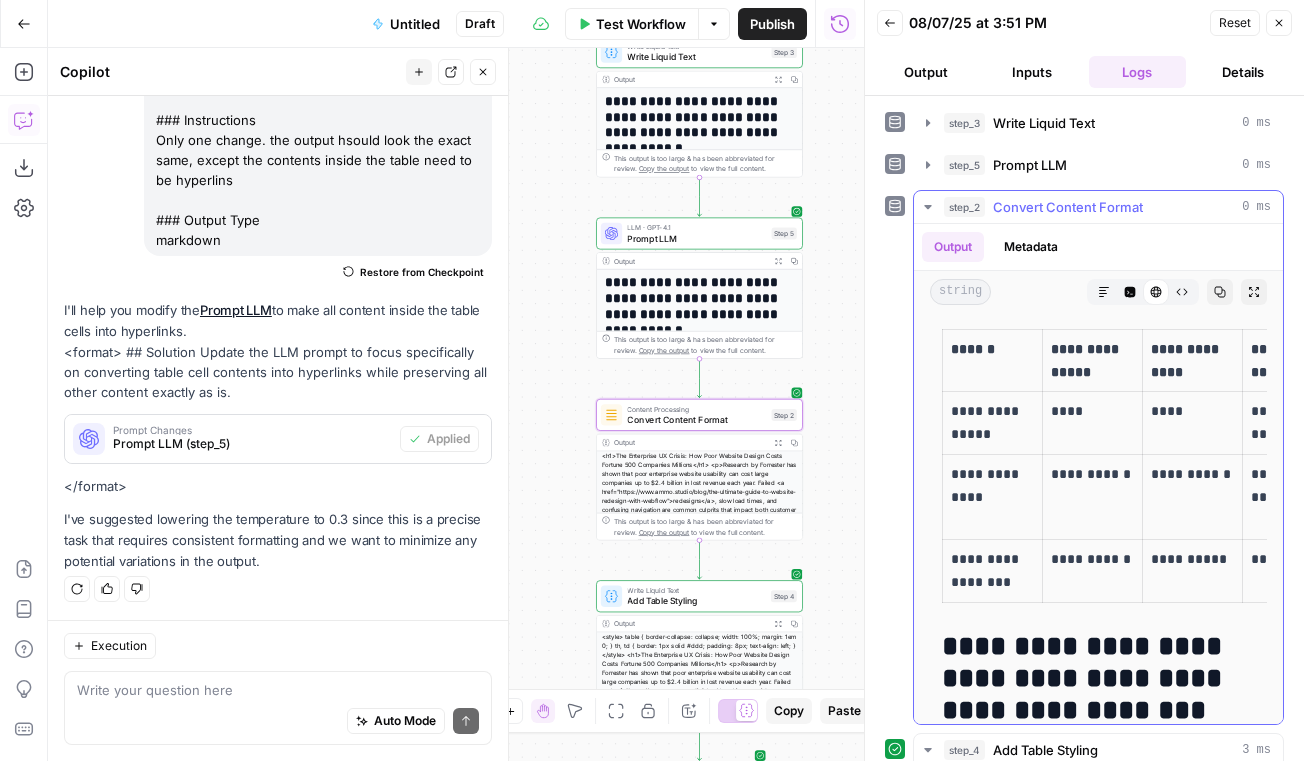 scroll, scrollTop: 4673, scrollLeft: 0, axis: vertical 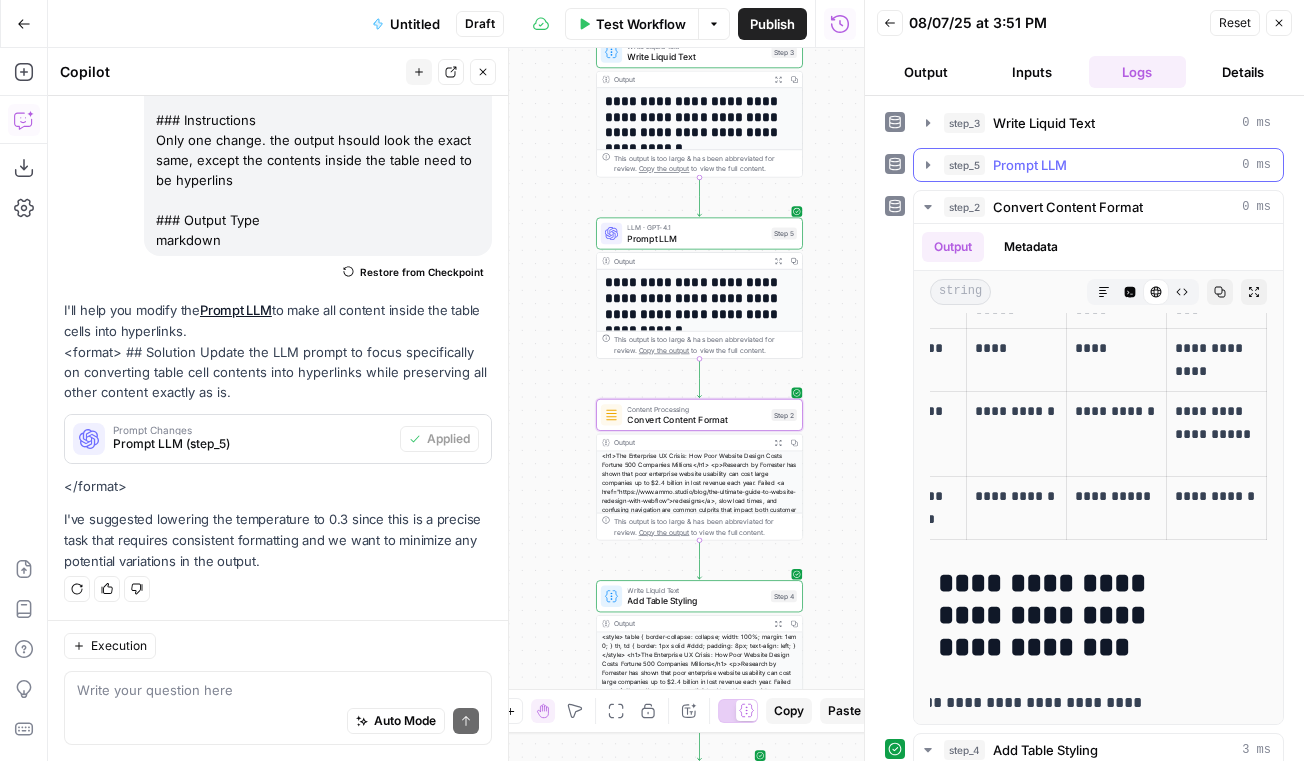 click on "step_5 Prompt LLM 0 ms" at bounding box center [1107, 165] 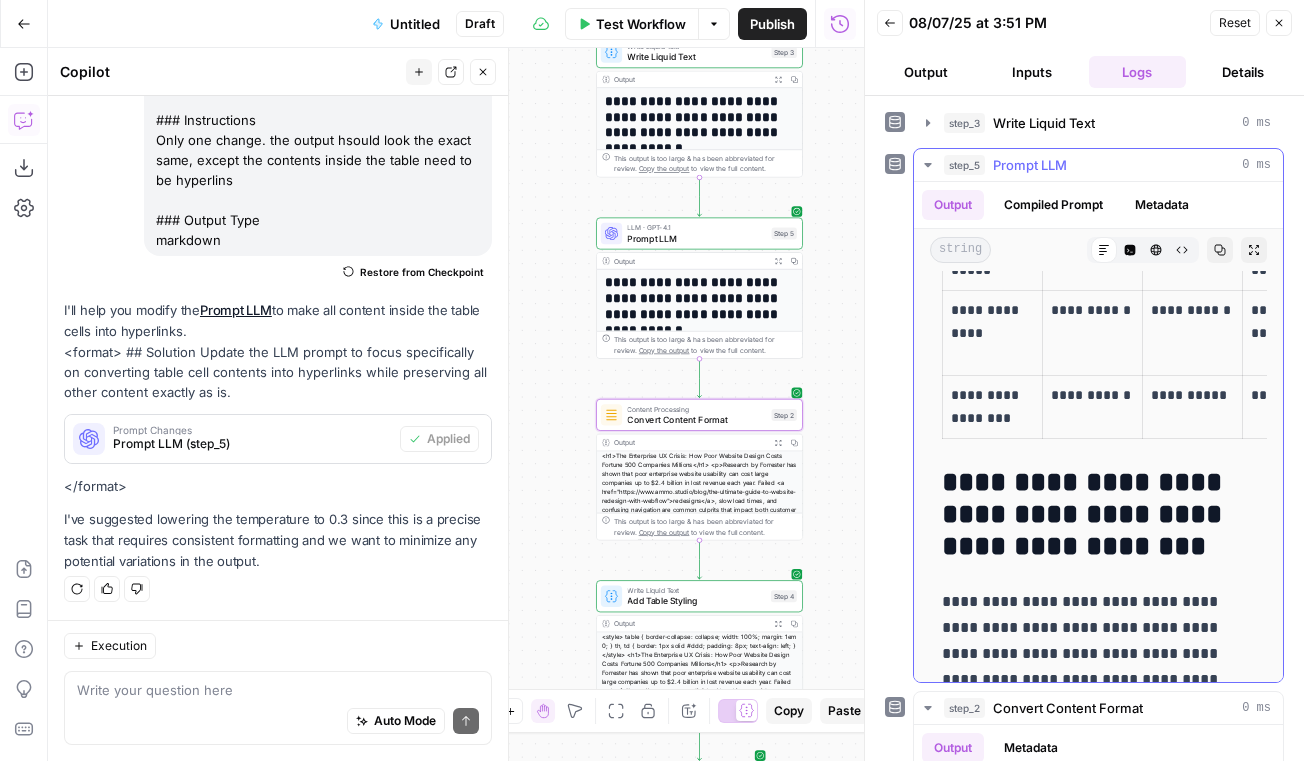 scroll, scrollTop: 4789, scrollLeft: 0, axis: vertical 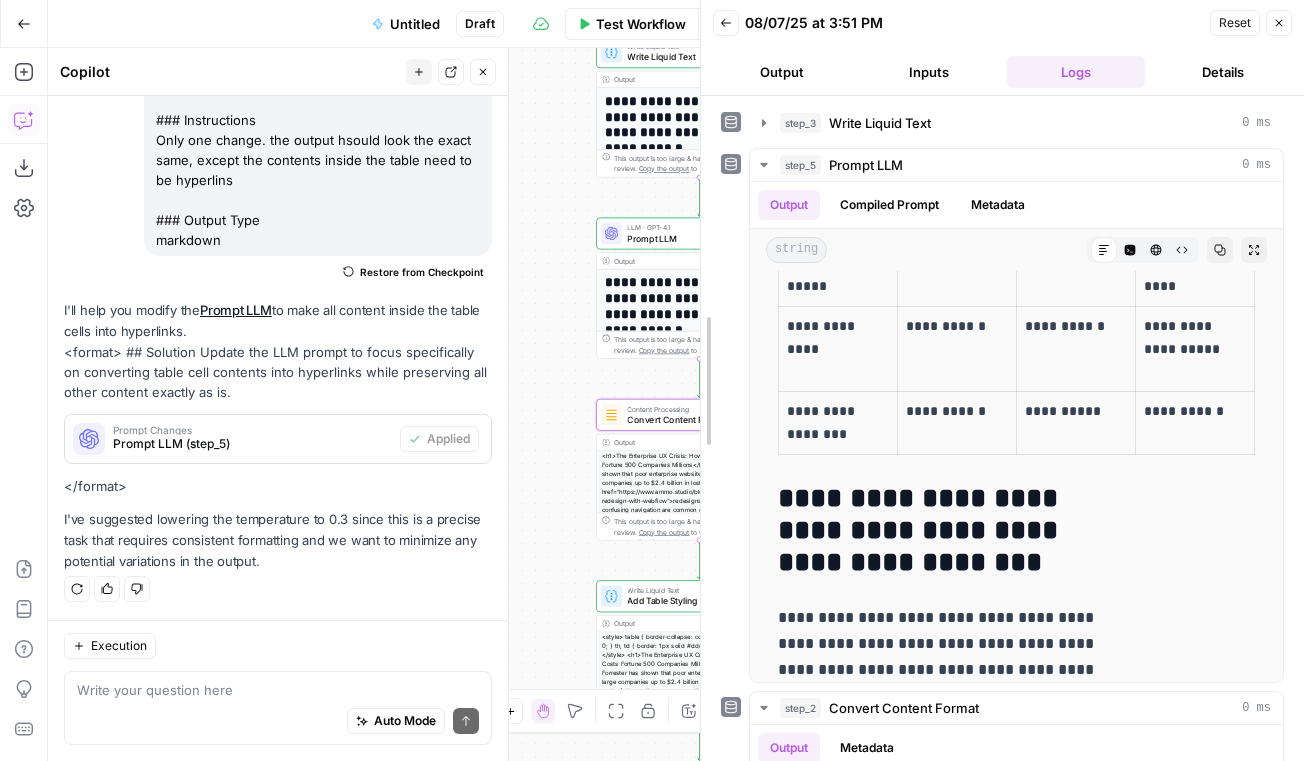 drag, startPoint x: 856, startPoint y: 414, endPoint x: 534, endPoint y: 414, distance: 322 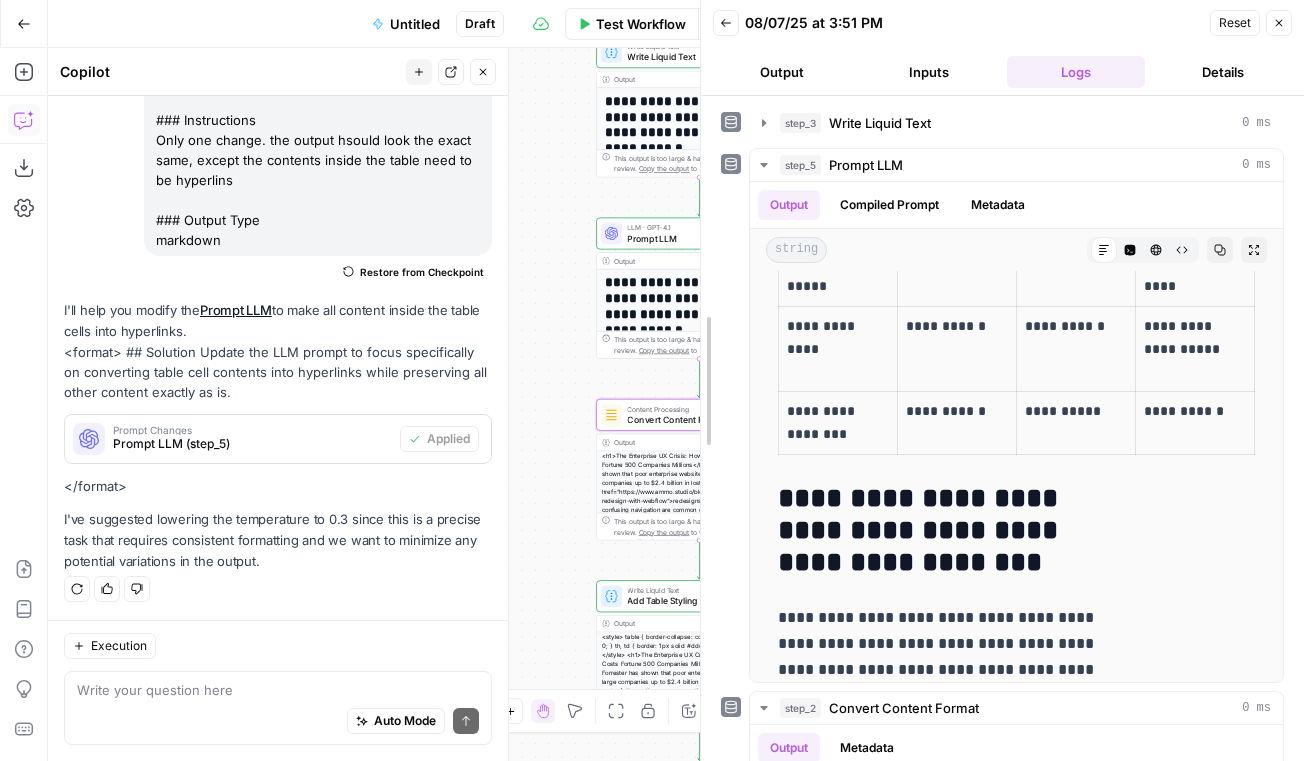 click at bounding box center (701, 380) 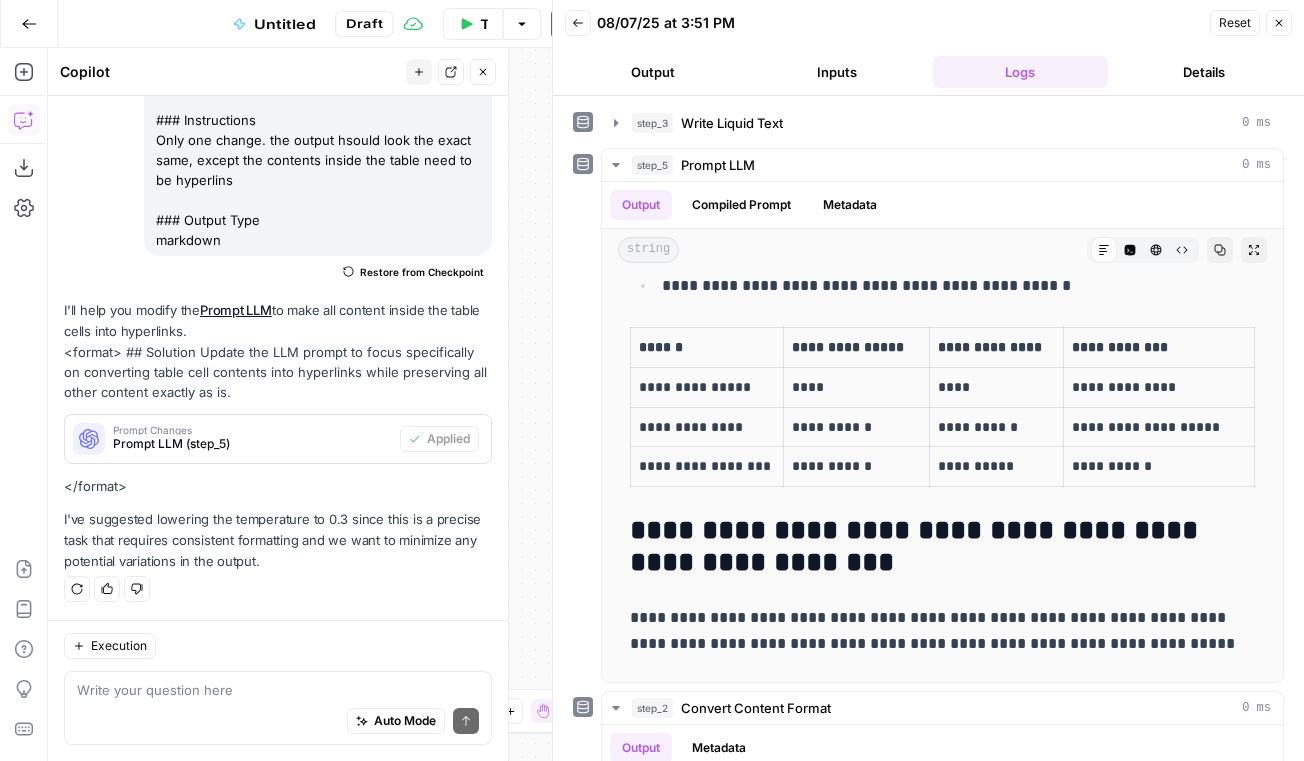 click on "**********" at bounding box center (707, 427) 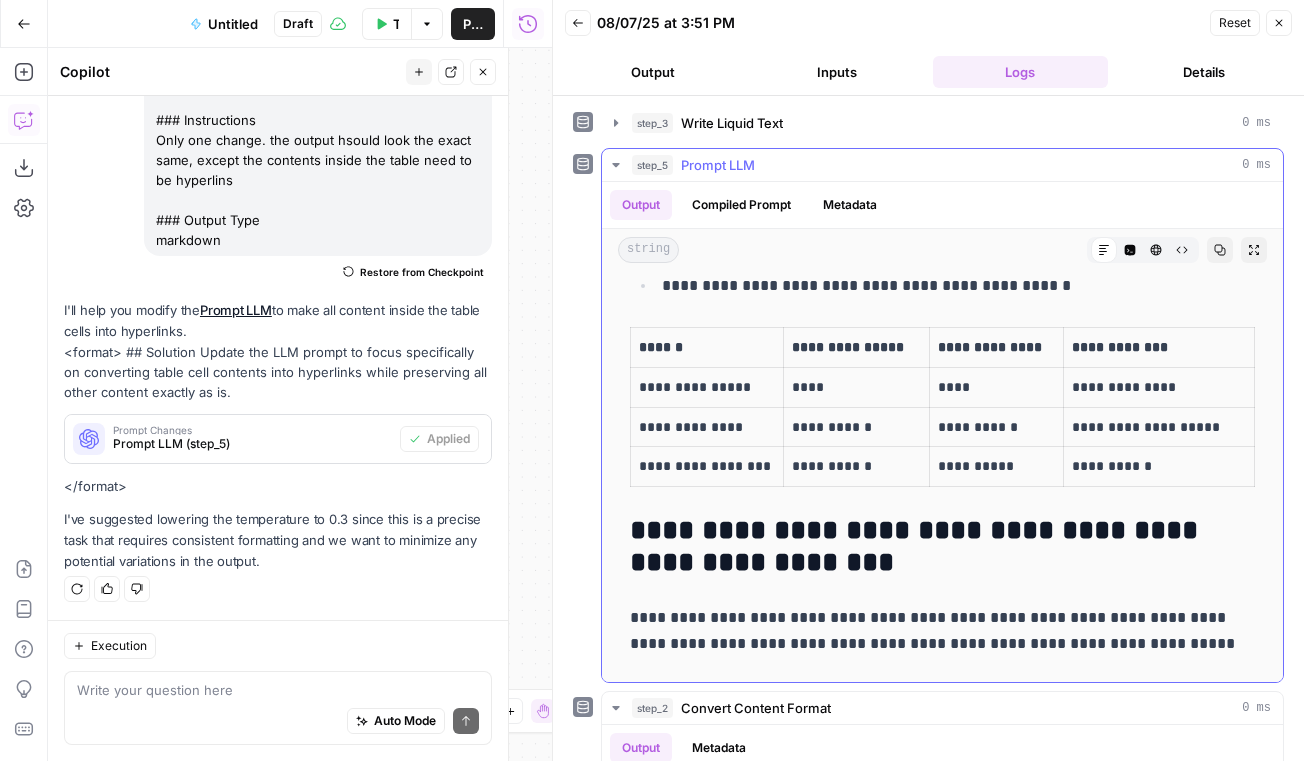 drag, startPoint x: 753, startPoint y: 427, endPoint x: 701, endPoint y: 426, distance: 52.009613 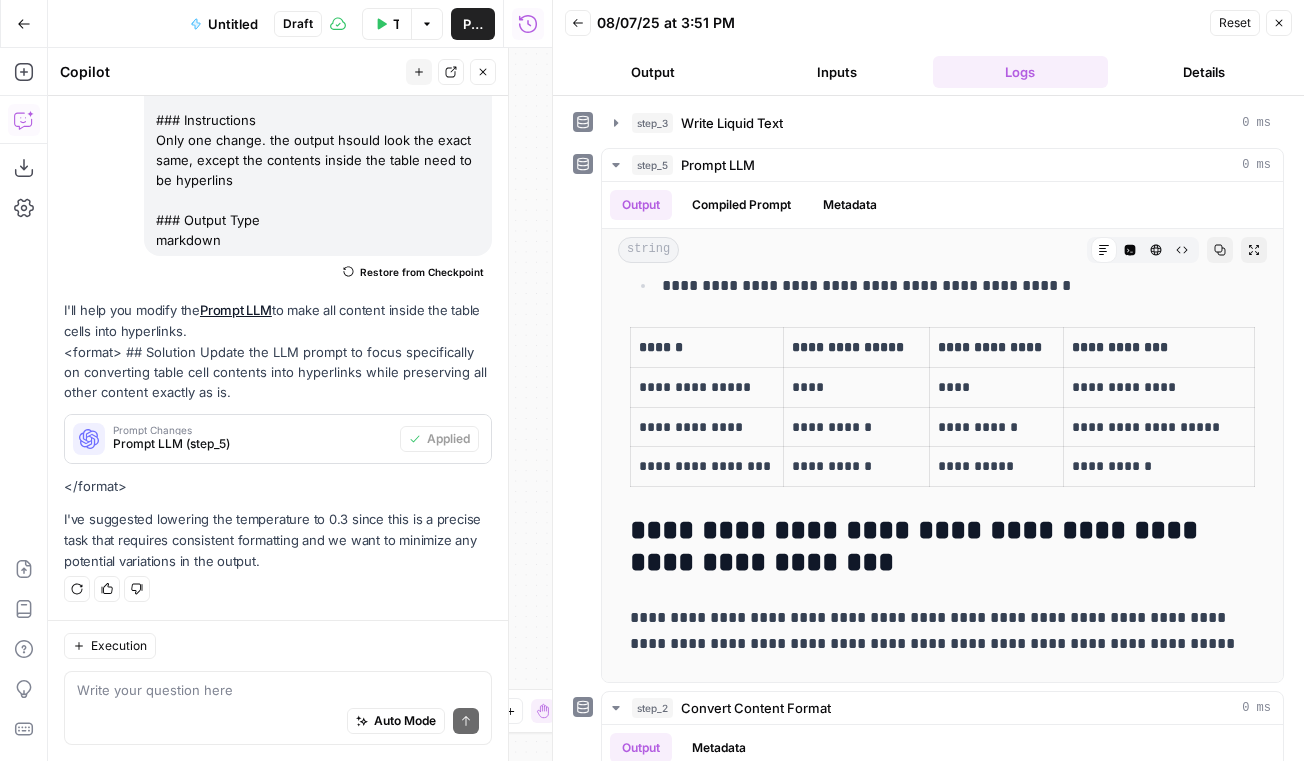 click on "Close" at bounding box center [483, 72] 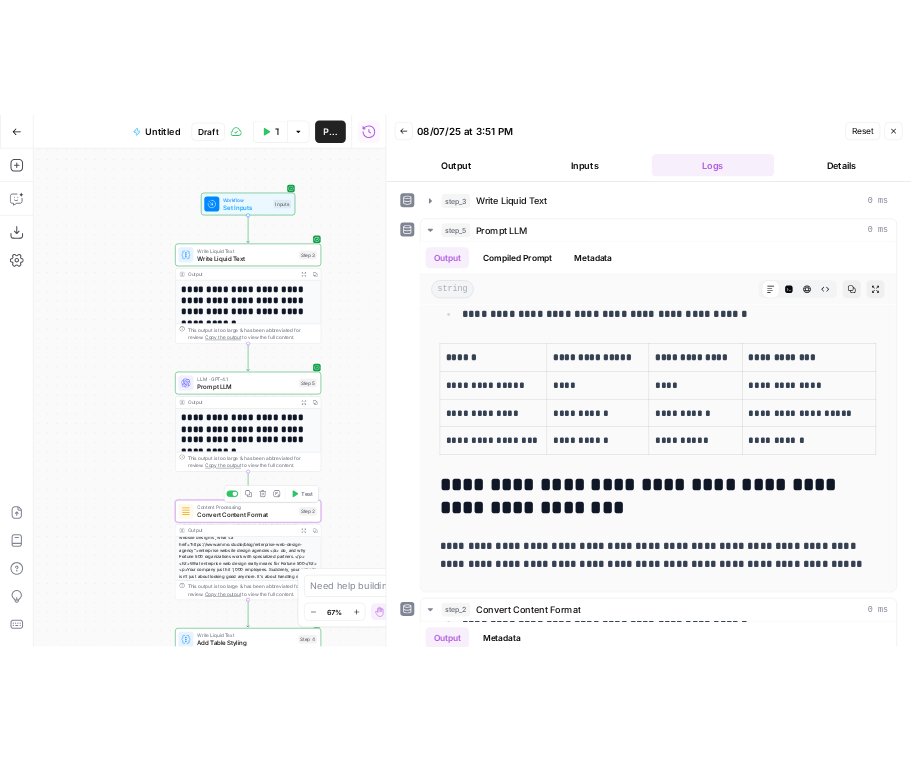 scroll, scrollTop: 127, scrollLeft: 0, axis: vertical 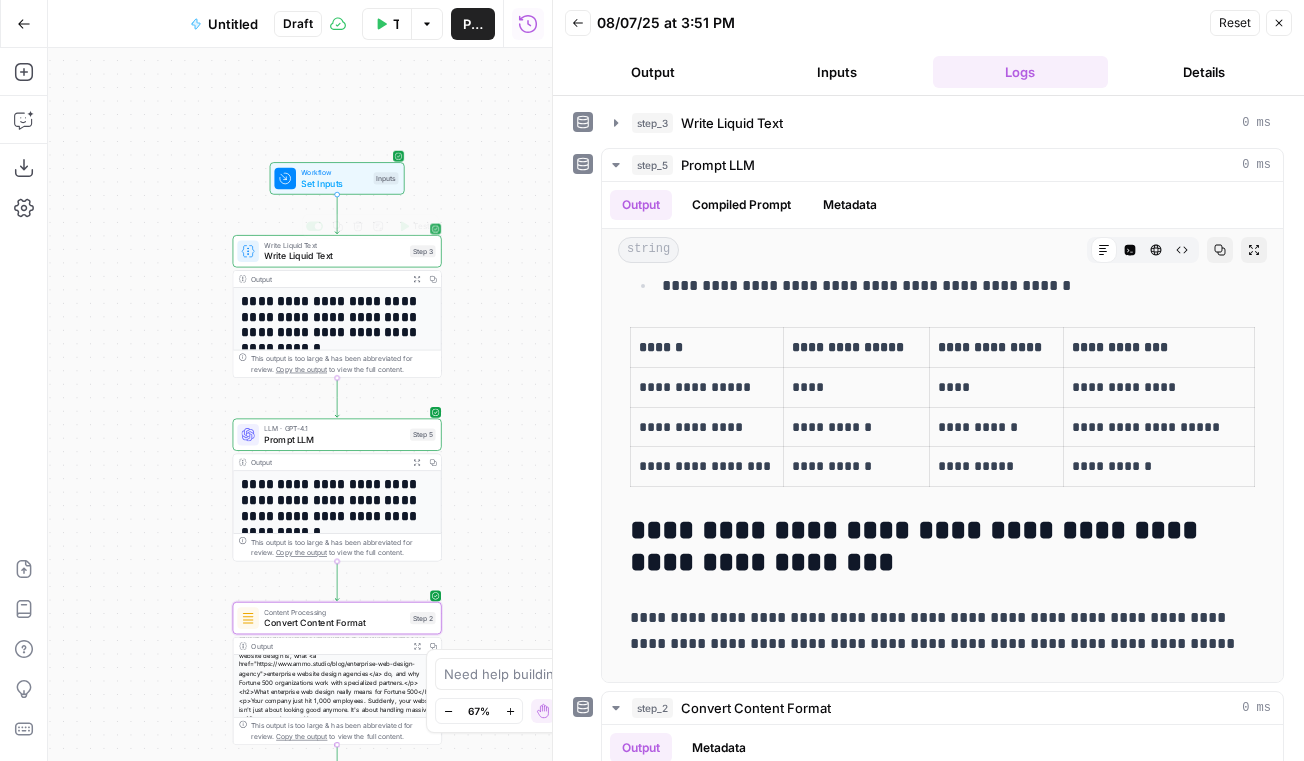click on "Set Inputs" at bounding box center (334, 182) 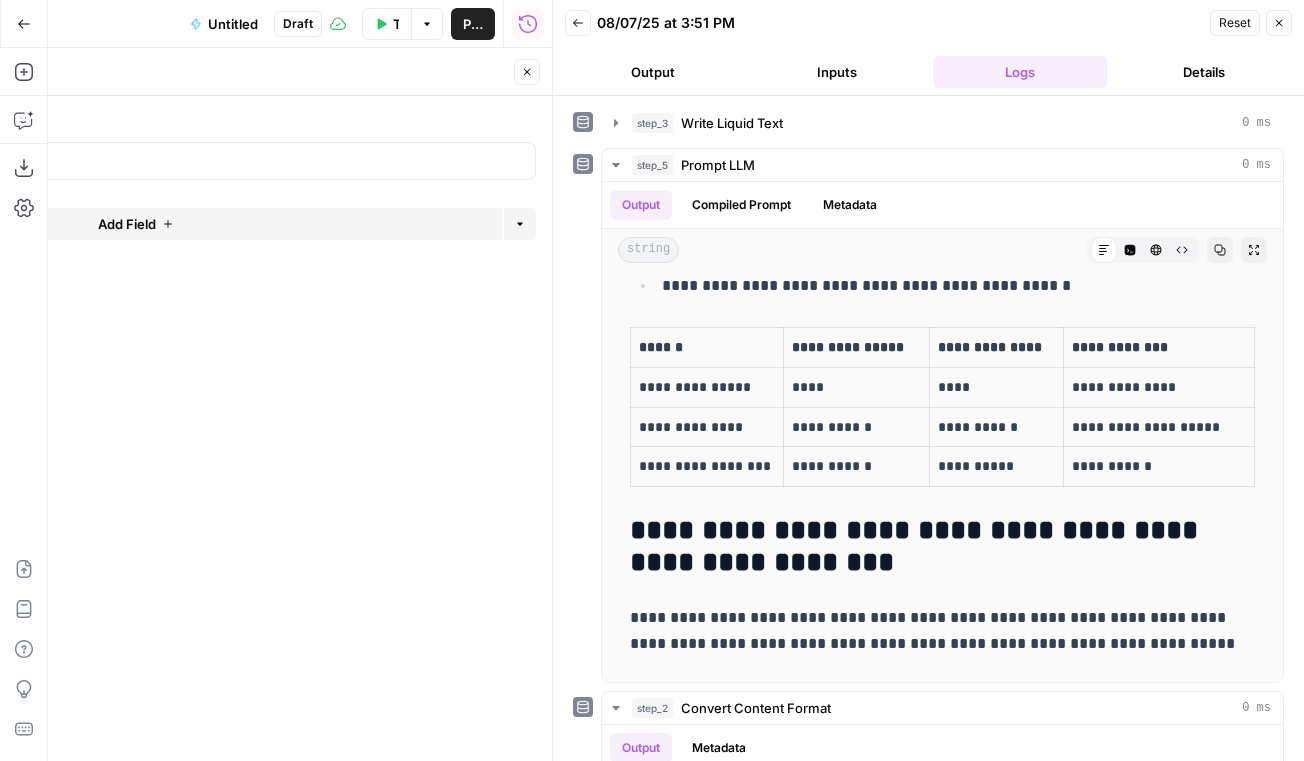 click 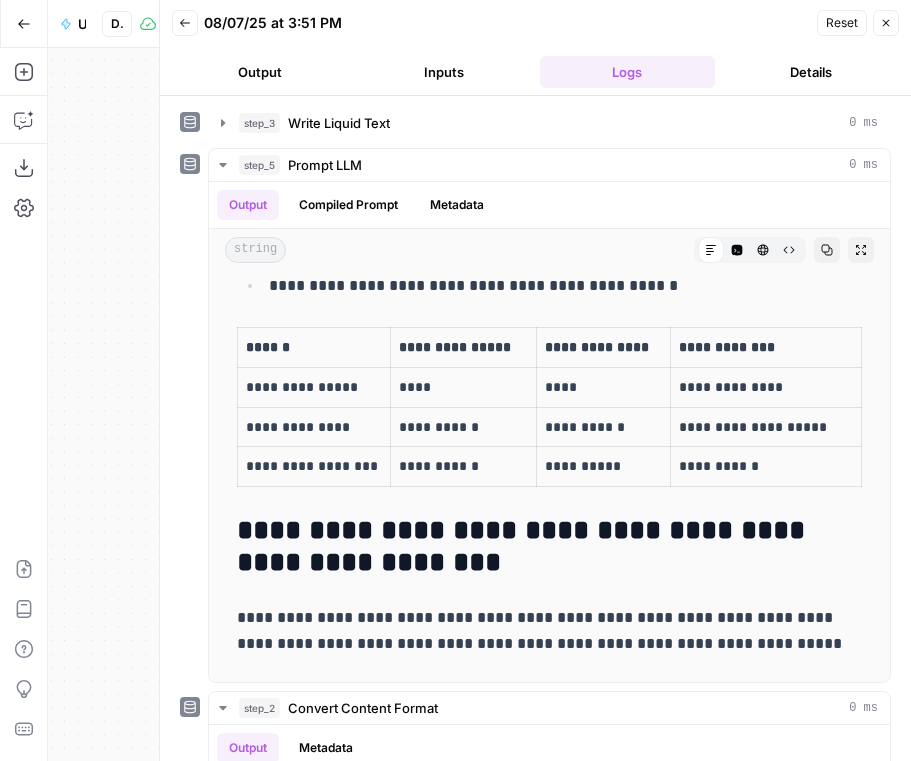 click on "**********" at bounding box center (205, 404) 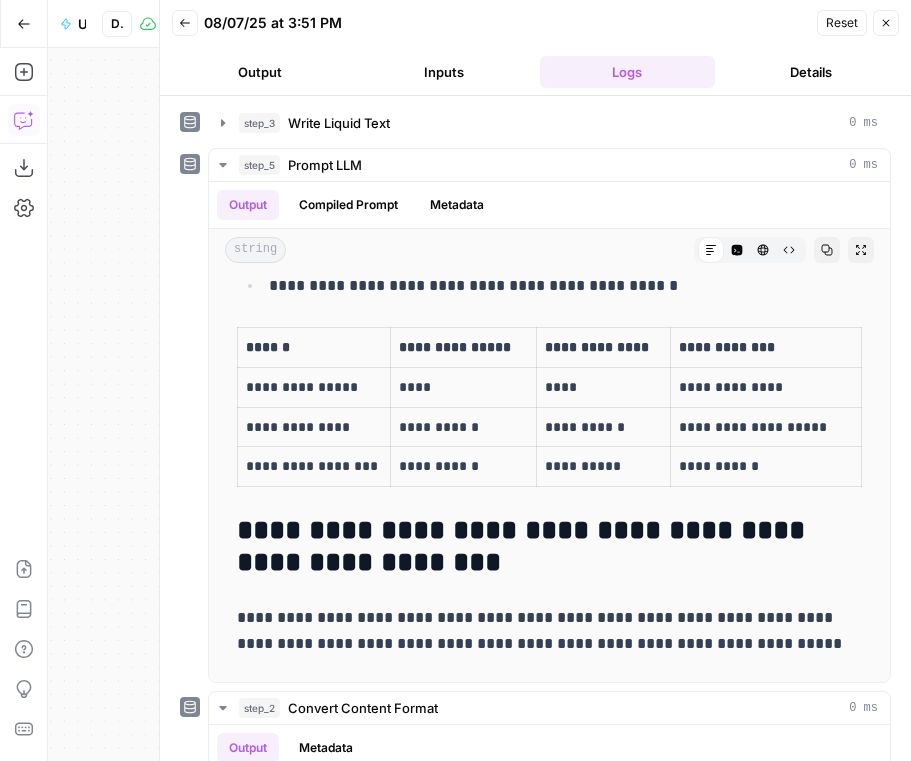 click on "Copilot" at bounding box center [24, 120] 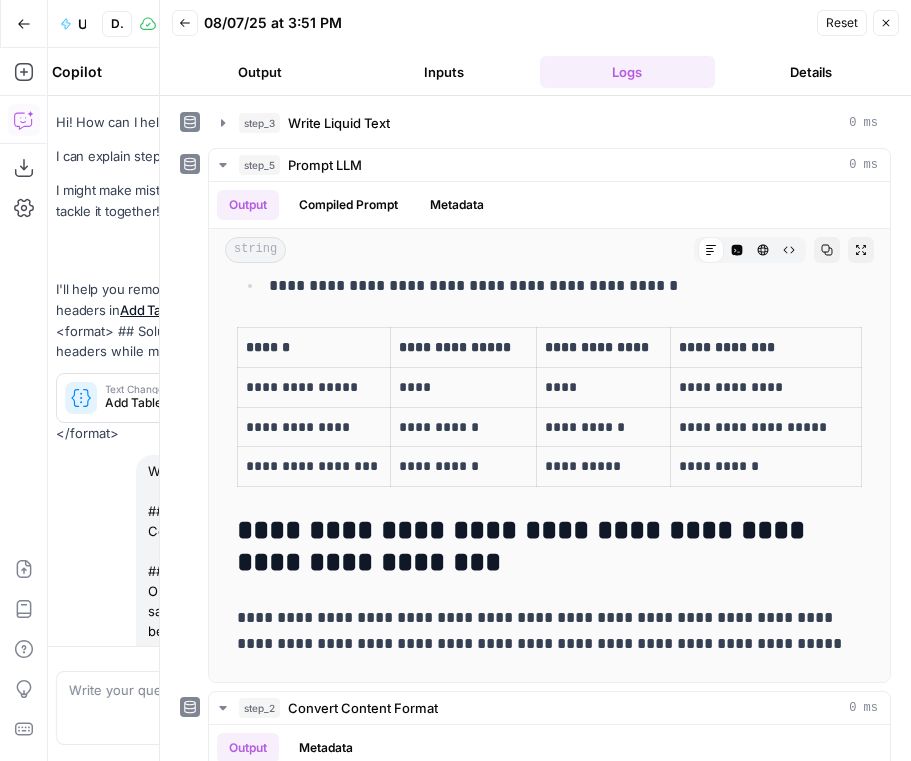 scroll, scrollTop: 483, scrollLeft: 0, axis: vertical 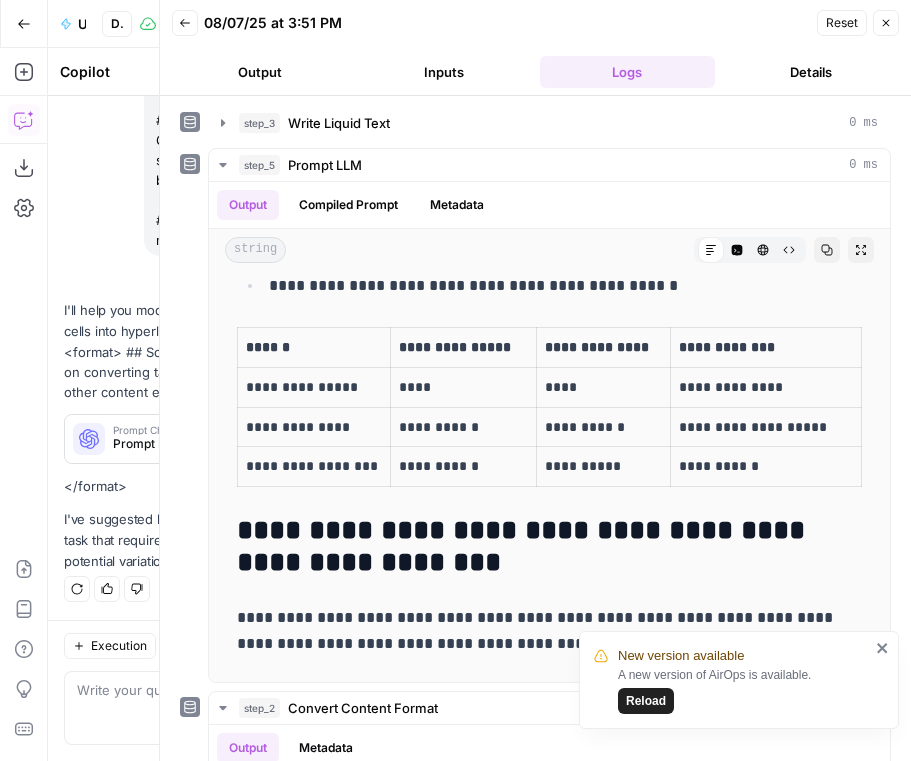 click 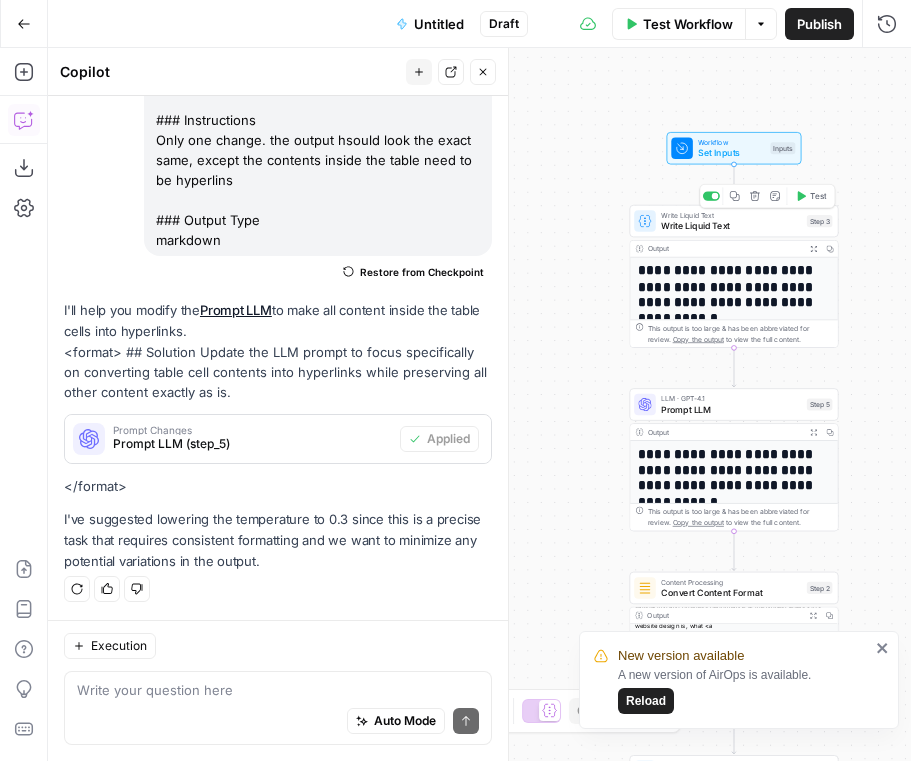click 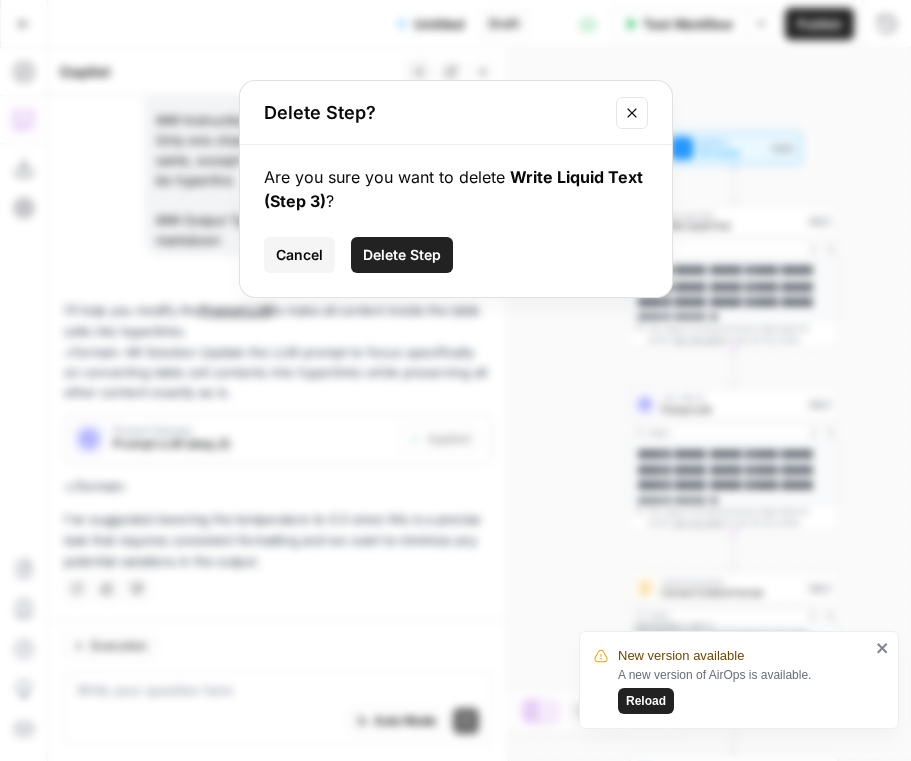 click on "Delete Step" at bounding box center (402, 255) 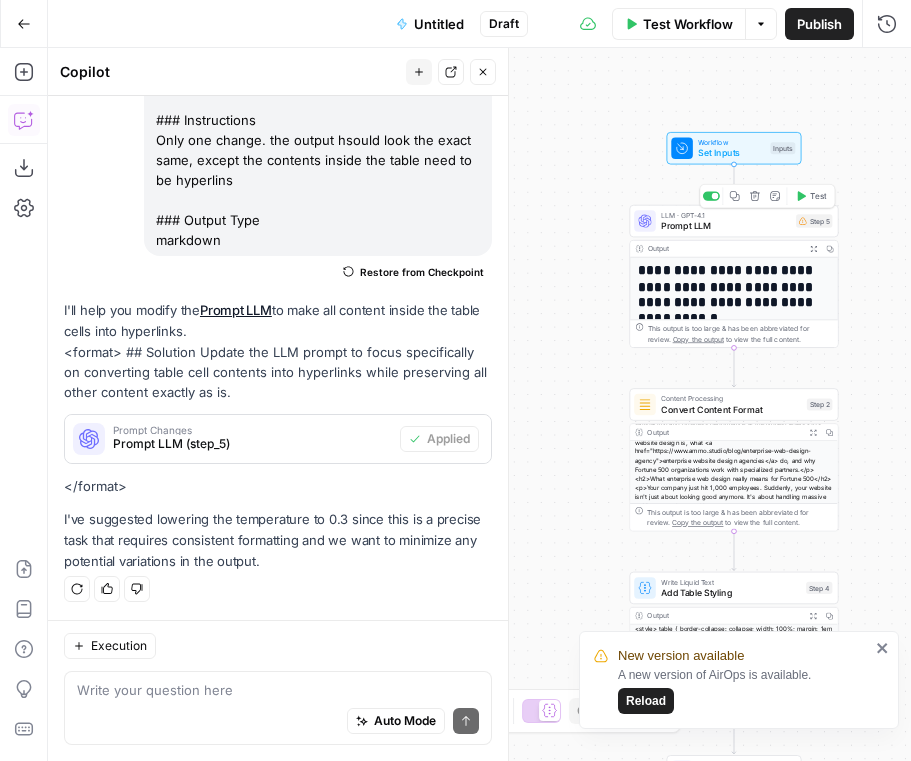 click 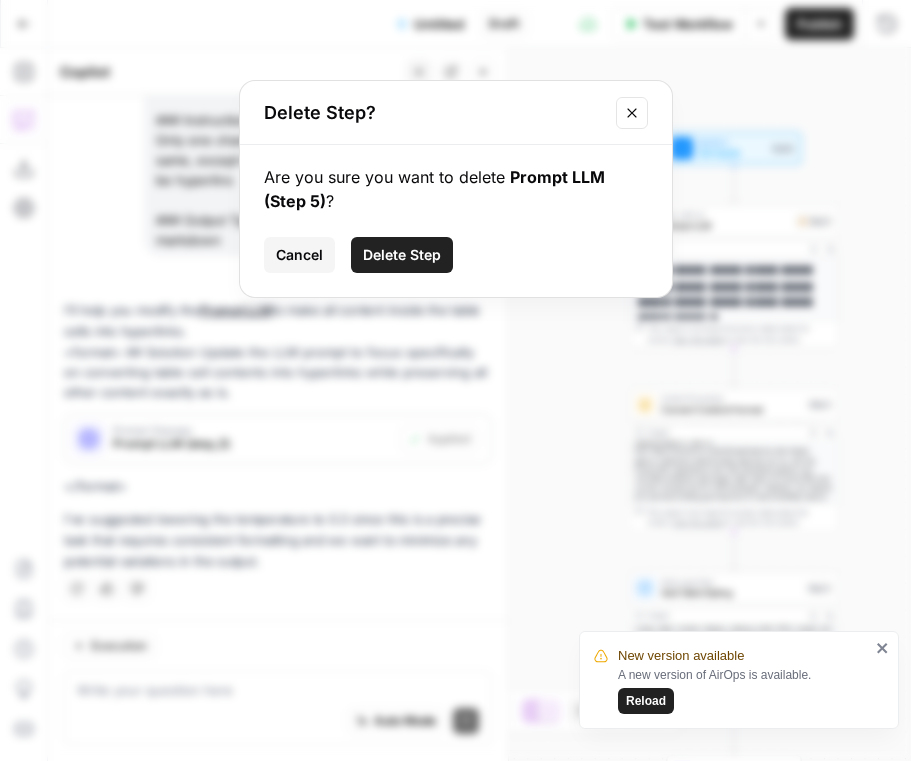 click on "Delete Step" at bounding box center (402, 255) 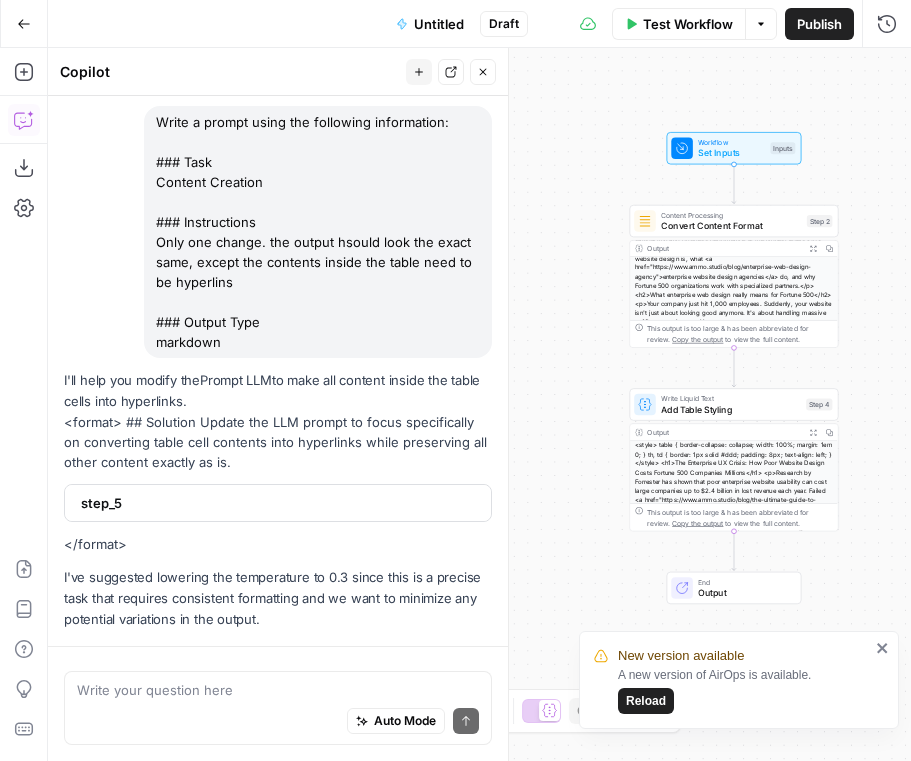 scroll, scrollTop: 471, scrollLeft: 0, axis: vertical 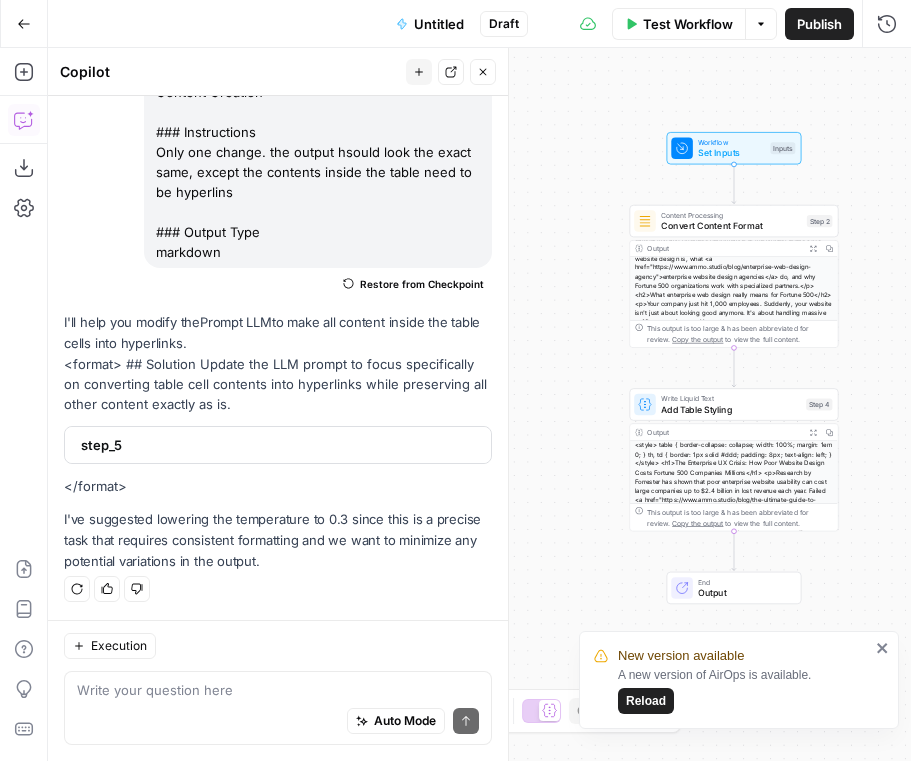 click on "Execution Write your question here Auto Mode Send" at bounding box center (278, 690) 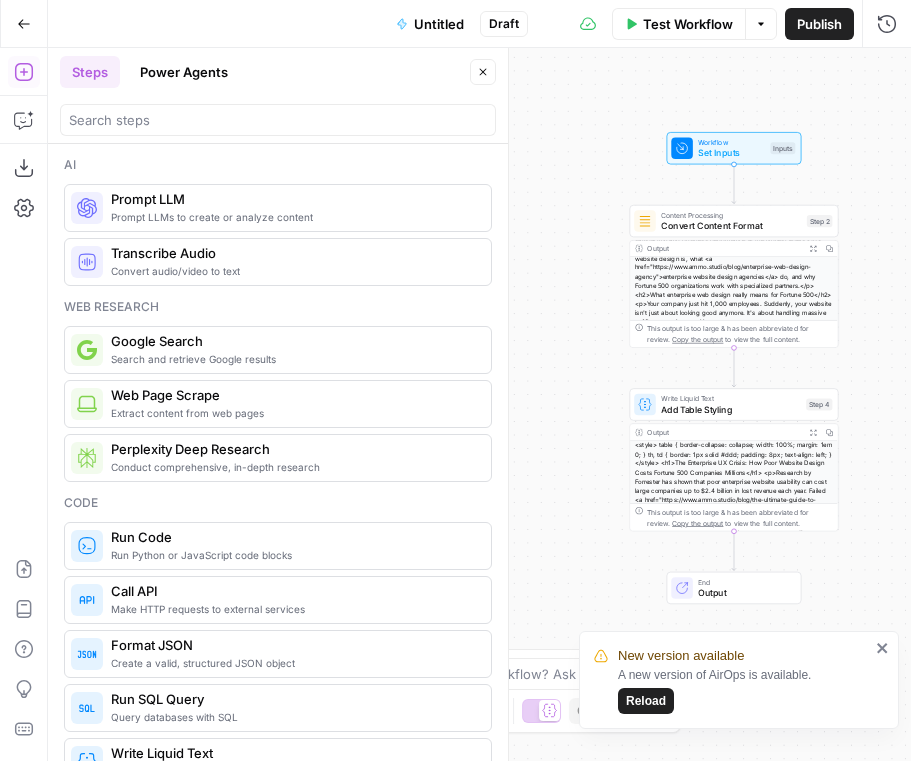 click on "Power Agents" at bounding box center [184, 72] 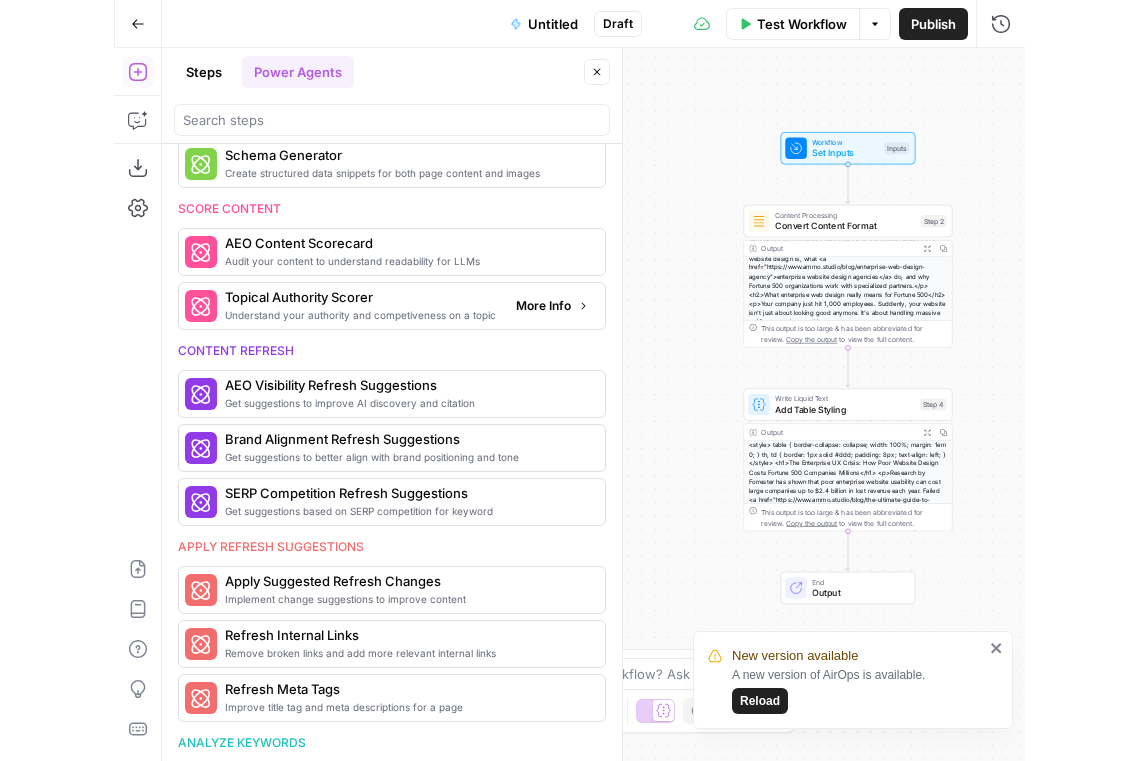 scroll, scrollTop: 614, scrollLeft: 0, axis: vertical 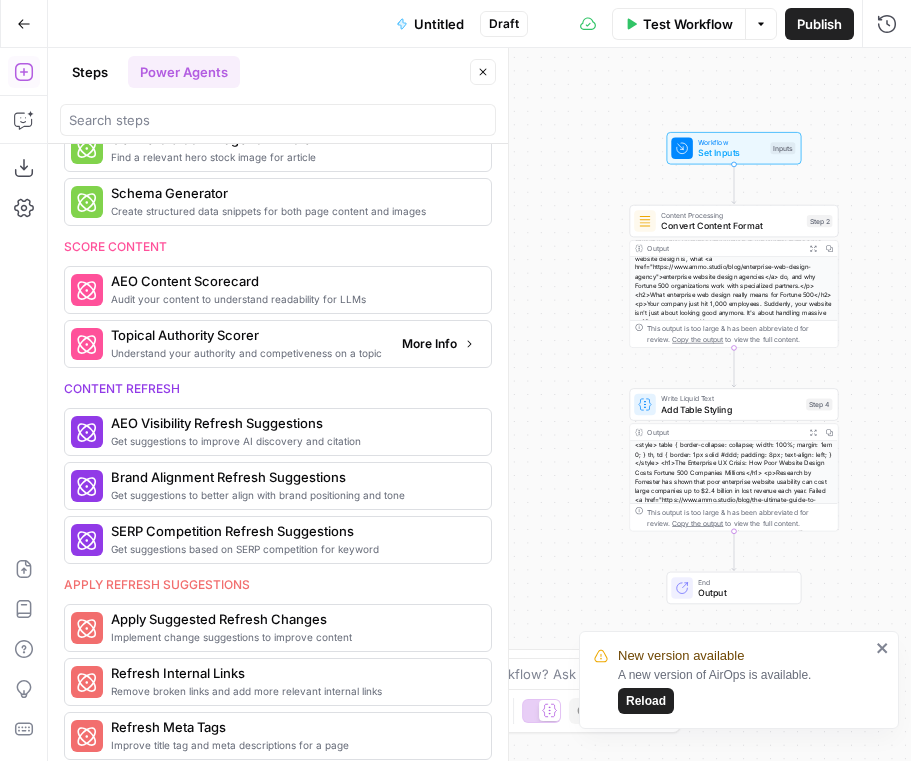 click on "More Info" at bounding box center [429, 344] 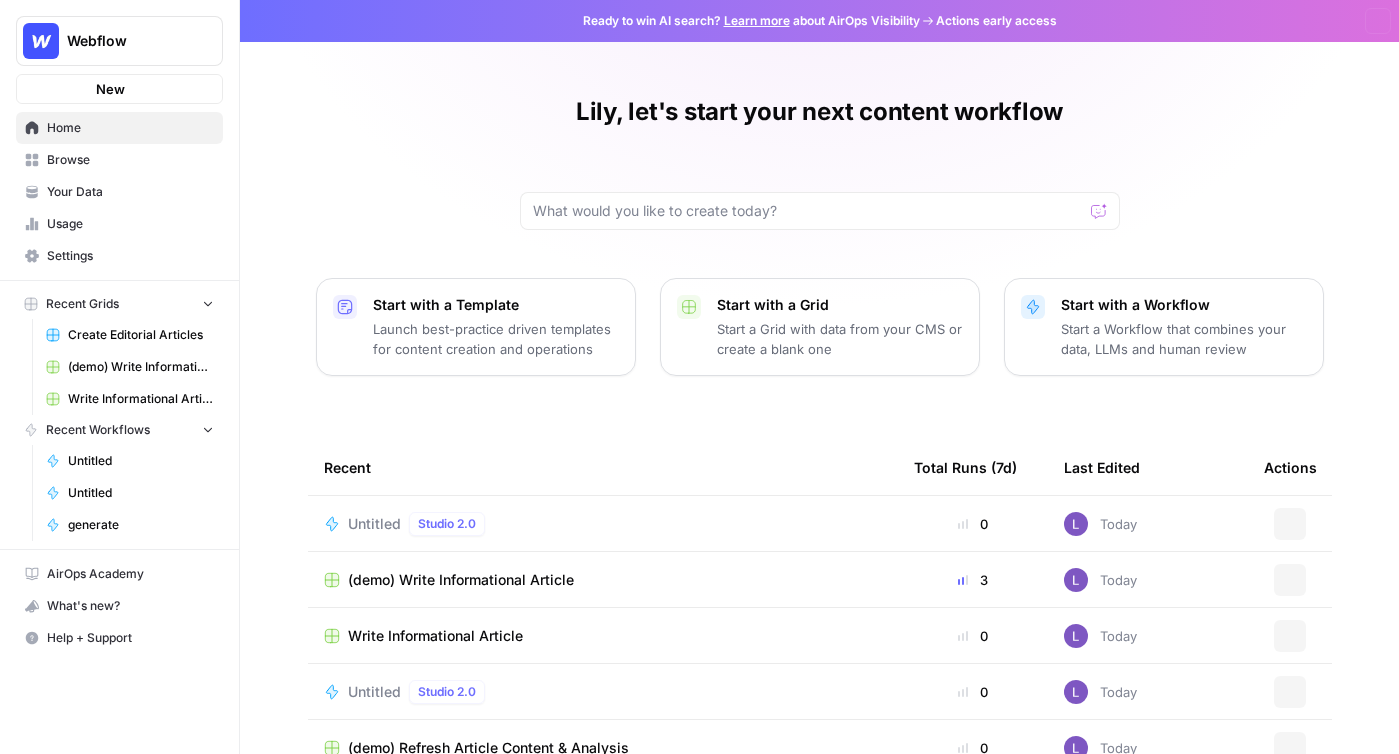 scroll, scrollTop: 0, scrollLeft: 0, axis: both 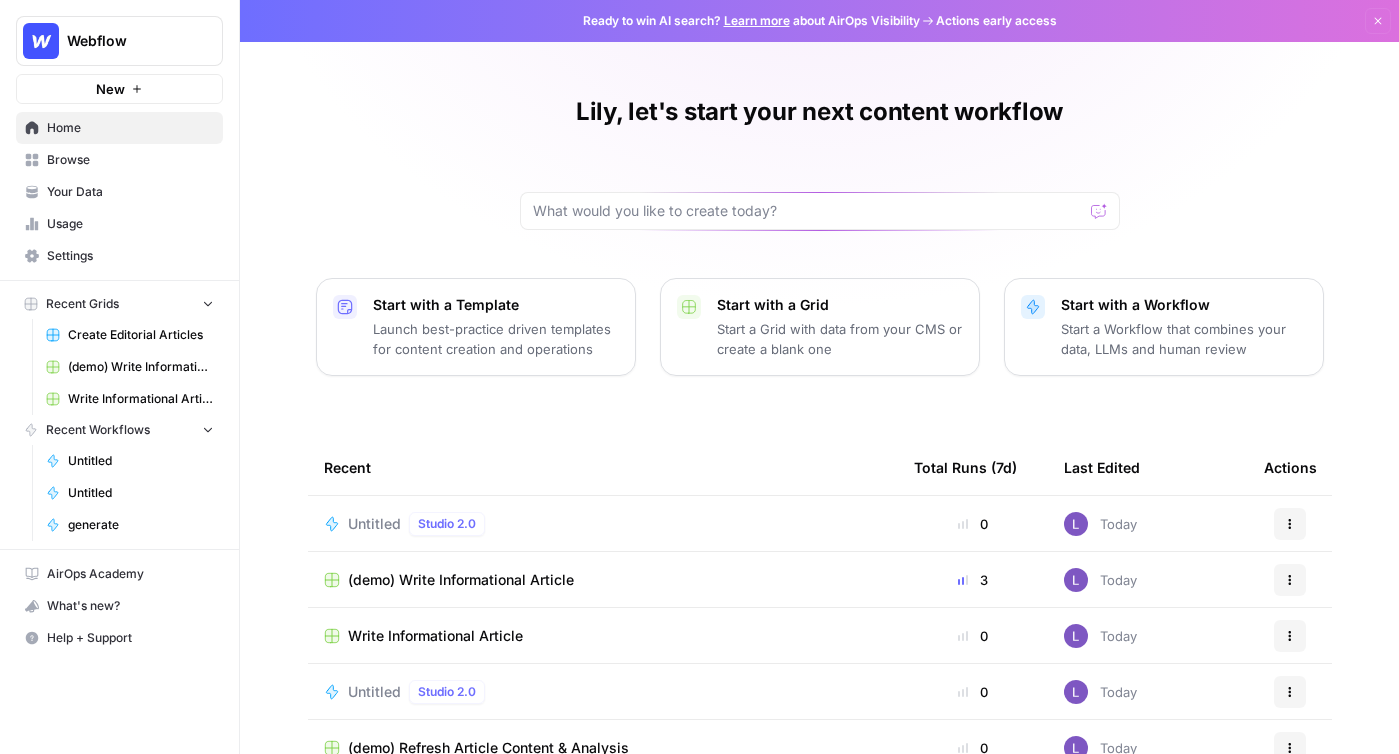 click on "Webflow" at bounding box center (127, 41) 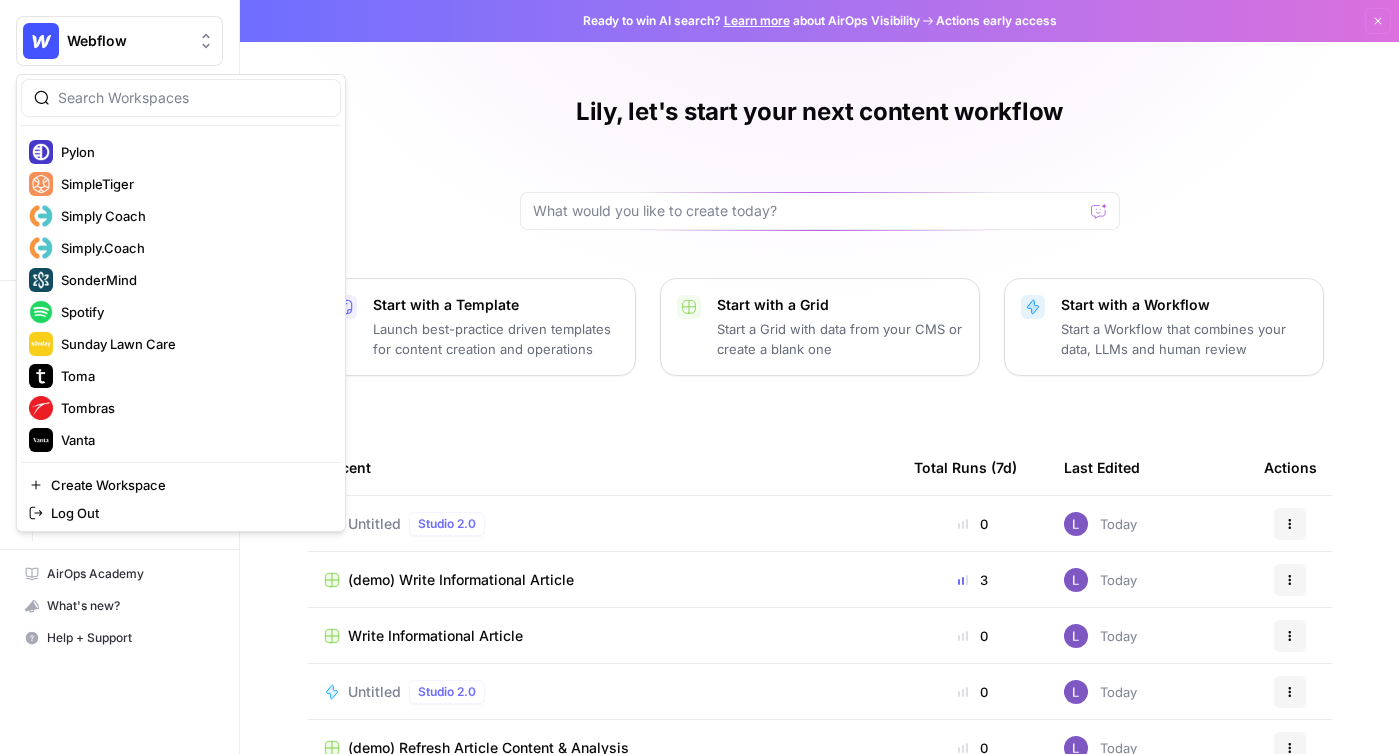 scroll, scrollTop: 1472, scrollLeft: 0, axis: vertical 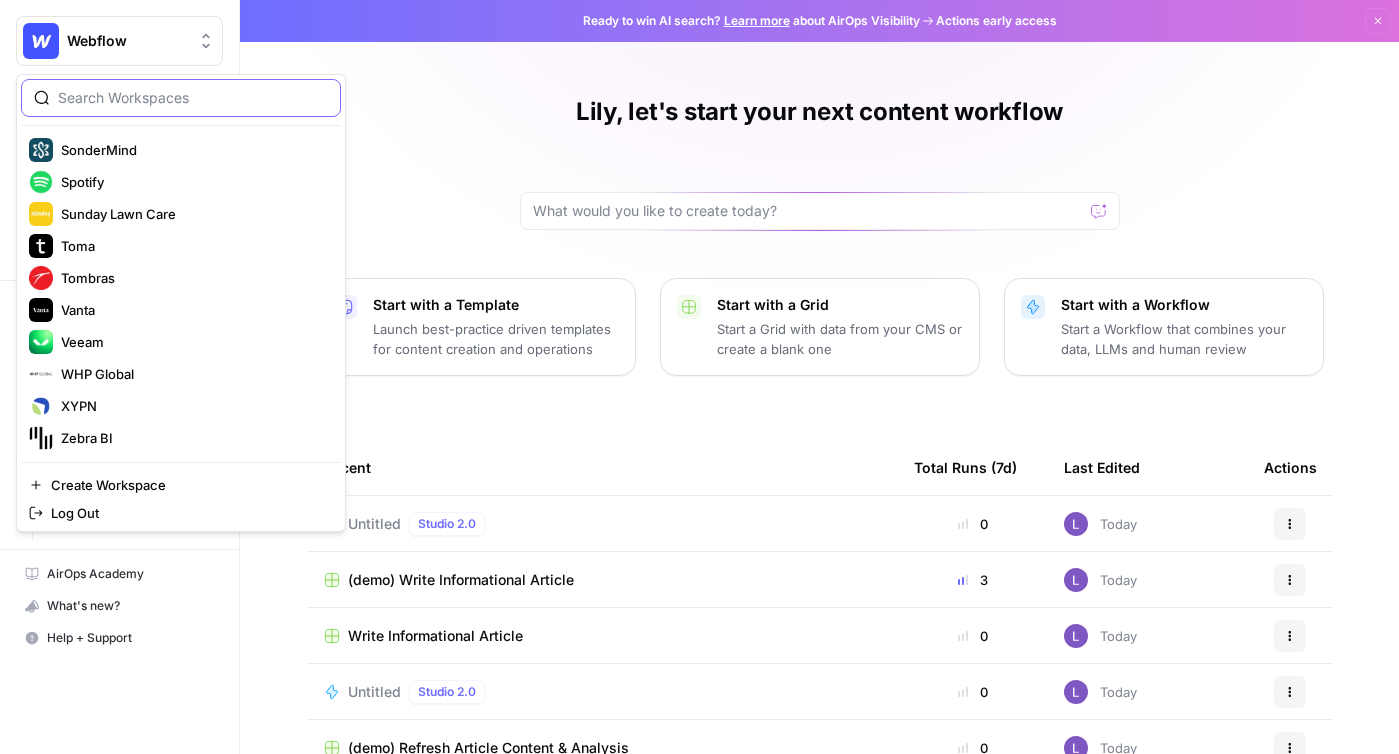 click at bounding box center [193, 98] 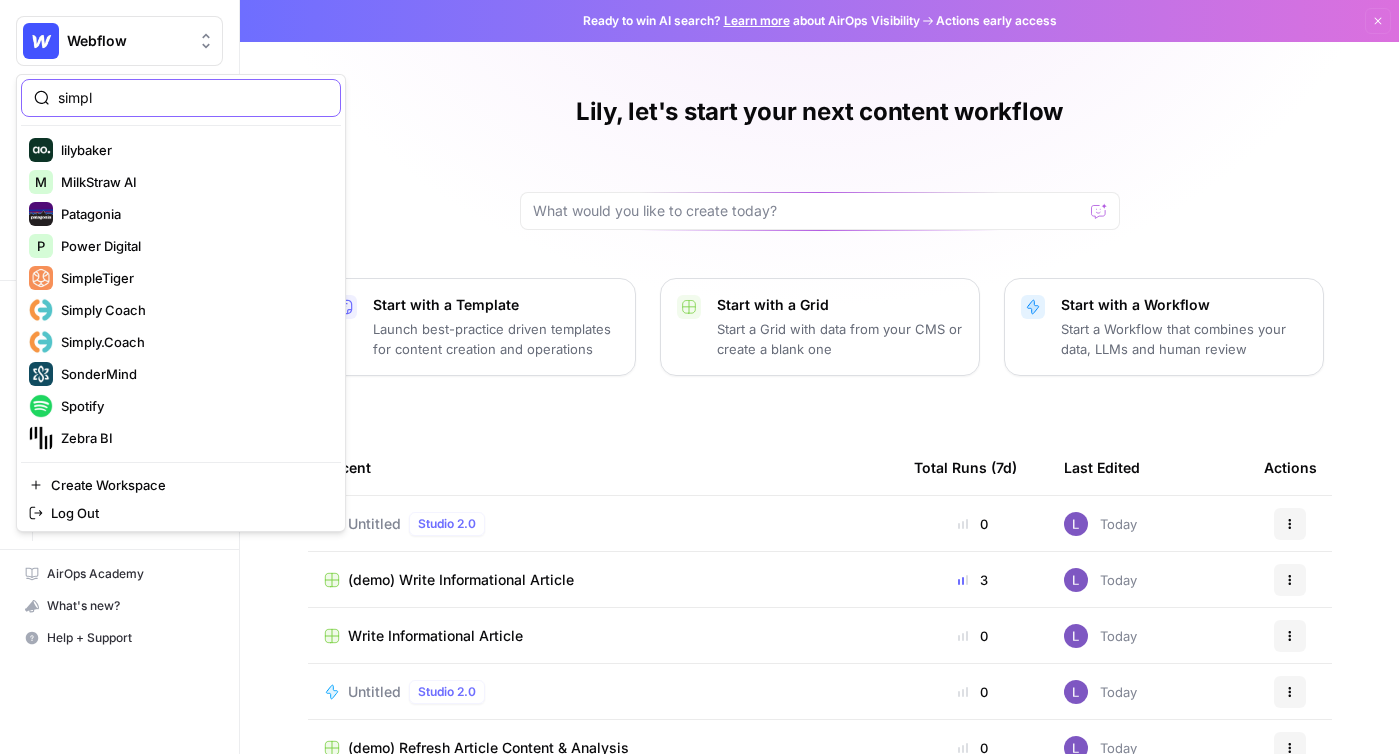 scroll, scrollTop: 0, scrollLeft: 0, axis: both 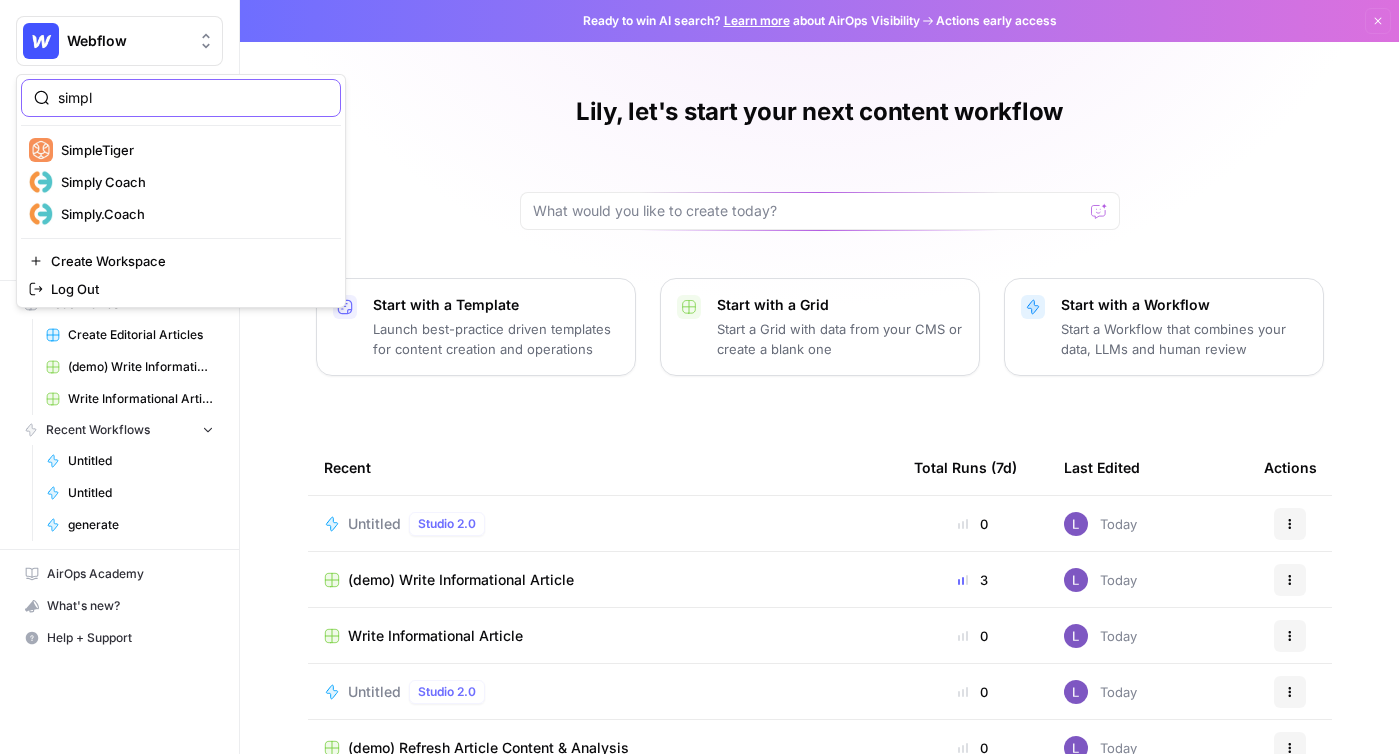 type on "simpl" 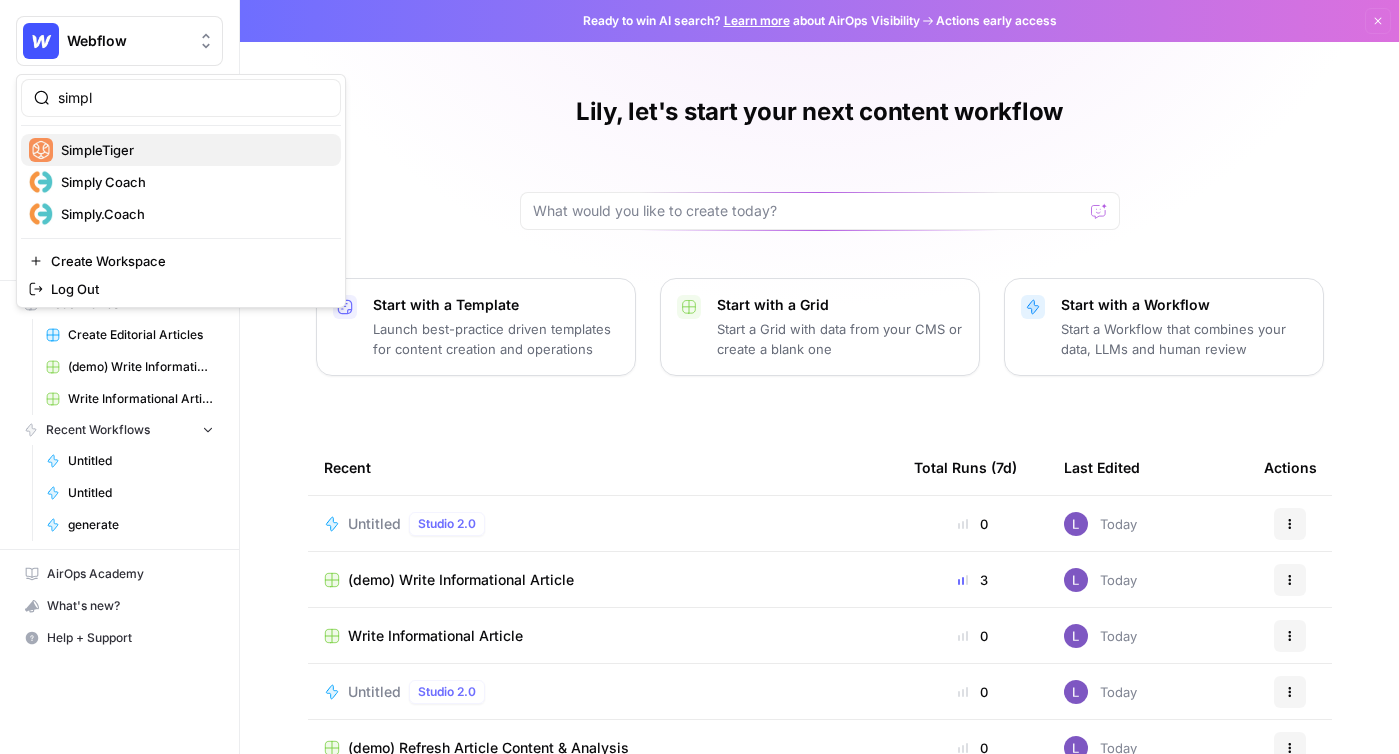 type 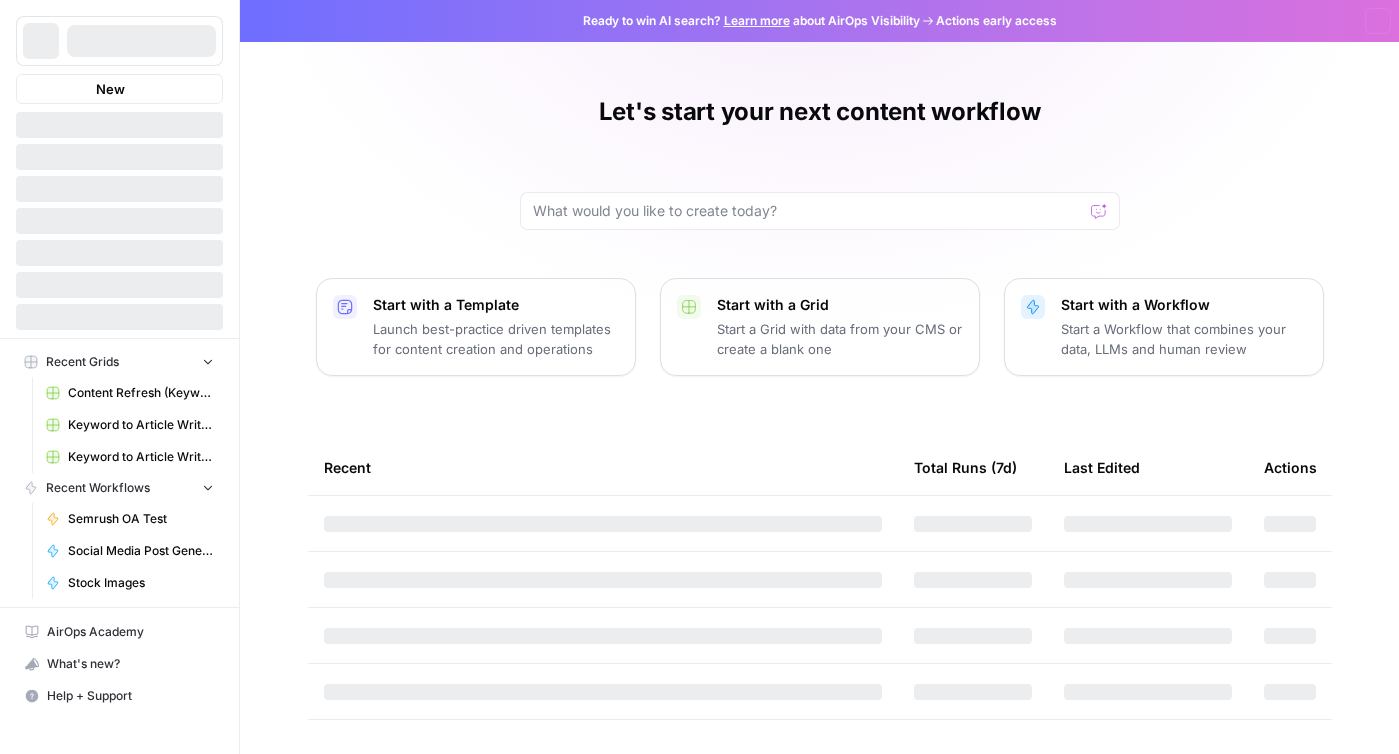scroll, scrollTop: 0, scrollLeft: 0, axis: both 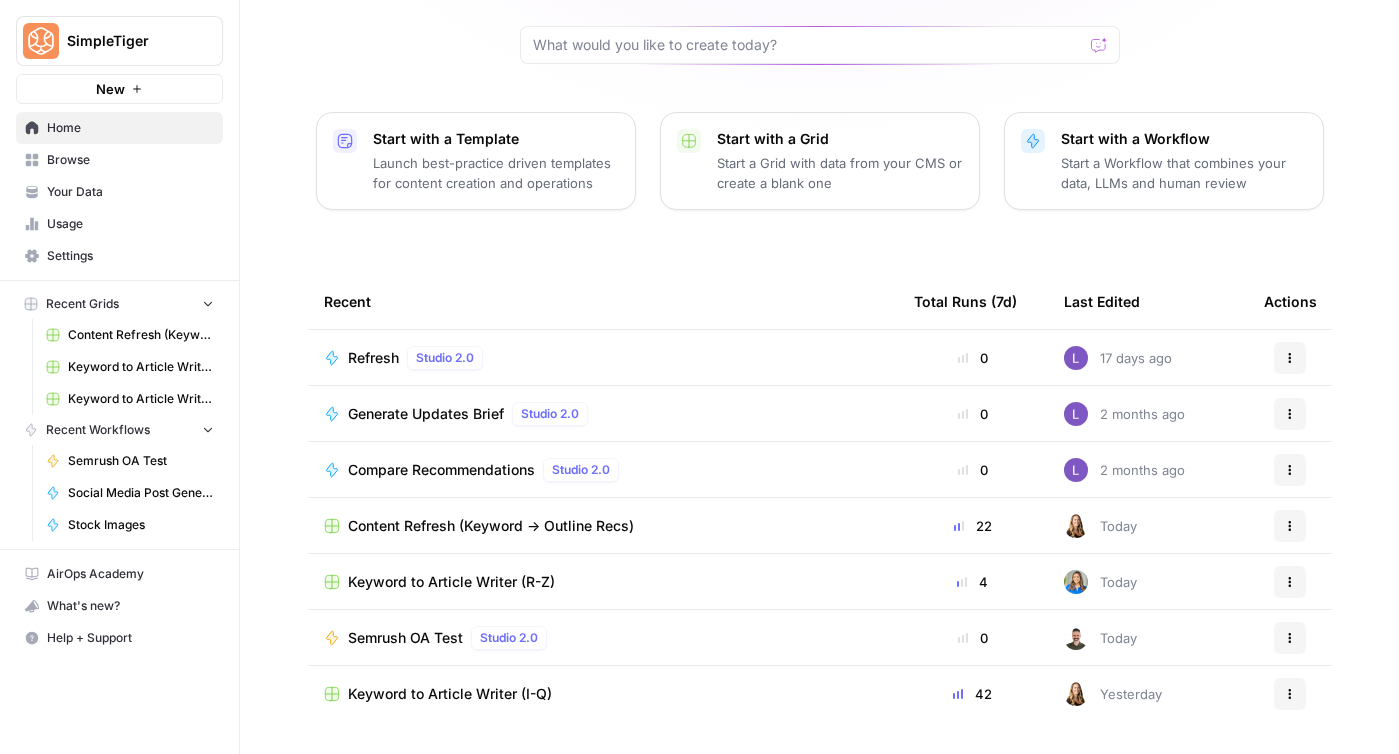 click on "Content Refresh (Keyword -> Outline Recs)" at bounding box center [491, 526] 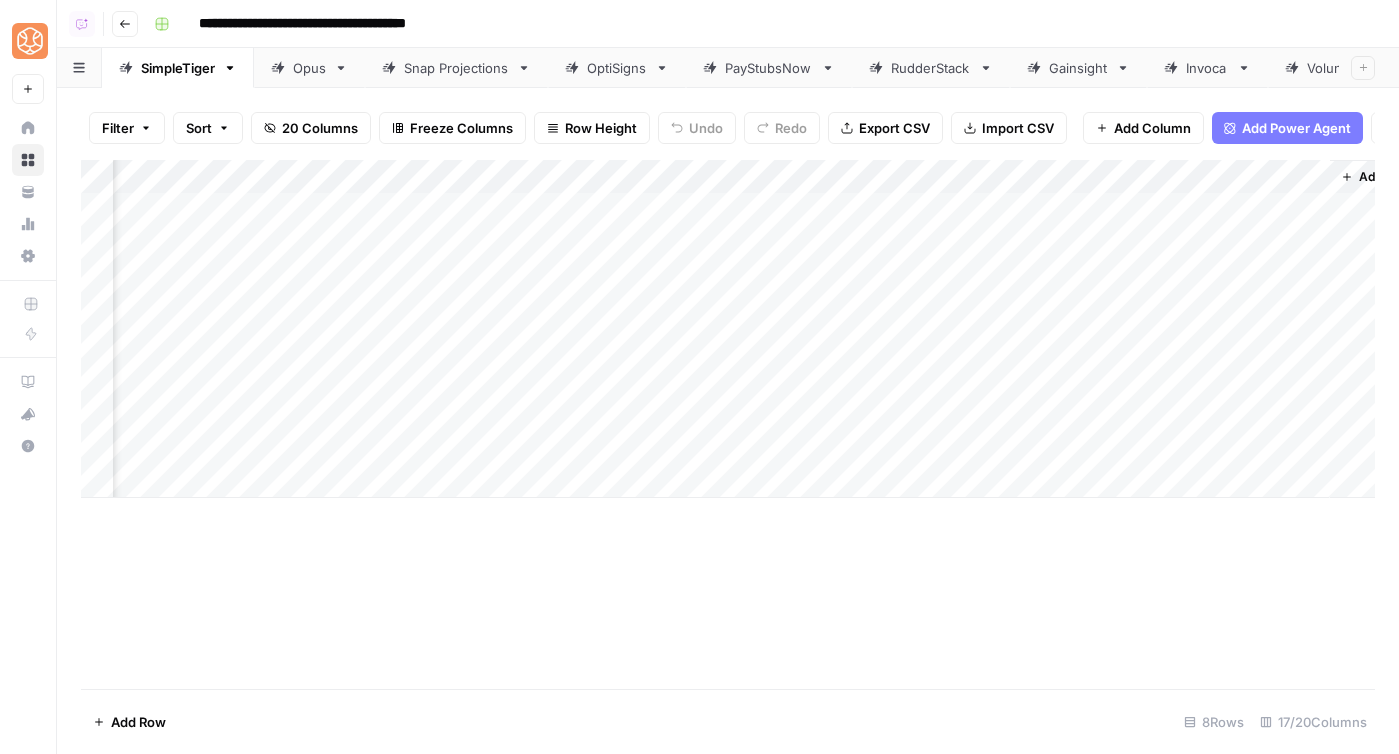 scroll, scrollTop: 0, scrollLeft: 2079, axis: horizontal 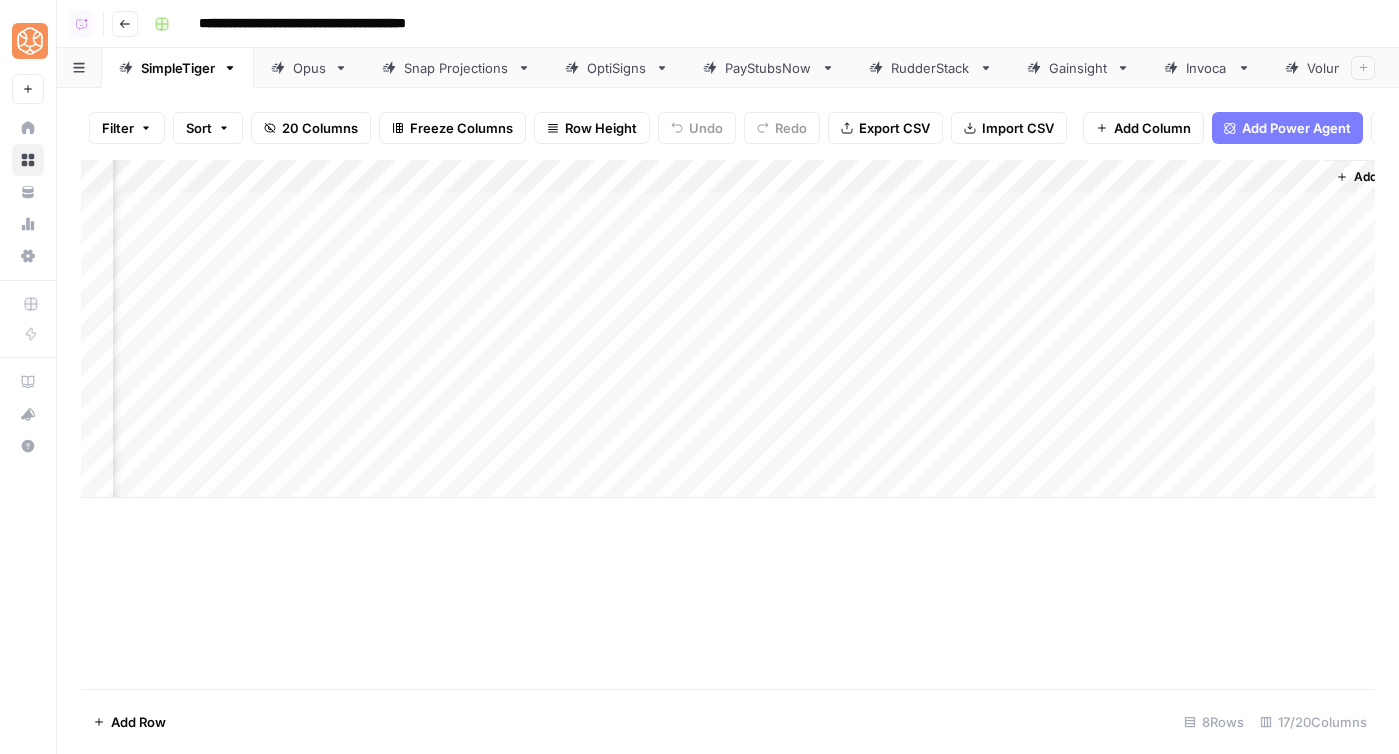 click on "Add Column" at bounding box center (728, 329) 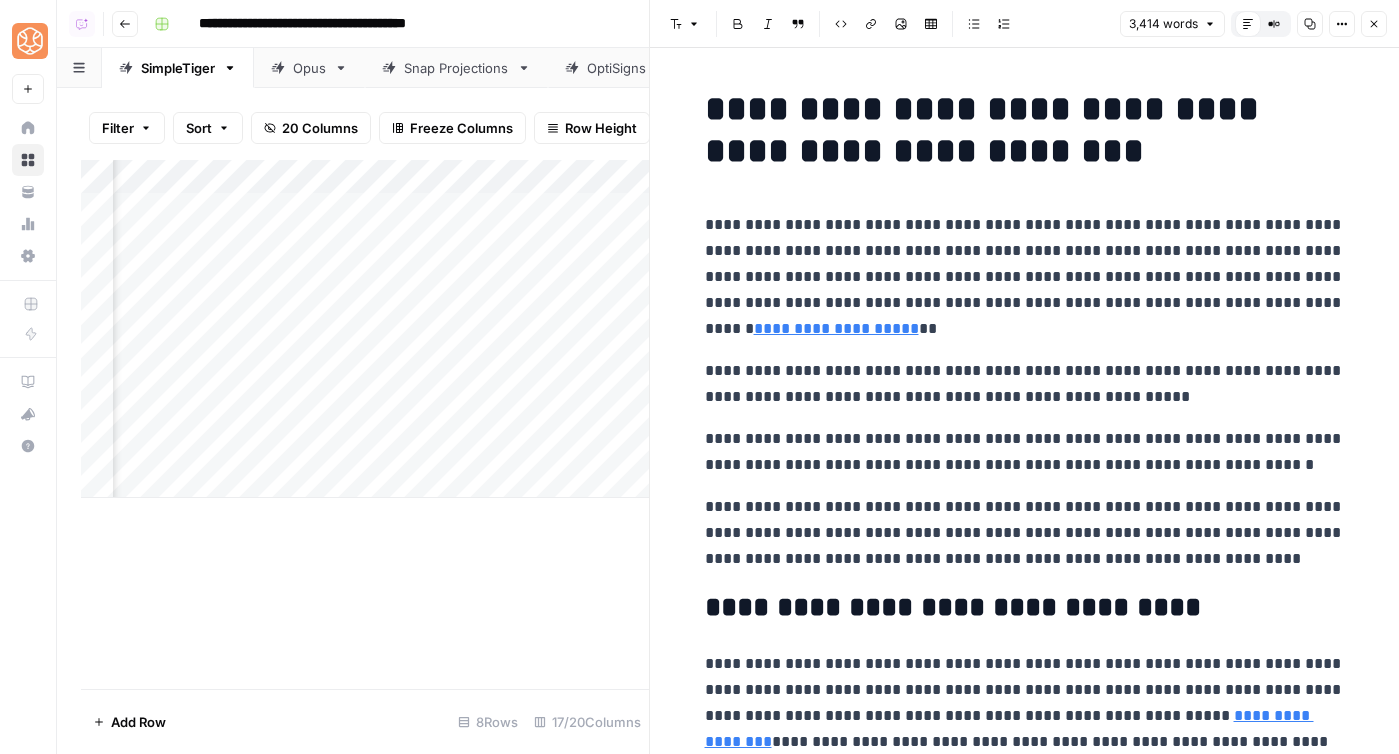 click on "Opus" at bounding box center [309, 68] 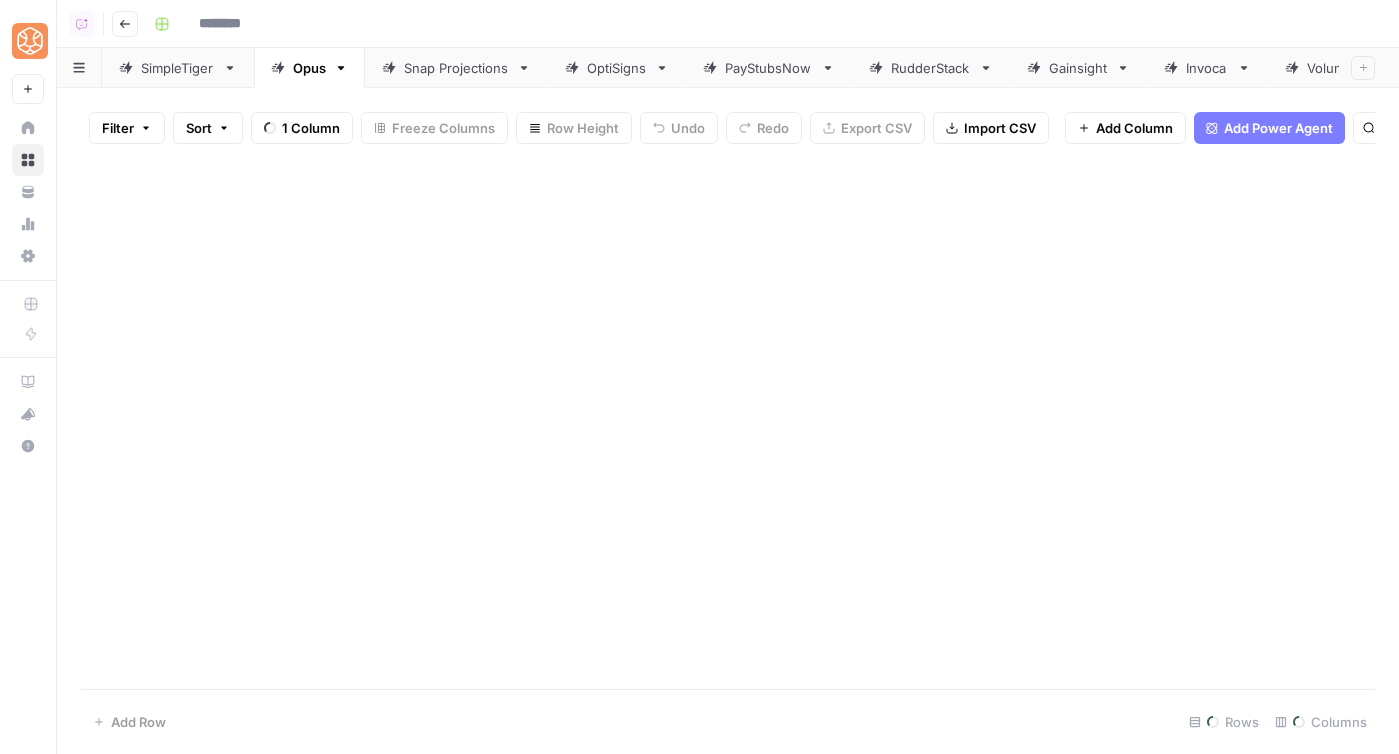 type on "**********" 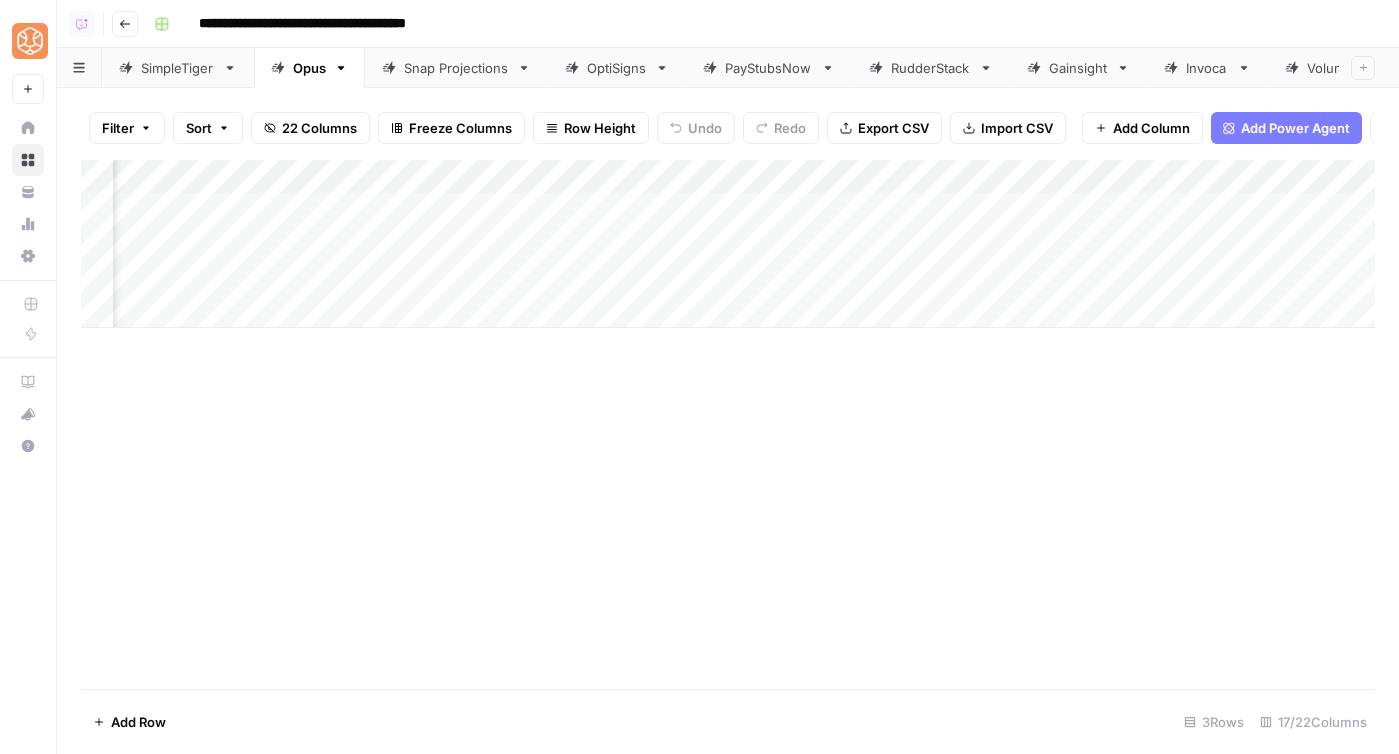 scroll, scrollTop: 0, scrollLeft: 2140, axis: horizontal 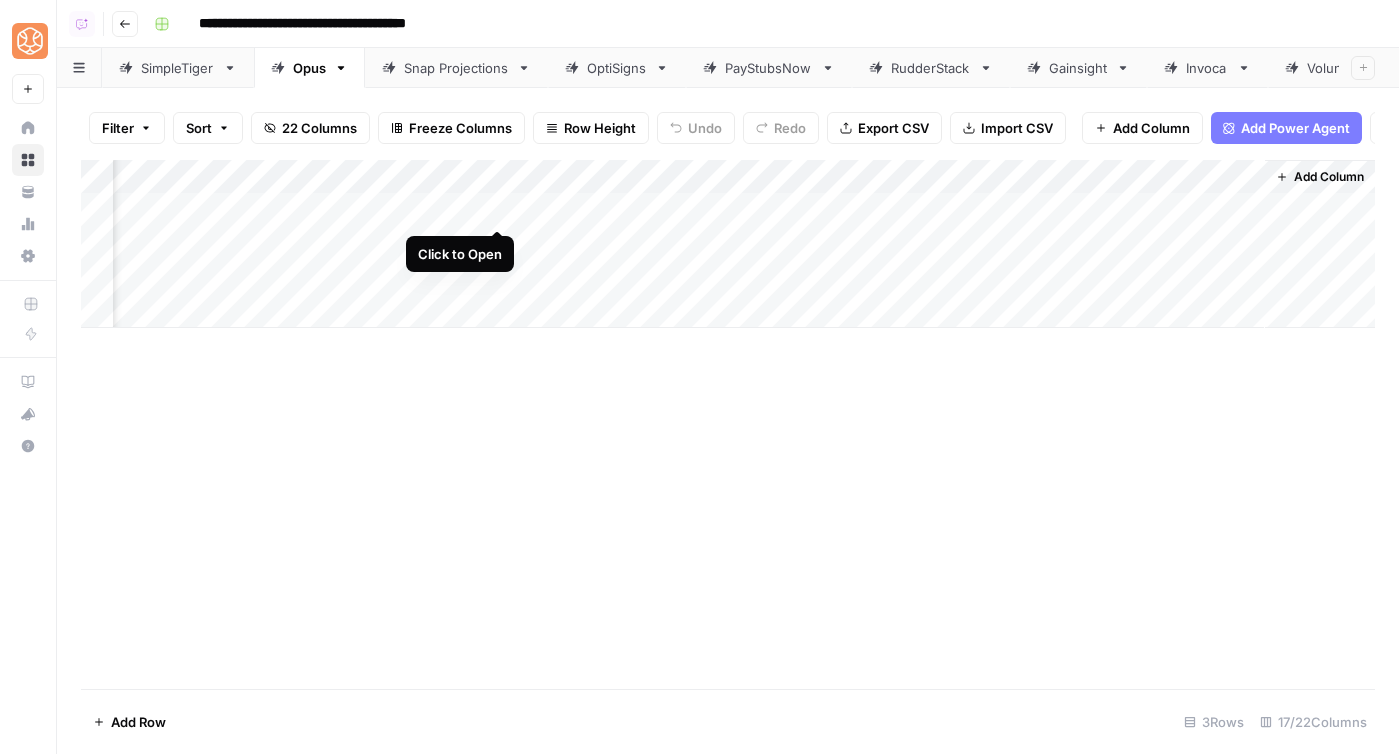 click on "Add Column" at bounding box center [728, 244] 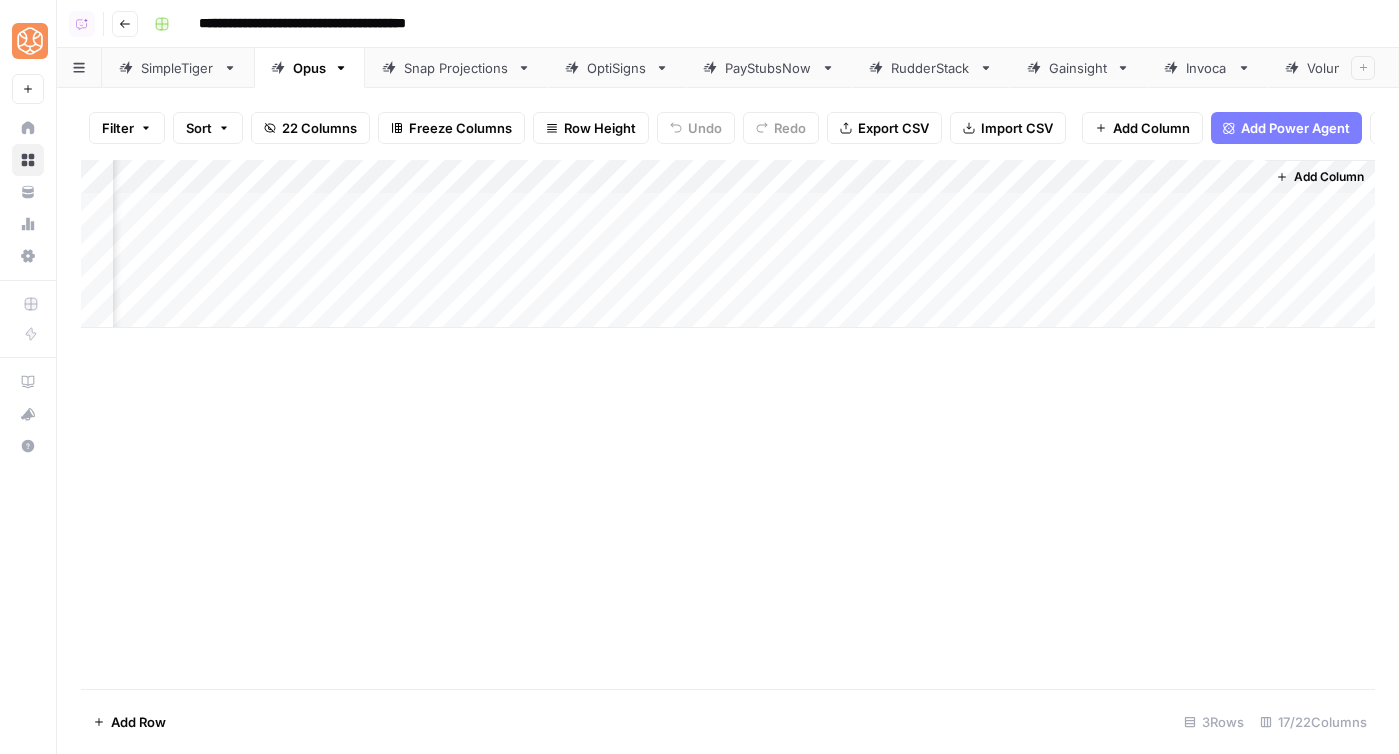 scroll, scrollTop: 0, scrollLeft: 2122, axis: horizontal 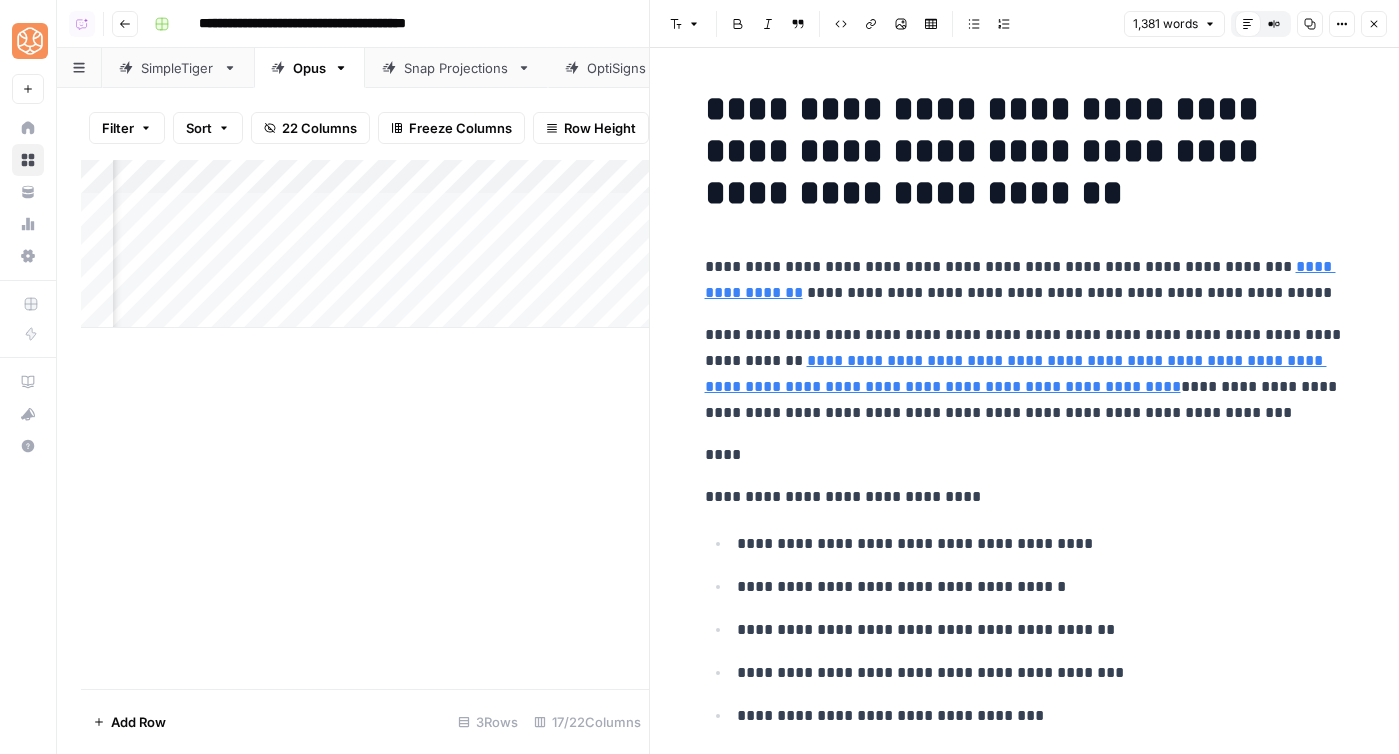 click on "****" at bounding box center (1025, 455) 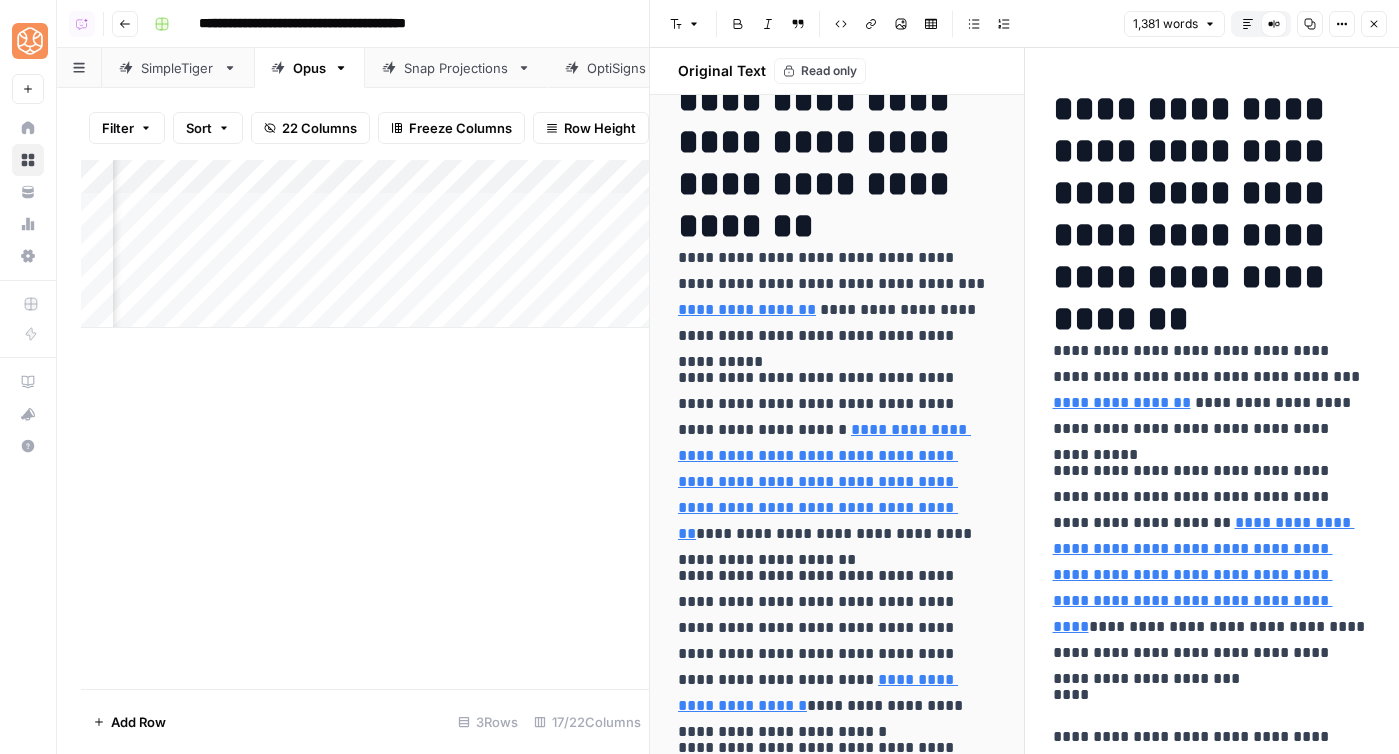 scroll, scrollTop: 225, scrollLeft: 0, axis: vertical 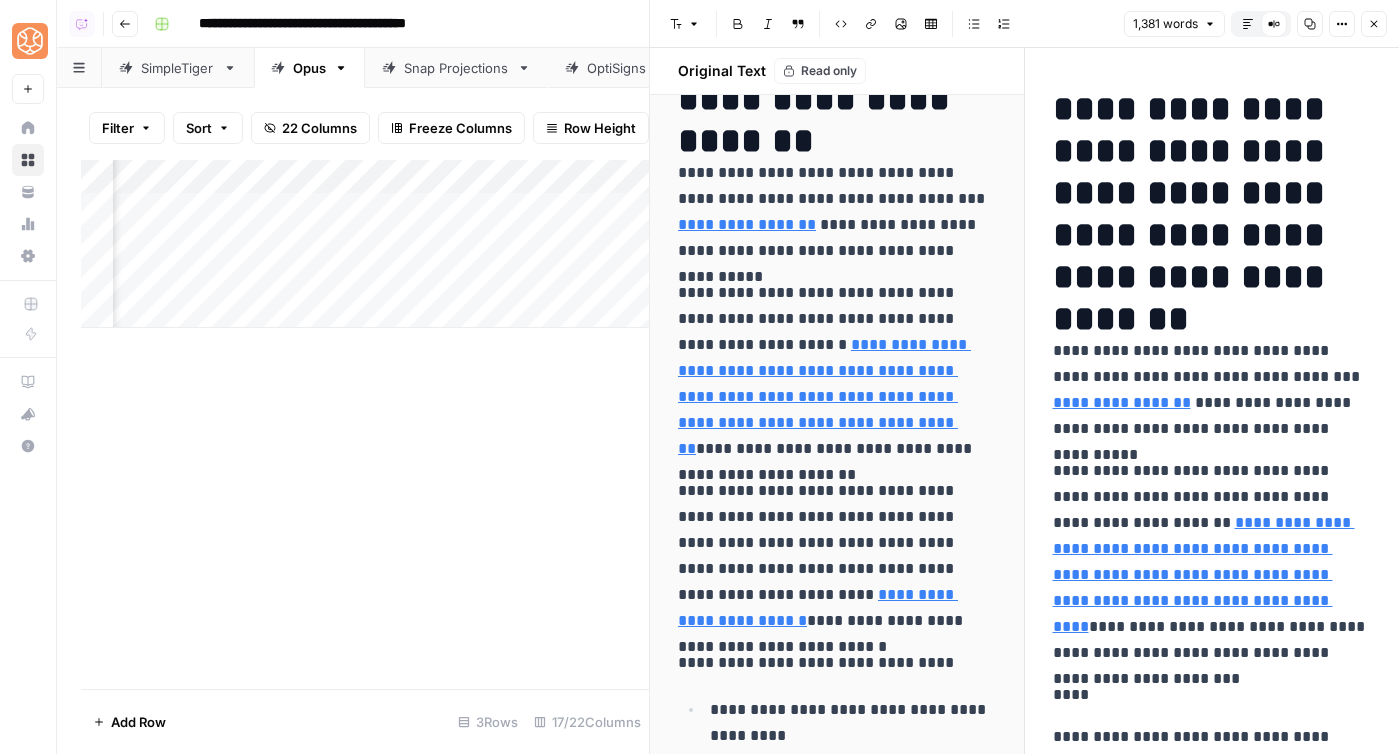 drag, startPoint x: 989, startPoint y: 621, endPoint x: 677, endPoint y: 174, distance: 545.11743 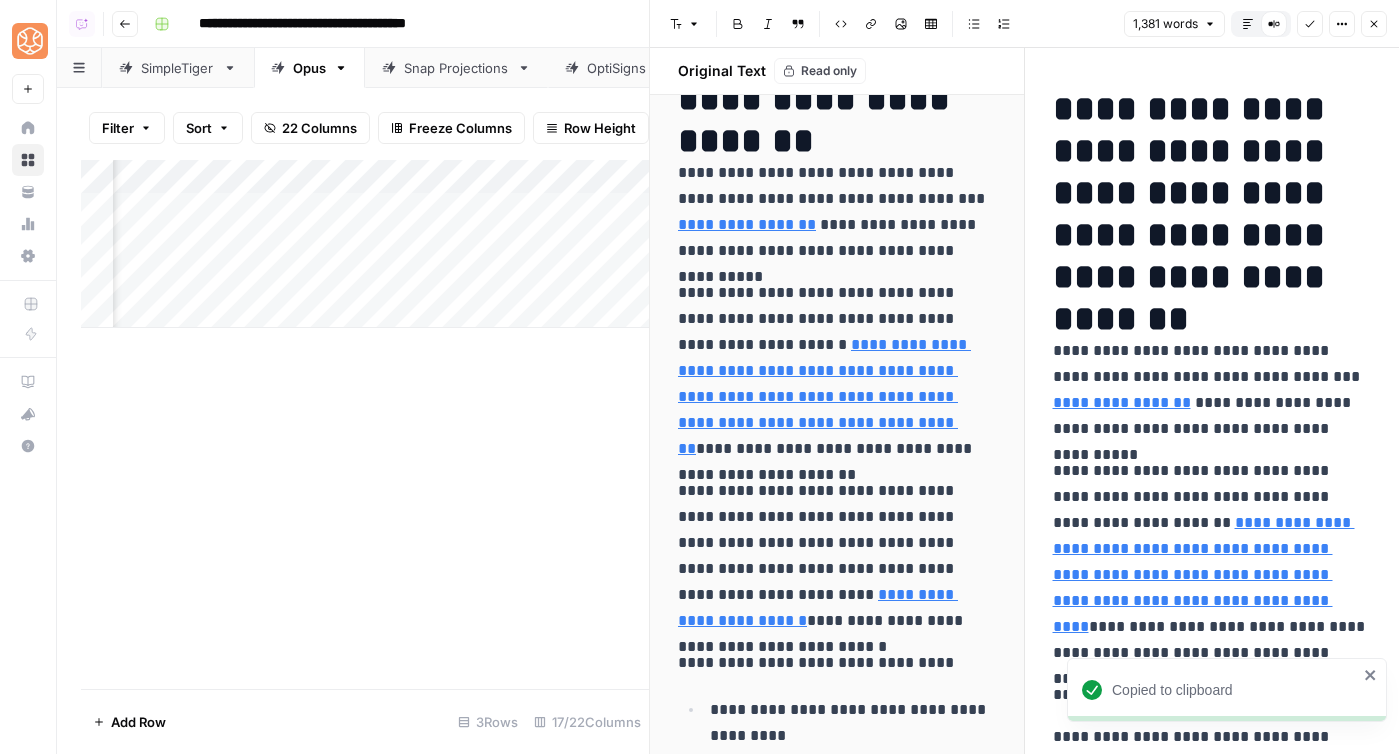 click 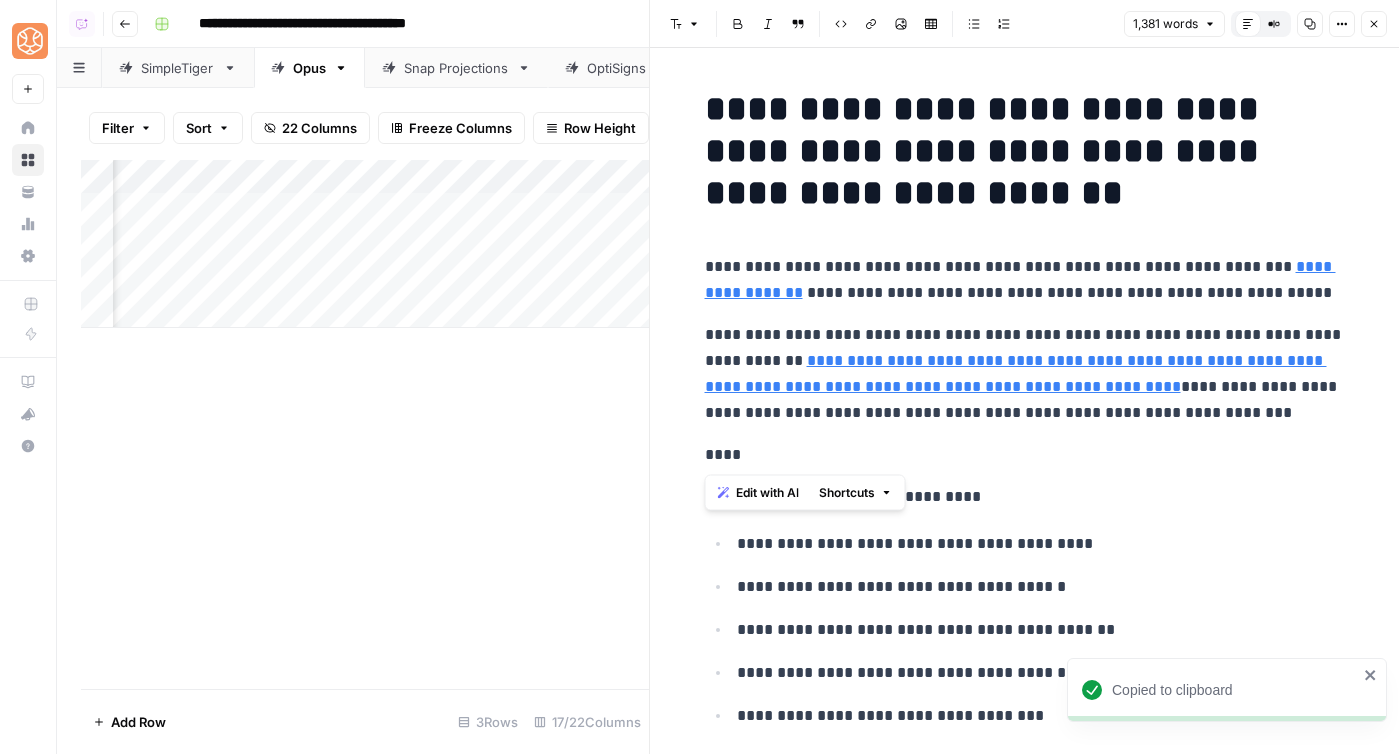 drag, startPoint x: 772, startPoint y: 453, endPoint x: 696, endPoint y: 264, distance: 203.70813 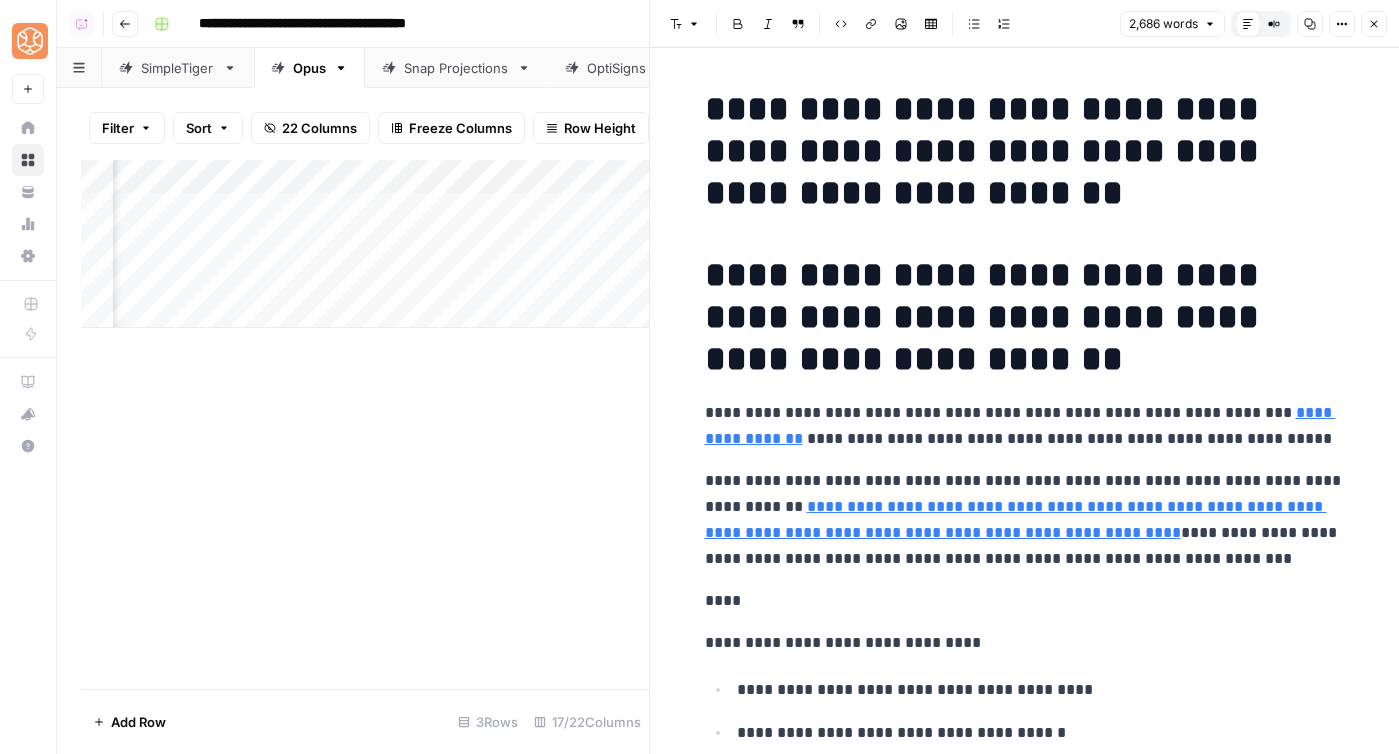 scroll, scrollTop: 54, scrollLeft: 0, axis: vertical 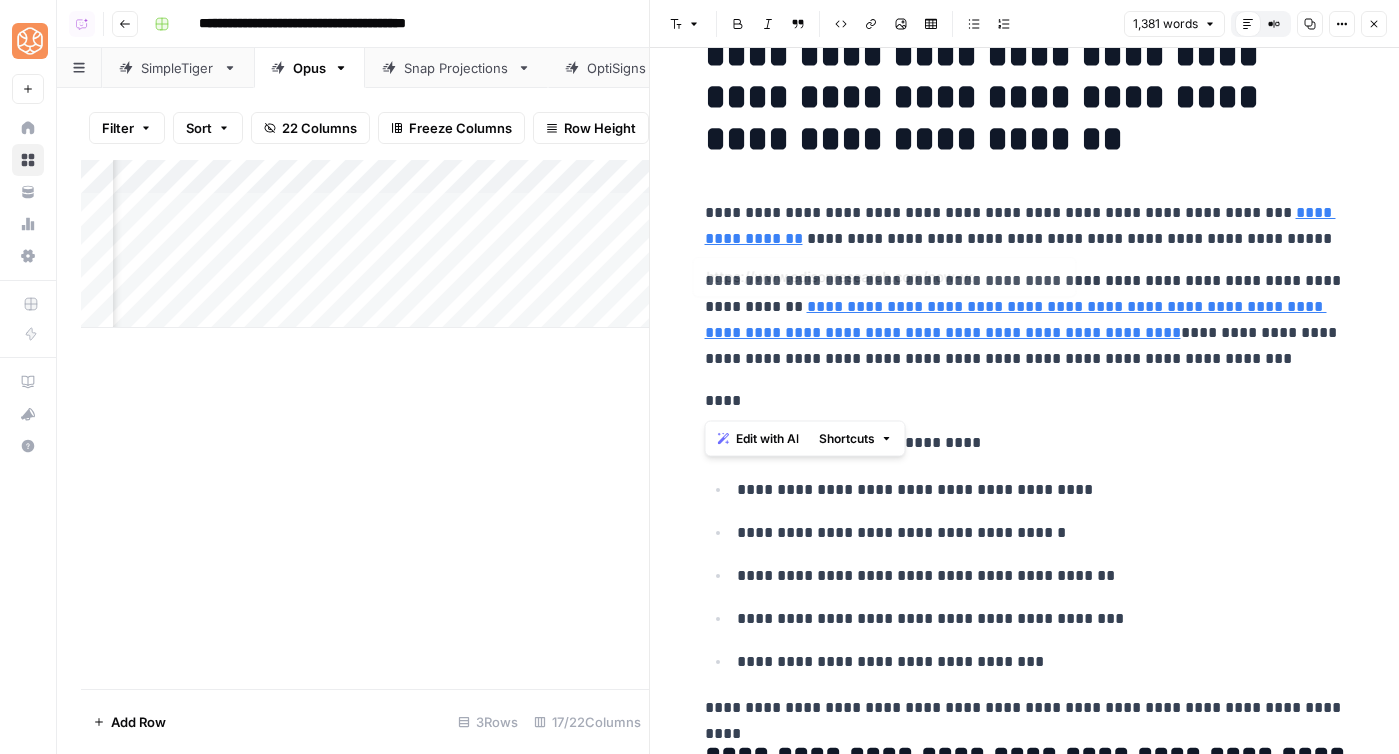 click on "****" at bounding box center [1025, 401] 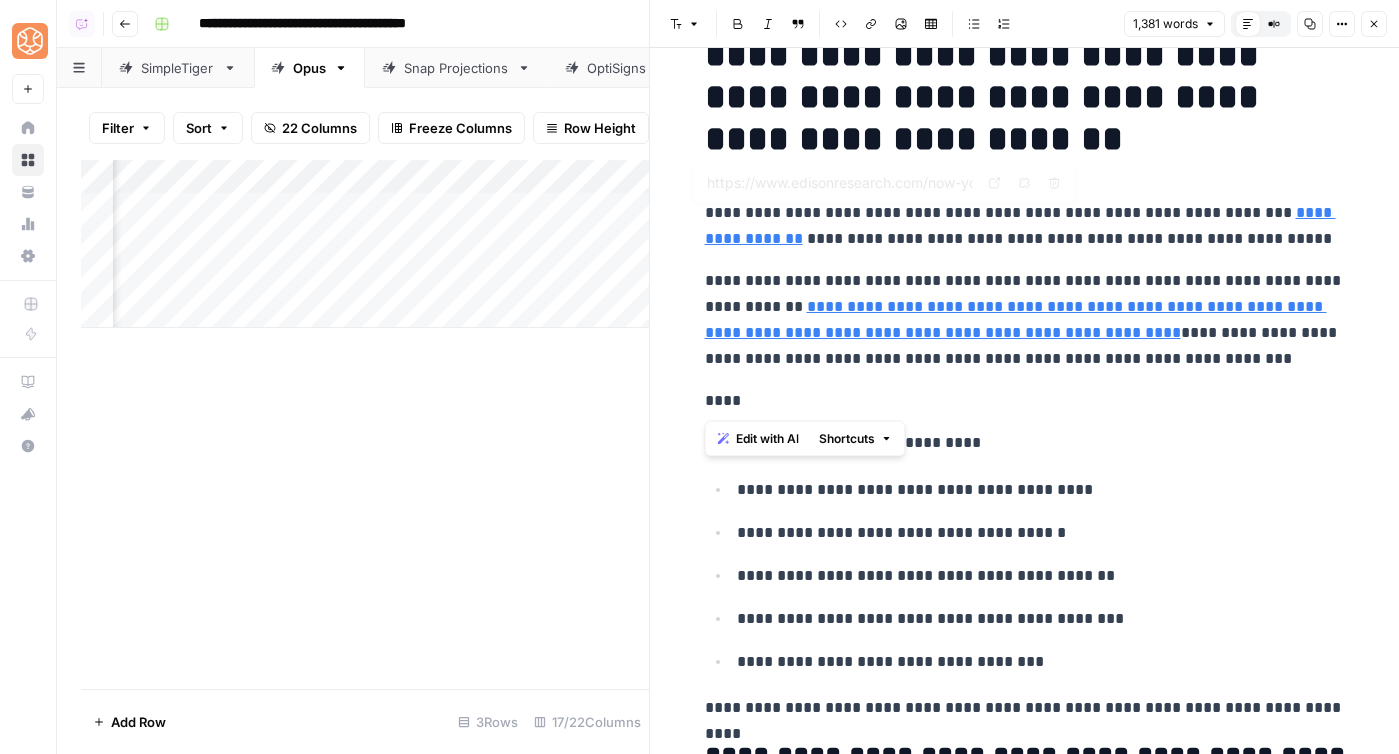 drag, startPoint x: 750, startPoint y: 403, endPoint x: 700, endPoint y: 249, distance: 161.91356 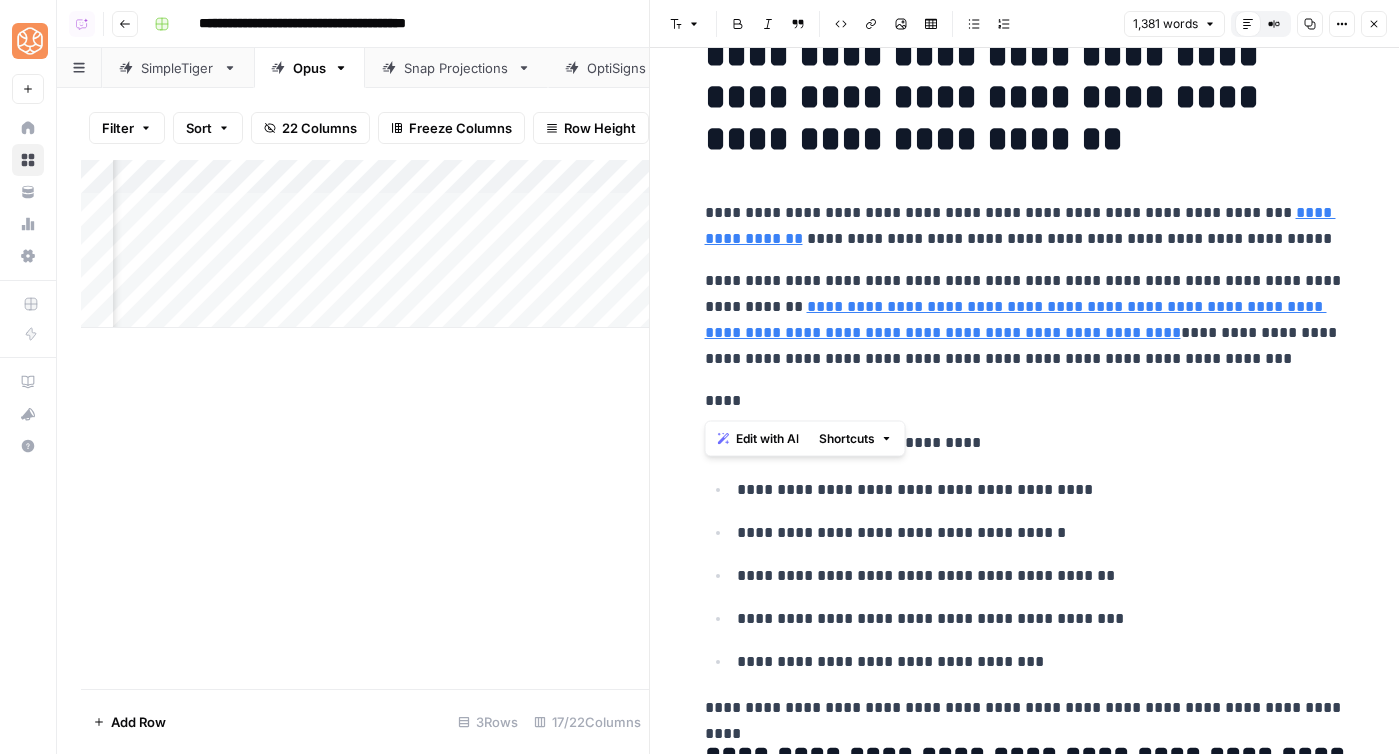 click 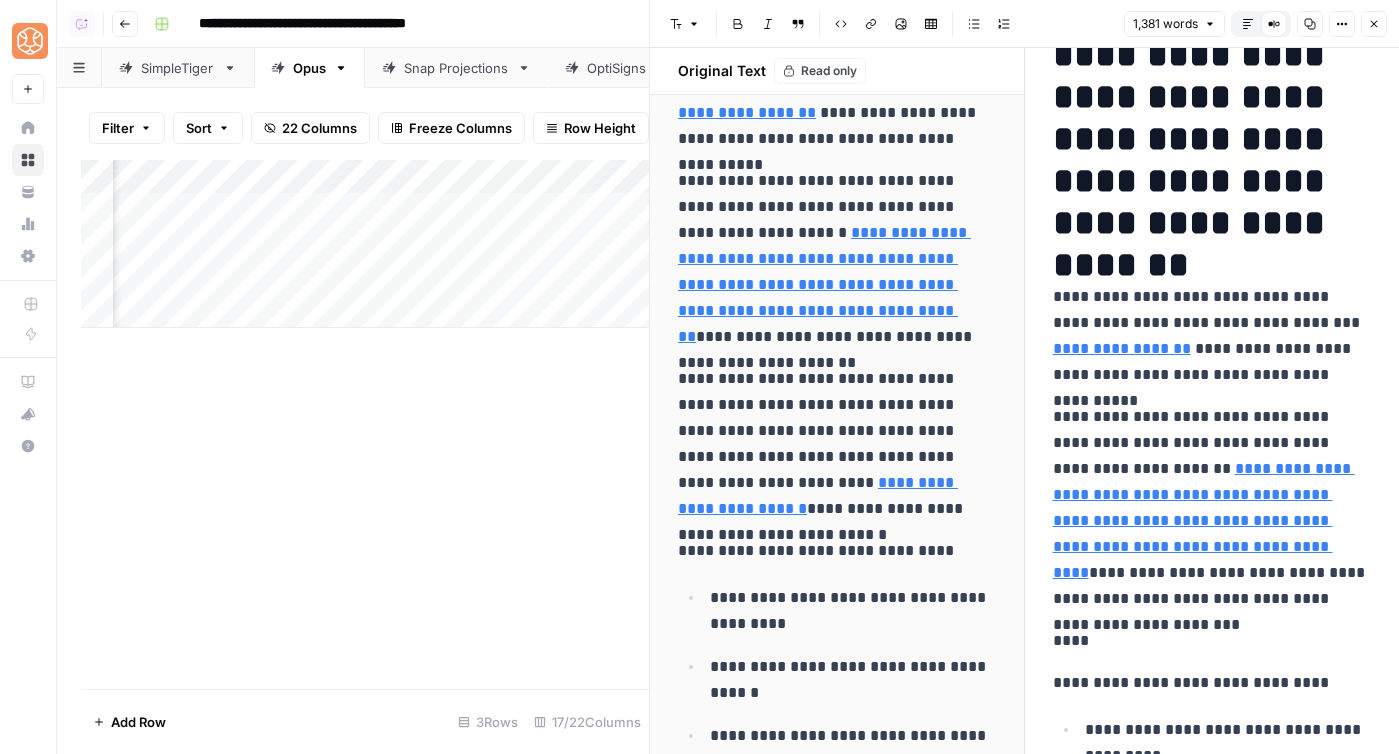 scroll, scrollTop: 234, scrollLeft: 0, axis: vertical 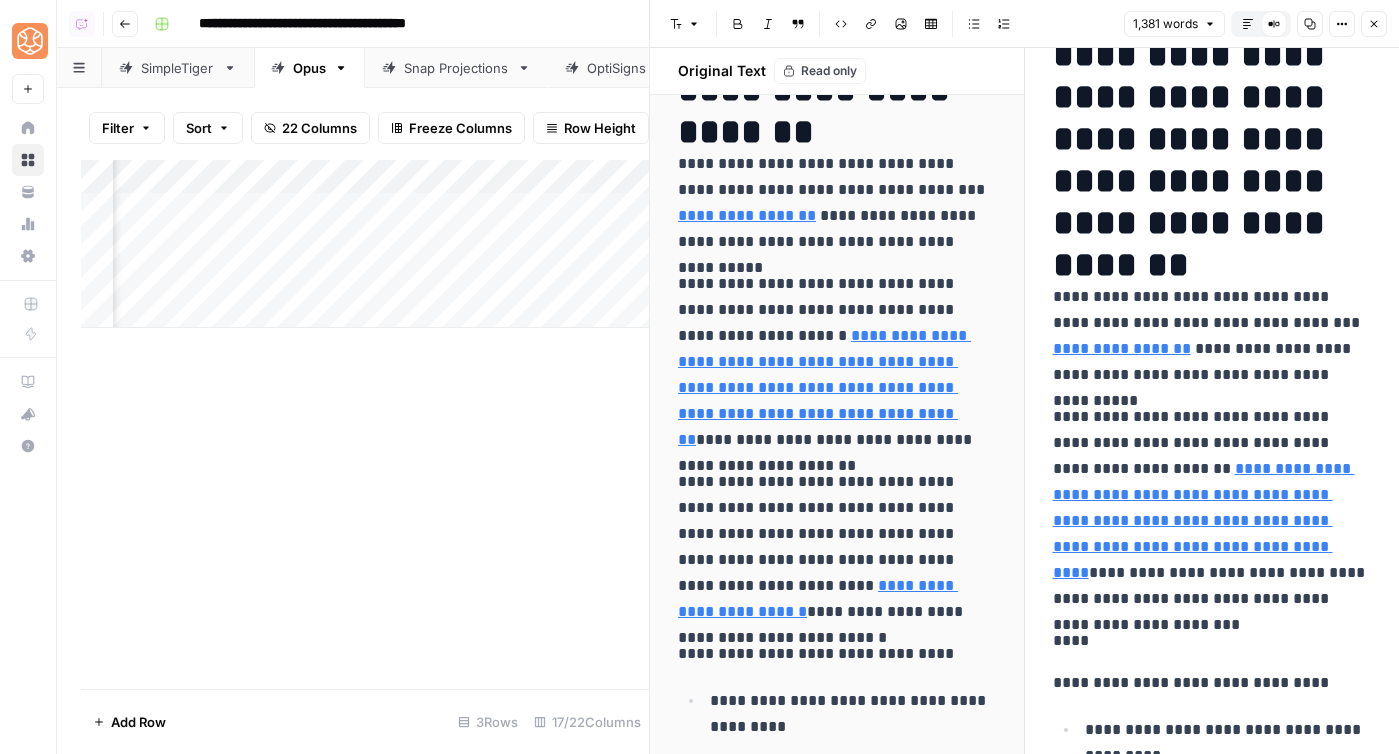 drag, startPoint x: 678, startPoint y: 397, endPoint x: 984, endPoint y: 612, distance: 373.97995 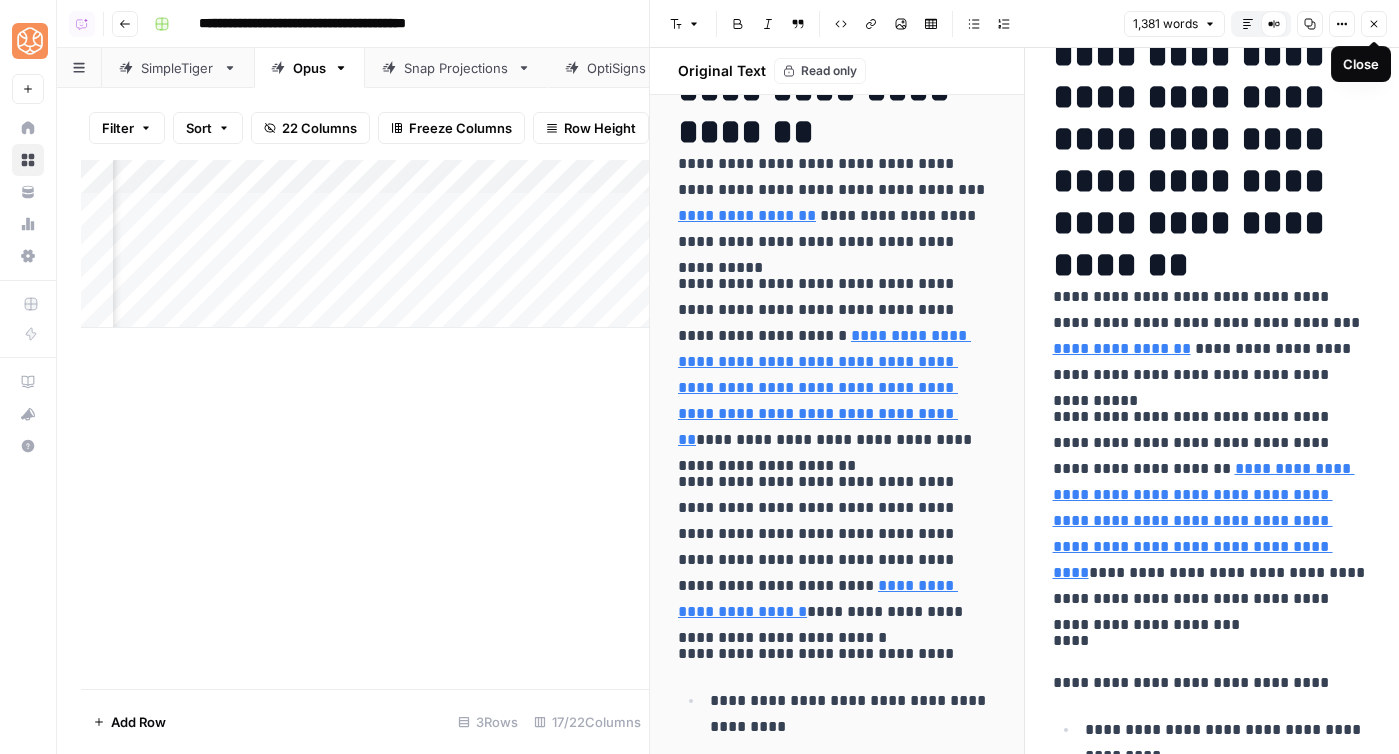 click 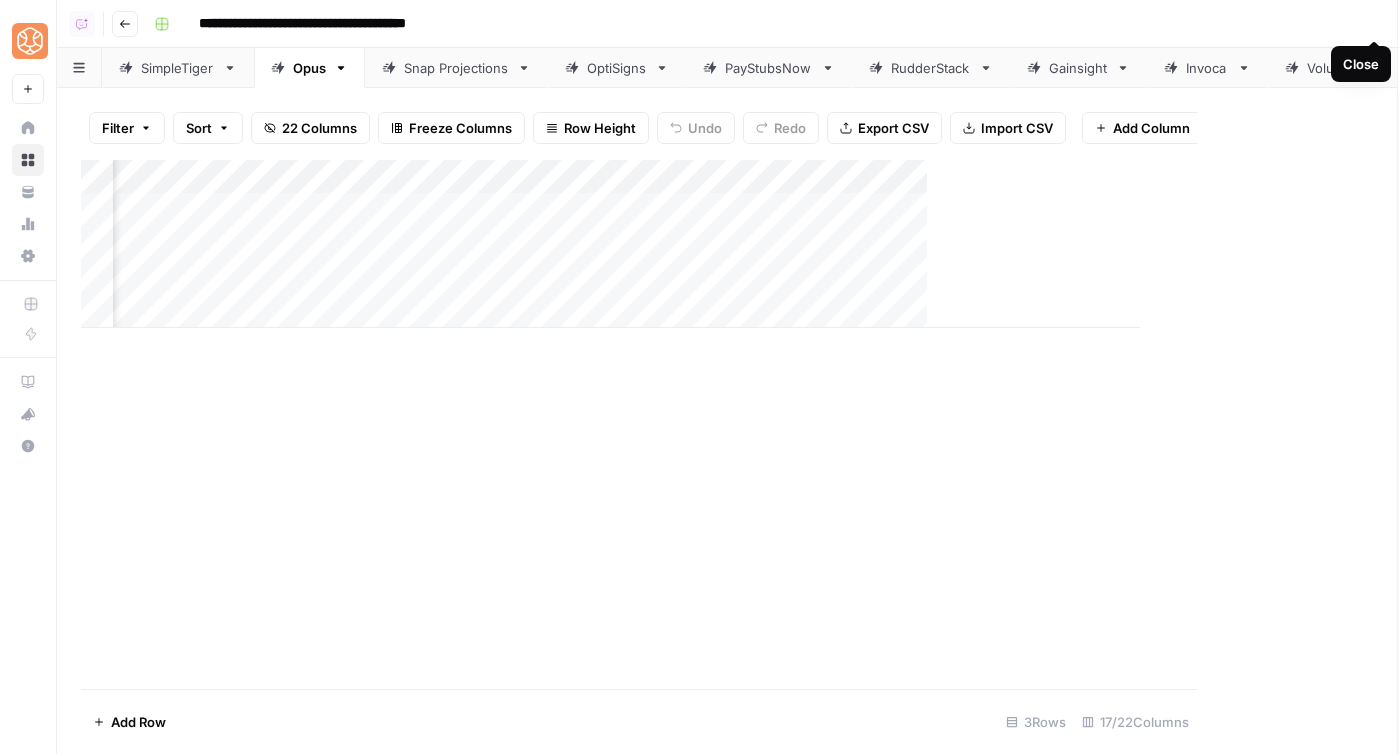 scroll, scrollTop: 0, scrollLeft: 2116, axis: horizontal 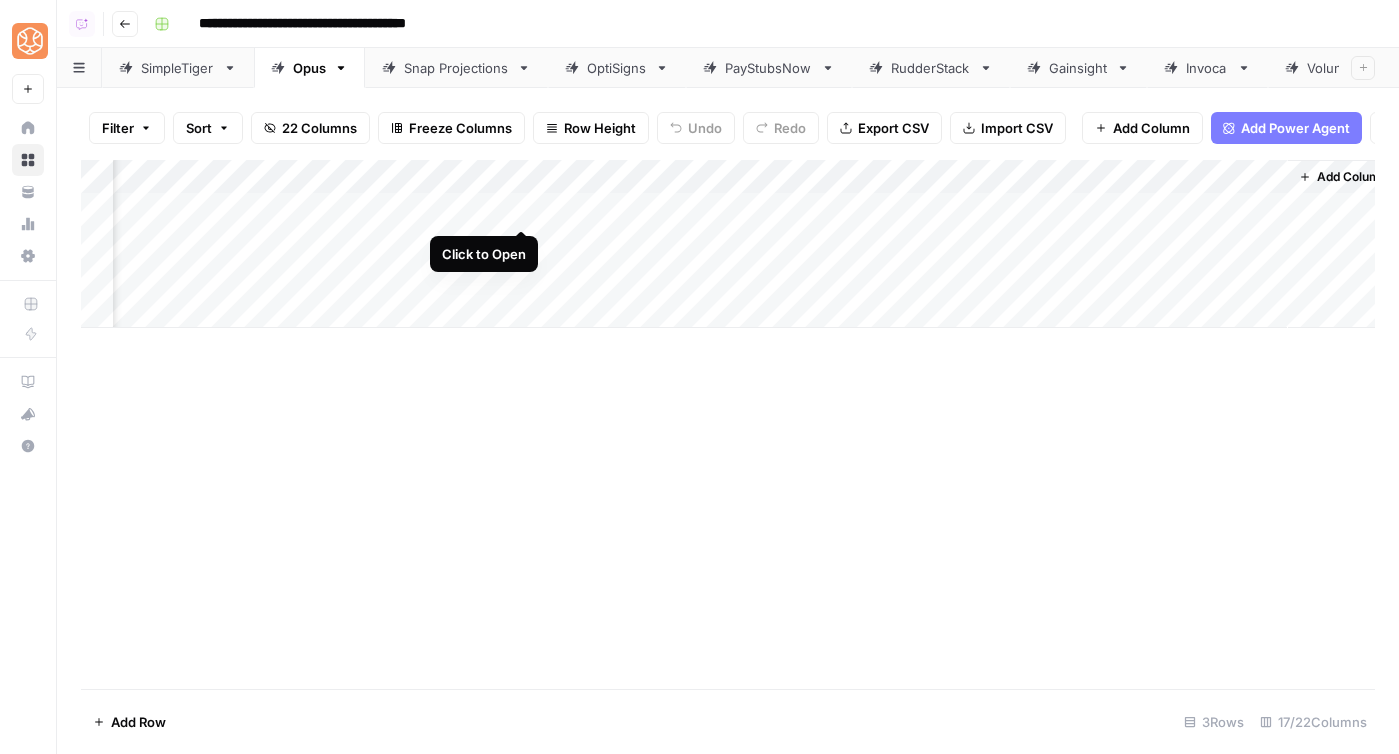 click on "Add Column" at bounding box center [728, 244] 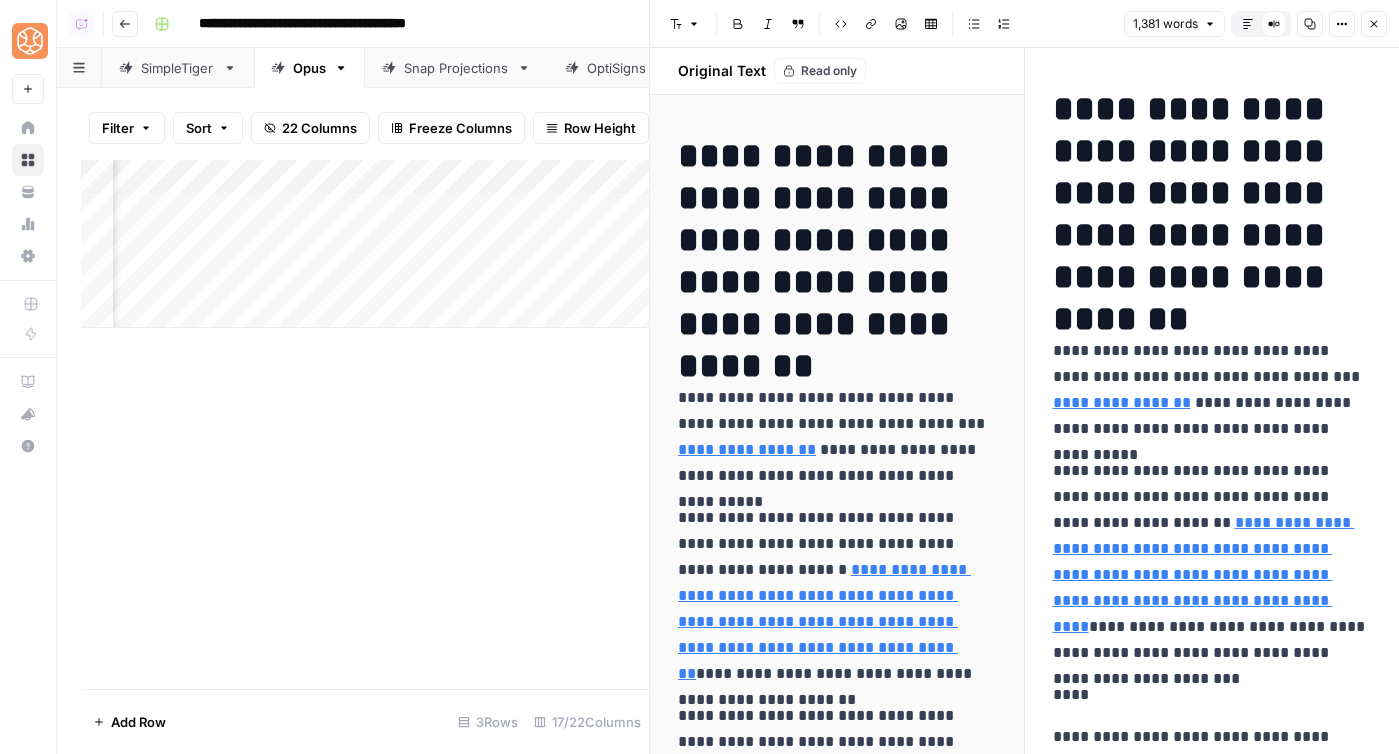click on "**********" at bounding box center (1212, 193) 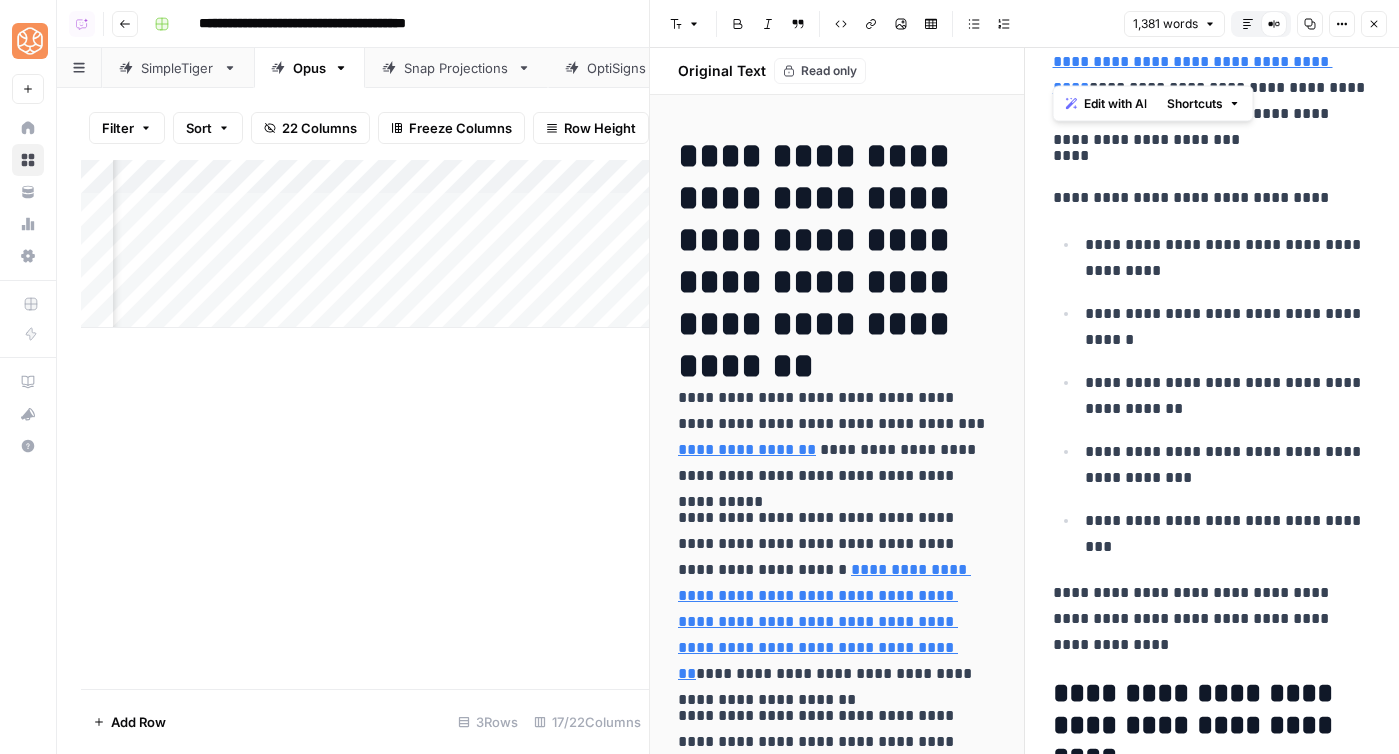 scroll, scrollTop: 509, scrollLeft: 0, axis: vertical 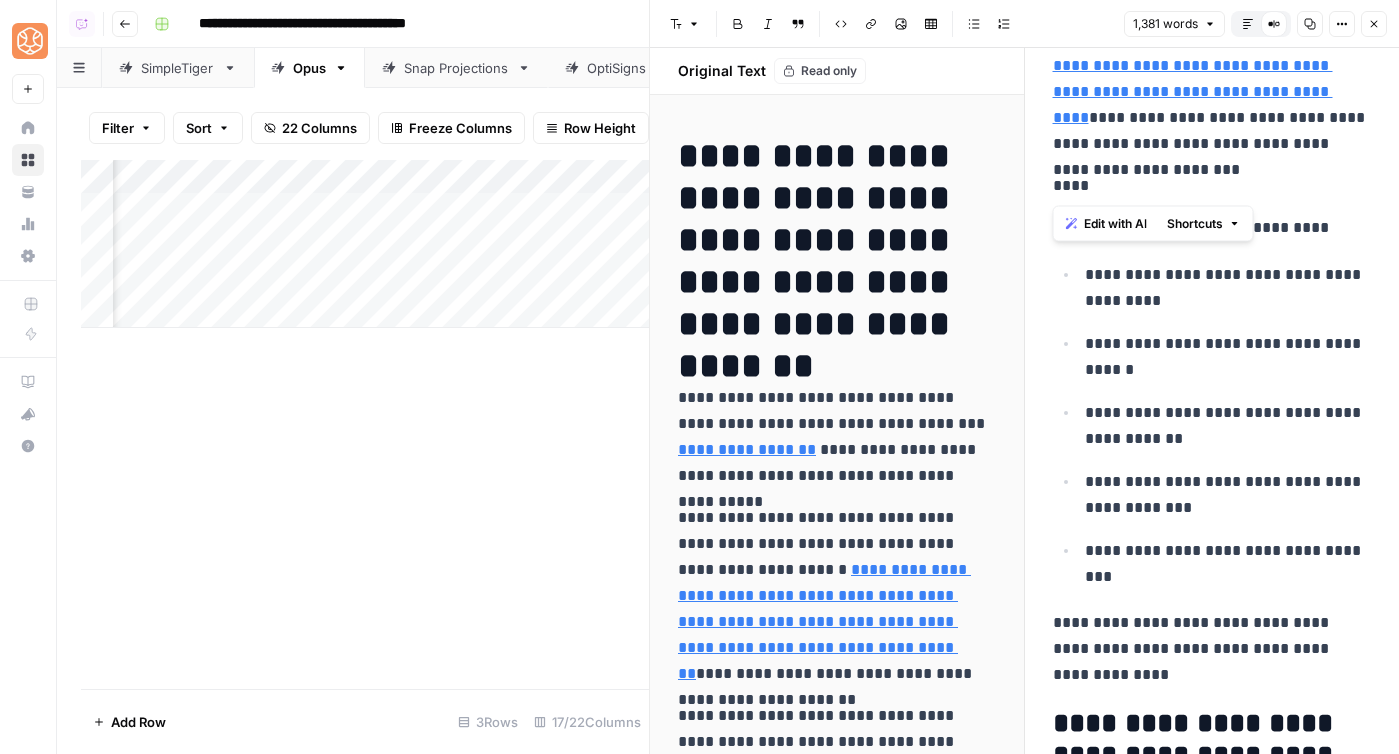 drag, startPoint x: 1053, startPoint y: 467, endPoint x: 1212, endPoint y: 176, distance: 331.6052 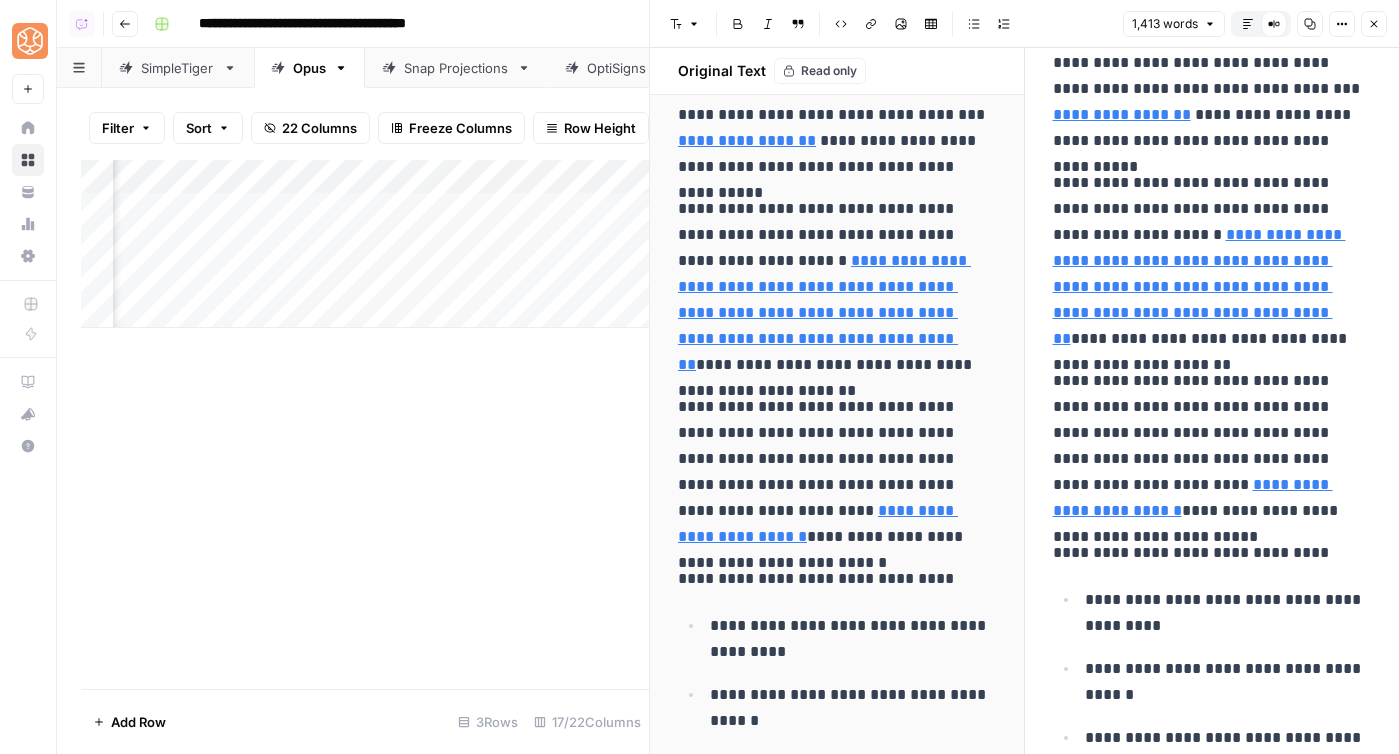 scroll, scrollTop: 343, scrollLeft: 0, axis: vertical 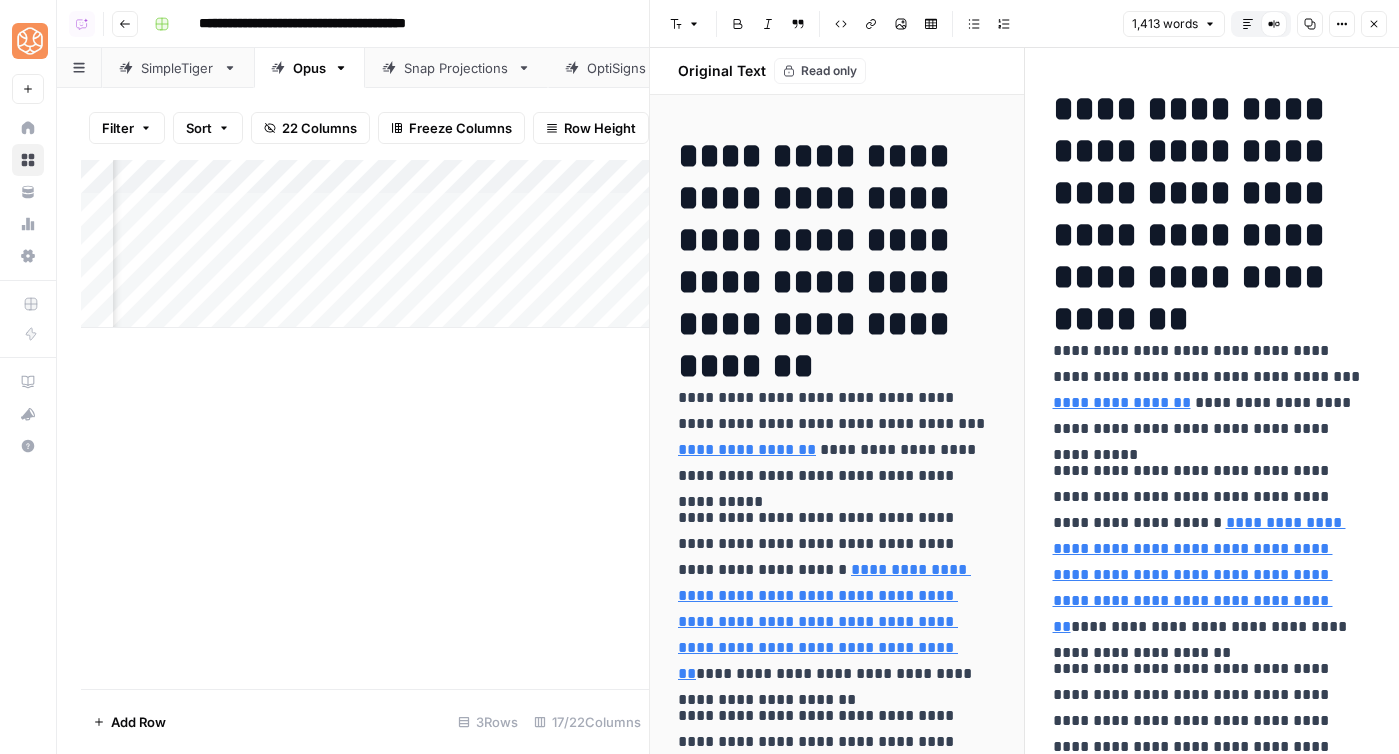 click 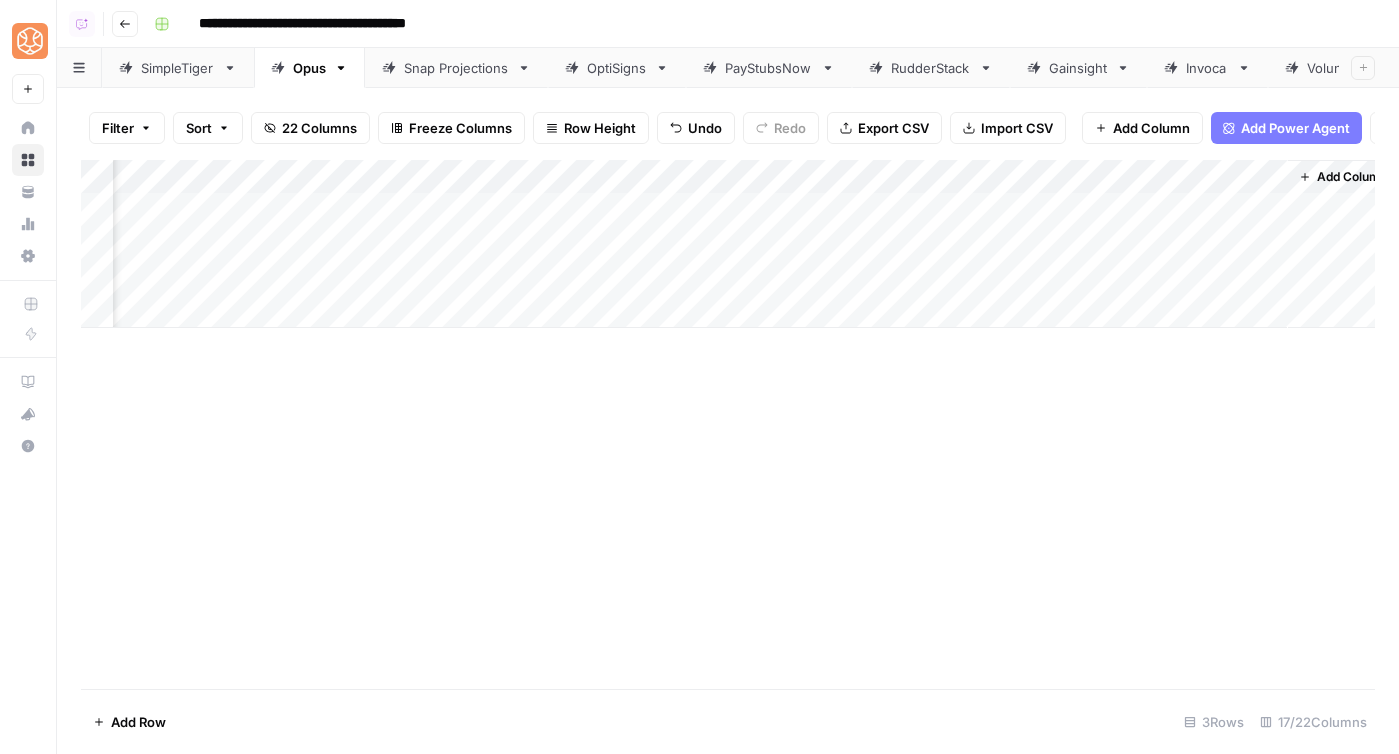 click on "Add Column" at bounding box center (728, 244) 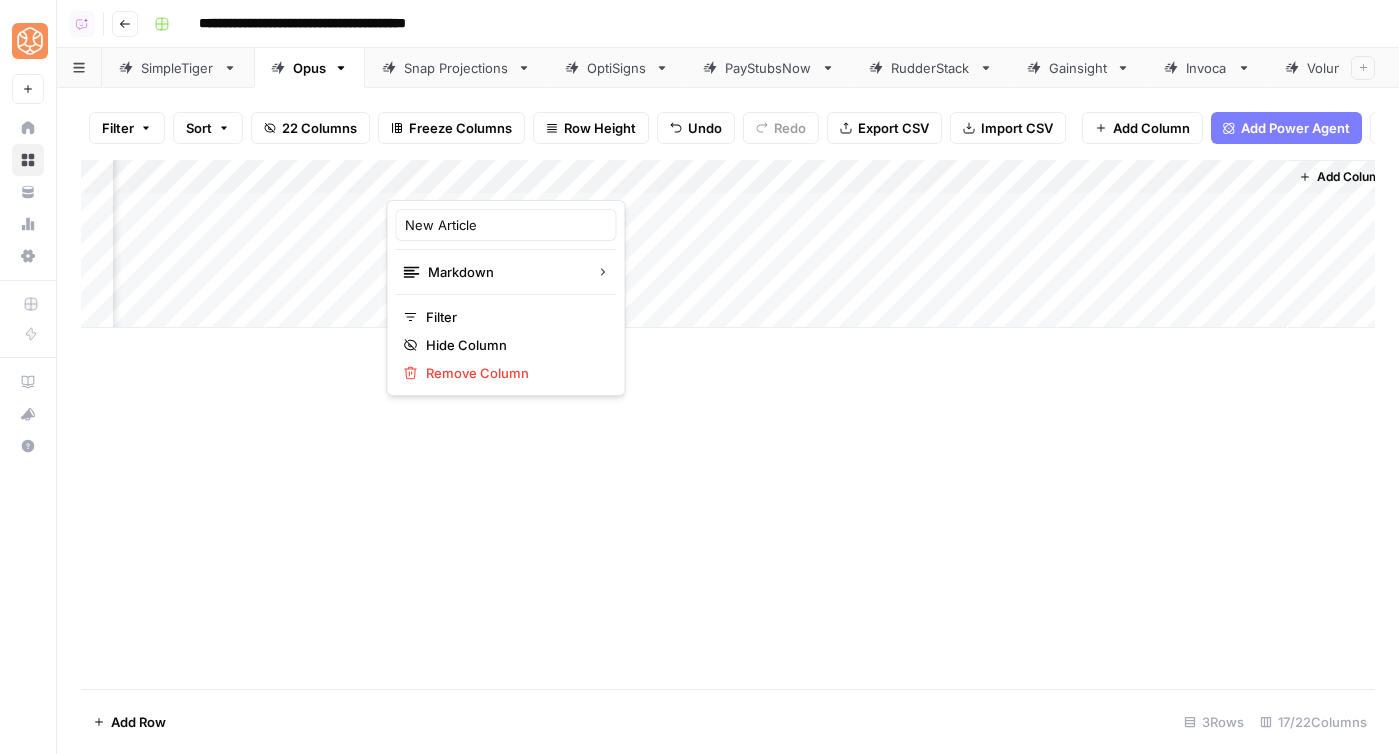 click on "Add Column" at bounding box center [728, 424] 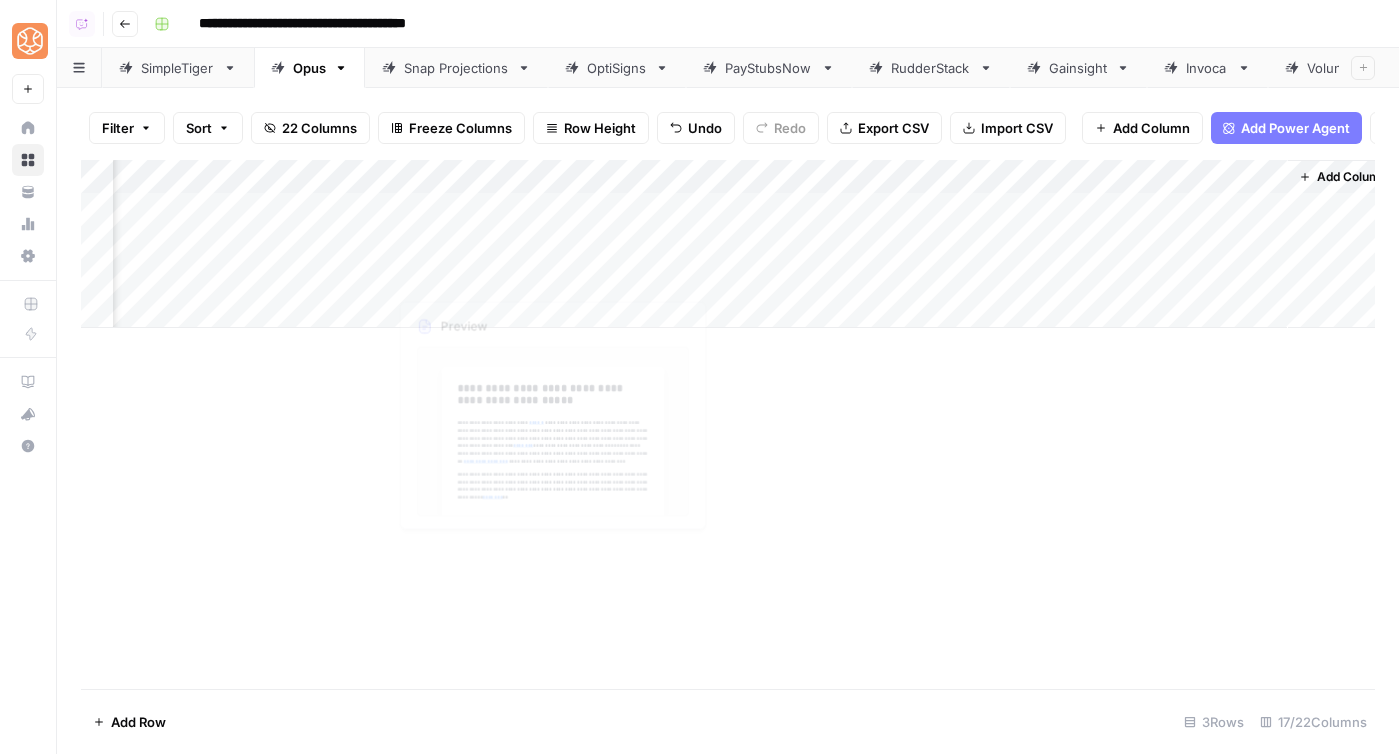 scroll, scrollTop: 0, scrollLeft: 2140, axis: horizontal 